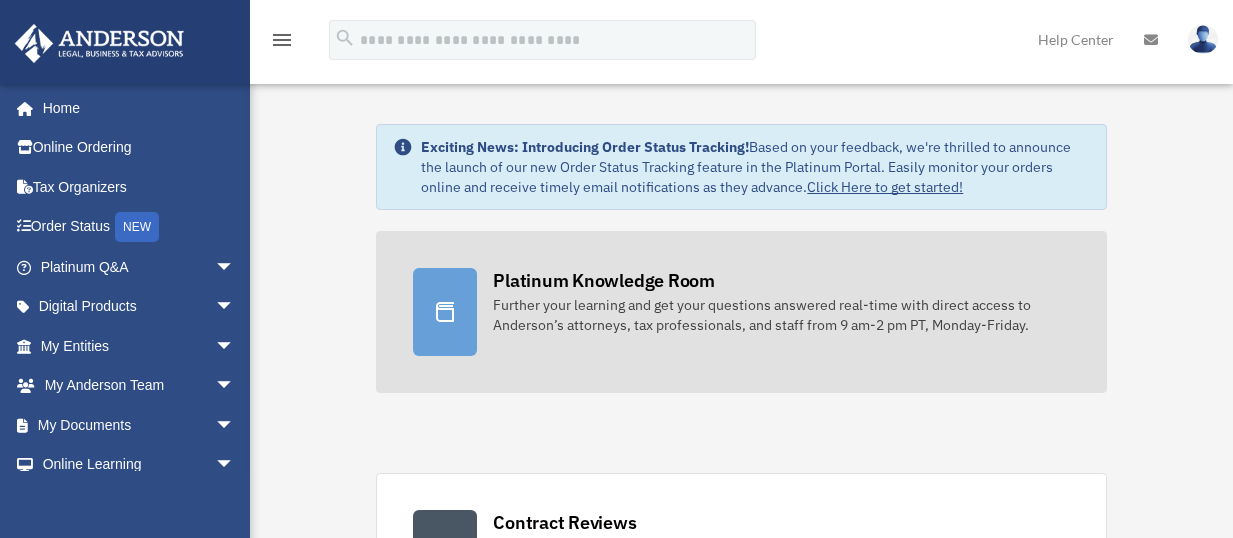 scroll, scrollTop: 0, scrollLeft: 0, axis: both 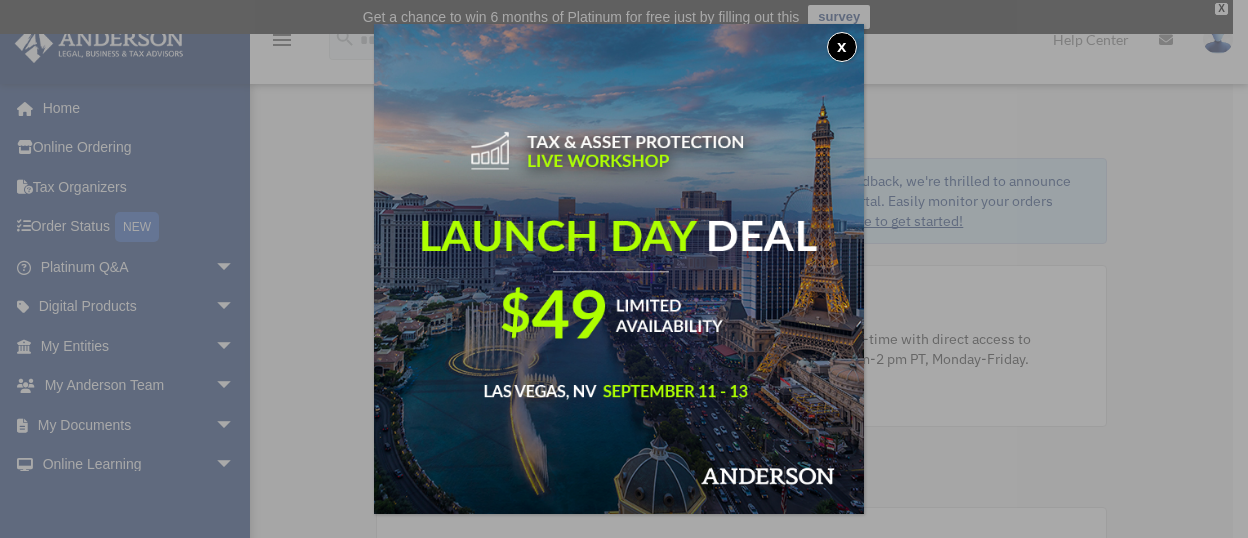 click on "x" at bounding box center (842, 47) 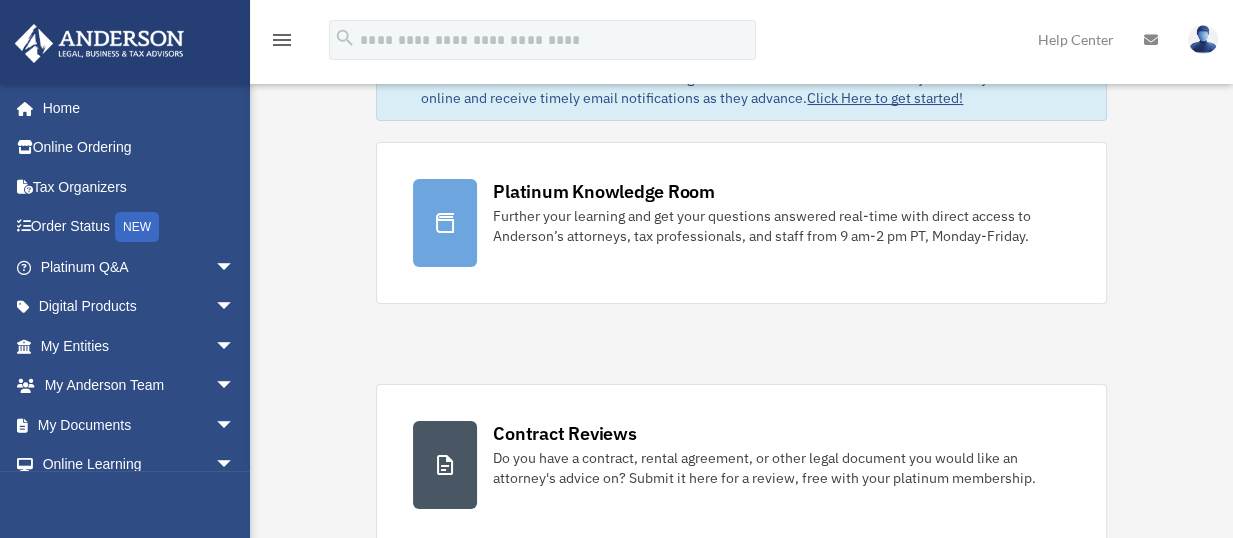 scroll, scrollTop: 183, scrollLeft: 0, axis: vertical 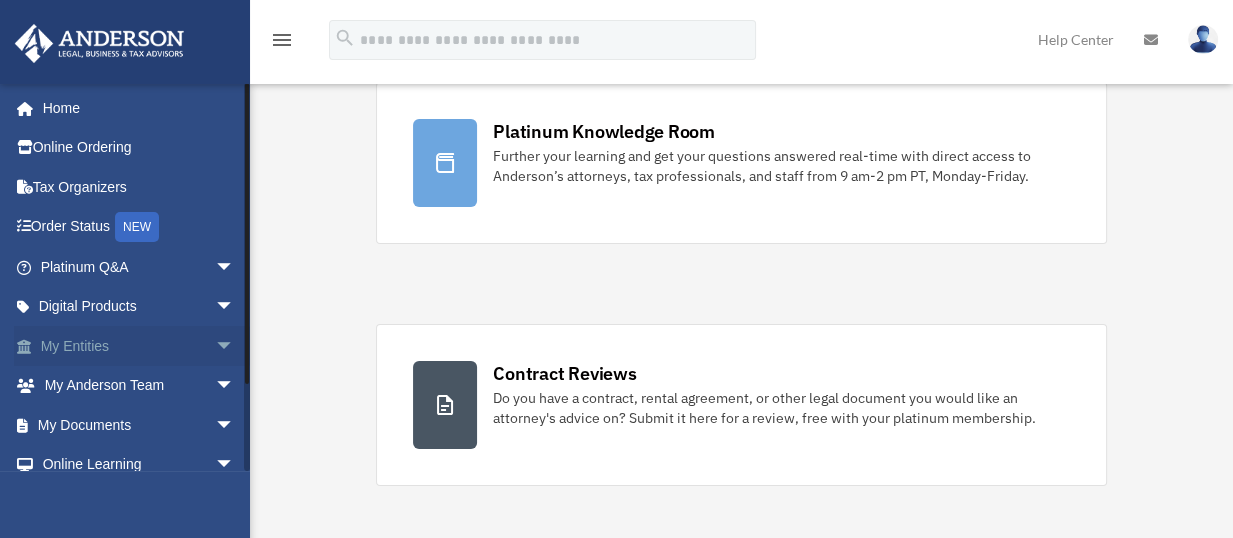 click on "arrow_drop_down" at bounding box center (235, 346) 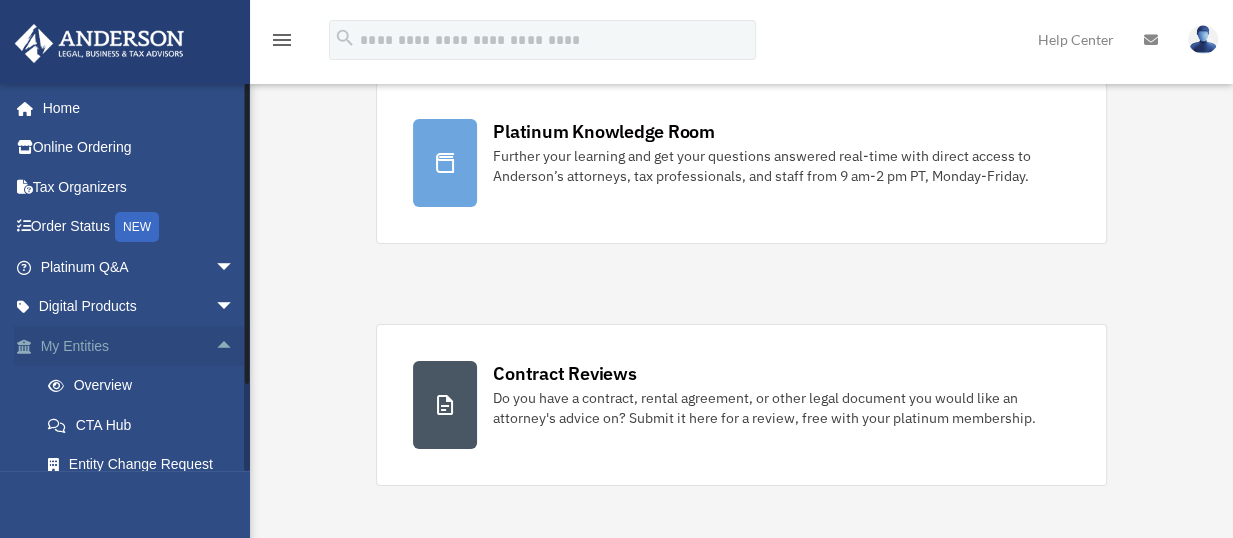click on "arrow_drop_up" at bounding box center (235, 346) 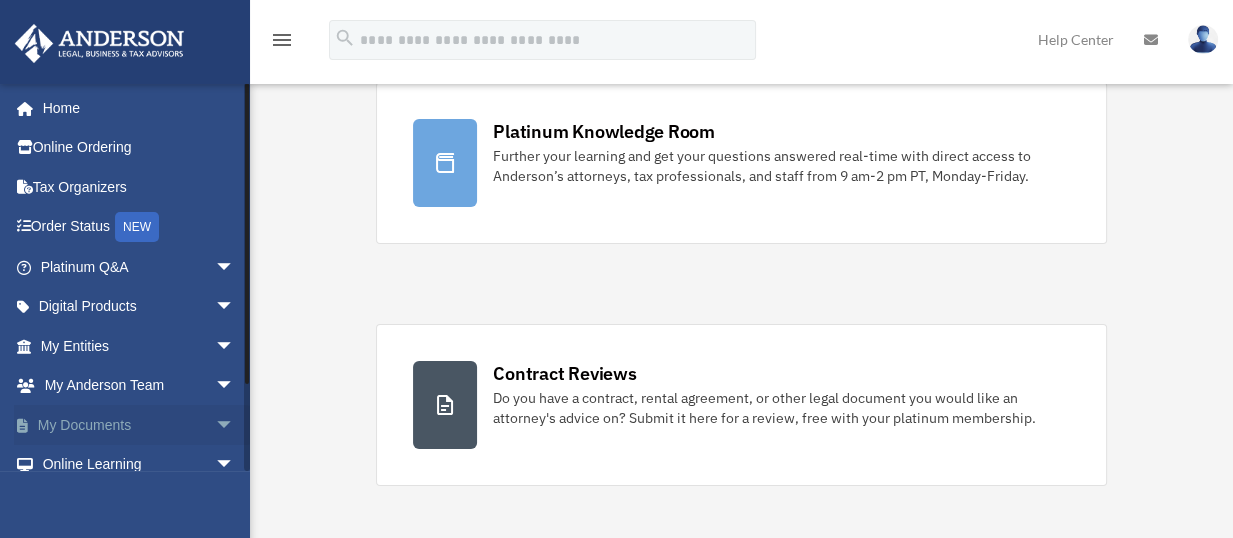click on "arrow_drop_down" at bounding box center (235, 425) 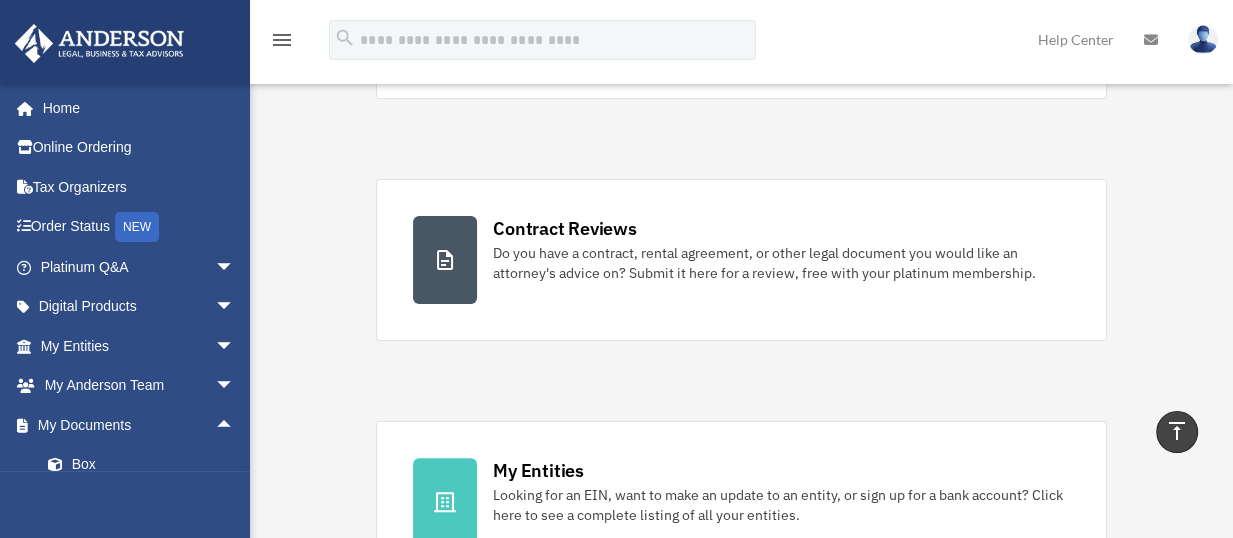 scroll, scrollTop: 388, scrollLeft: 0, axis: vertical 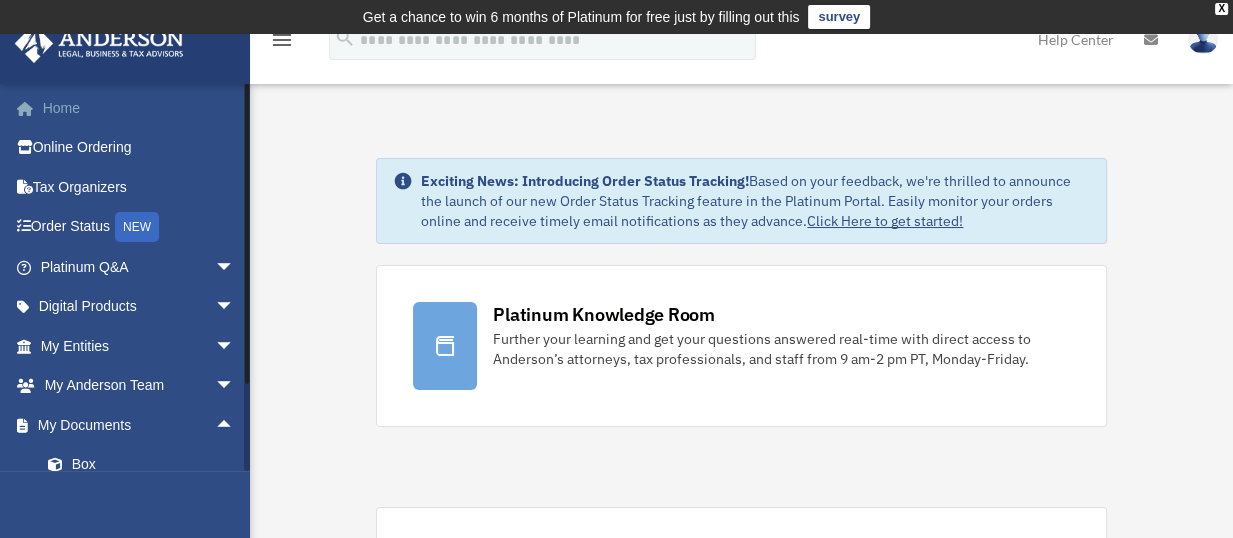click on "Home" at bounding box center [139, 108] 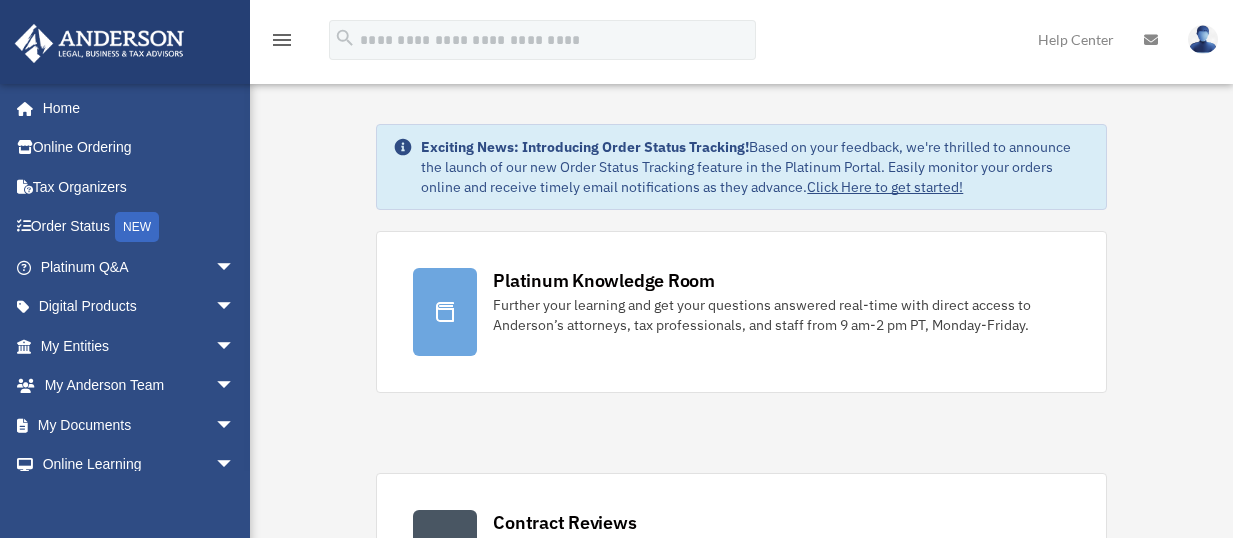 scroll, scrollTop: 0, scrollLeft: 0, axis: both 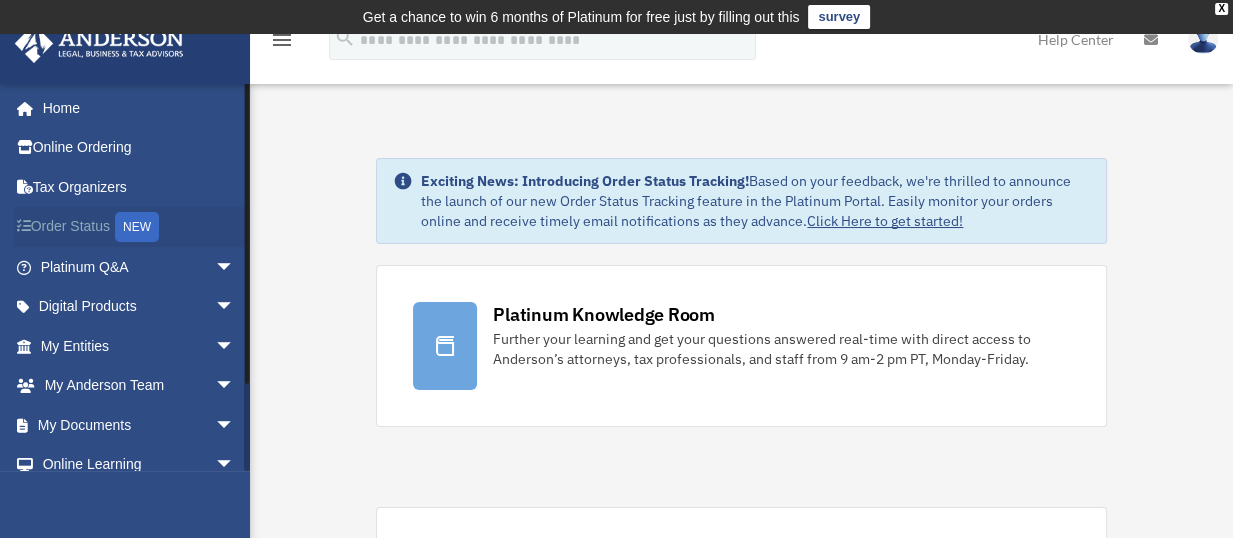 click on "Order Status  NEW" at bounding box center [139, 227] 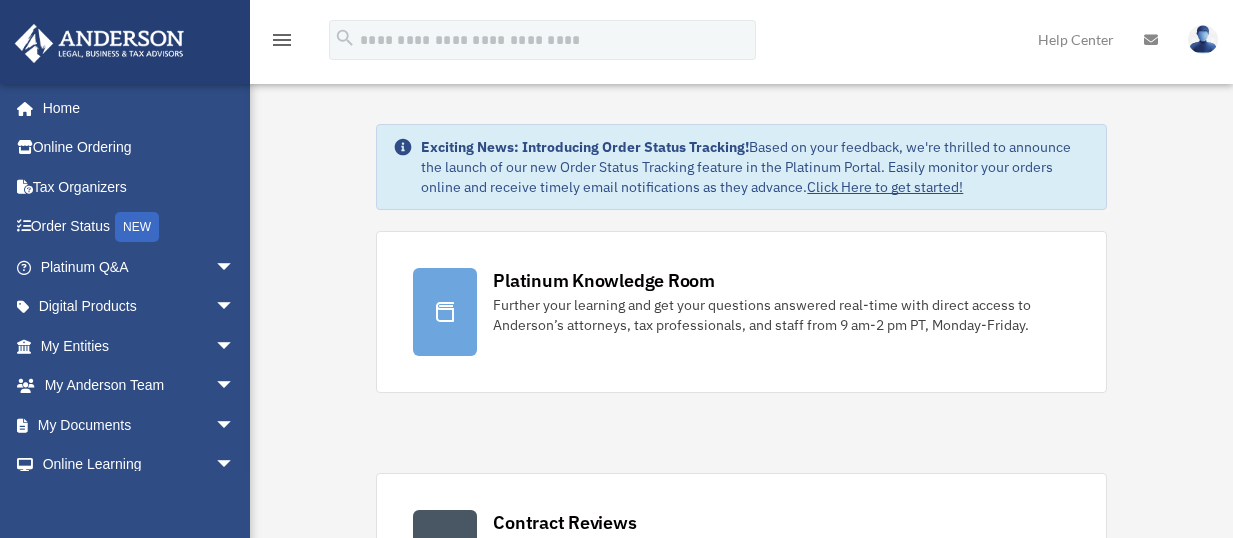 scroll, scrollTop: 0, scrollLeft: 0, axis: both 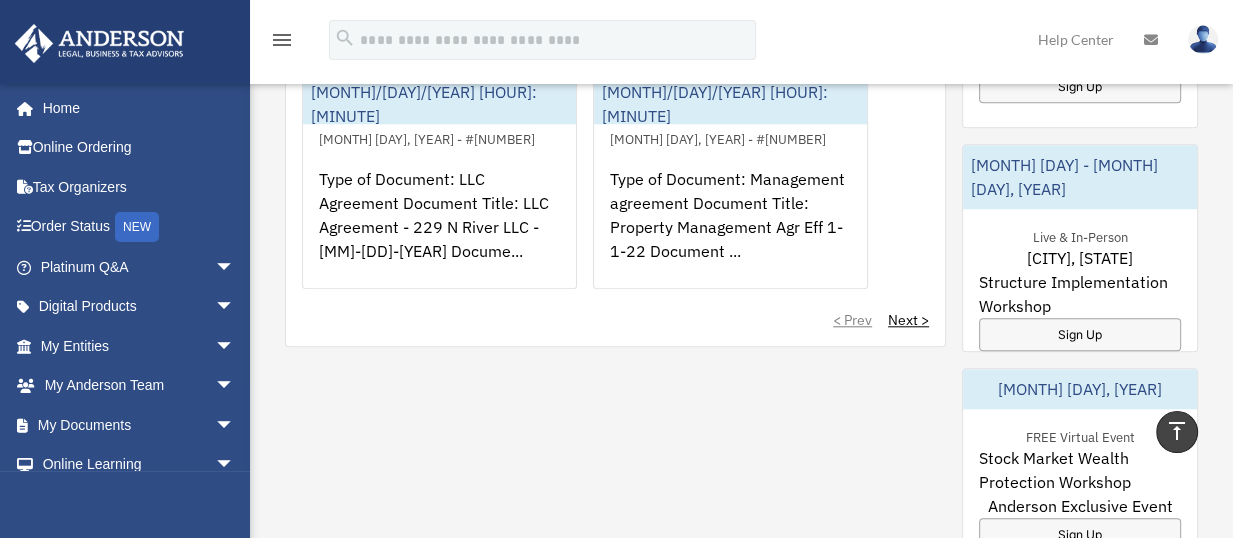 click on "menu" at bounding box center [282, 40] 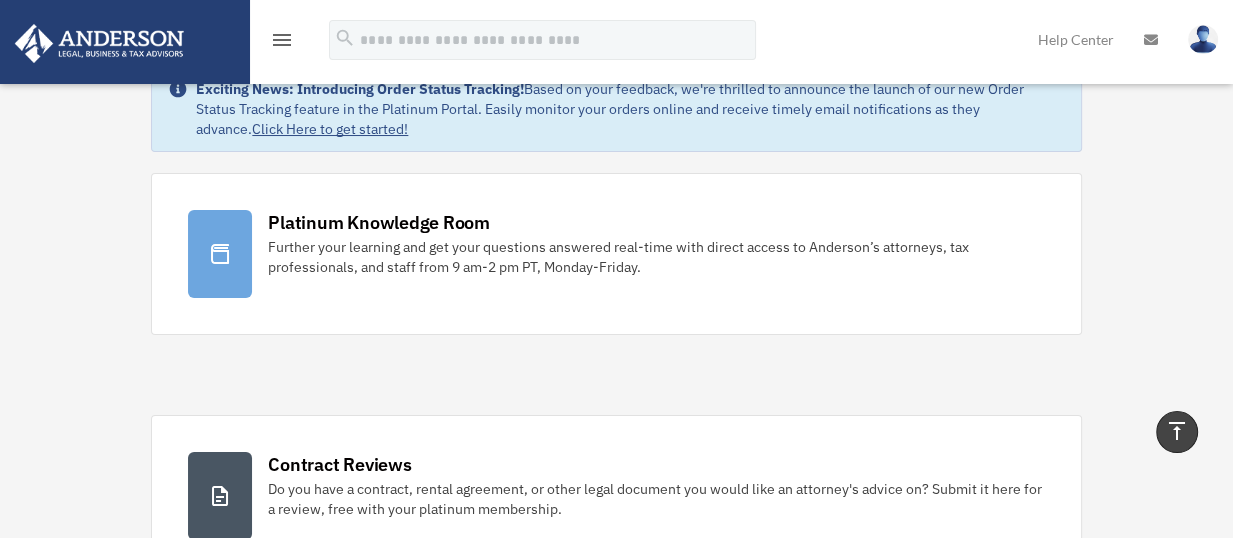 scroll, scrollTop: 0, scrollLeft: 0, axis: both 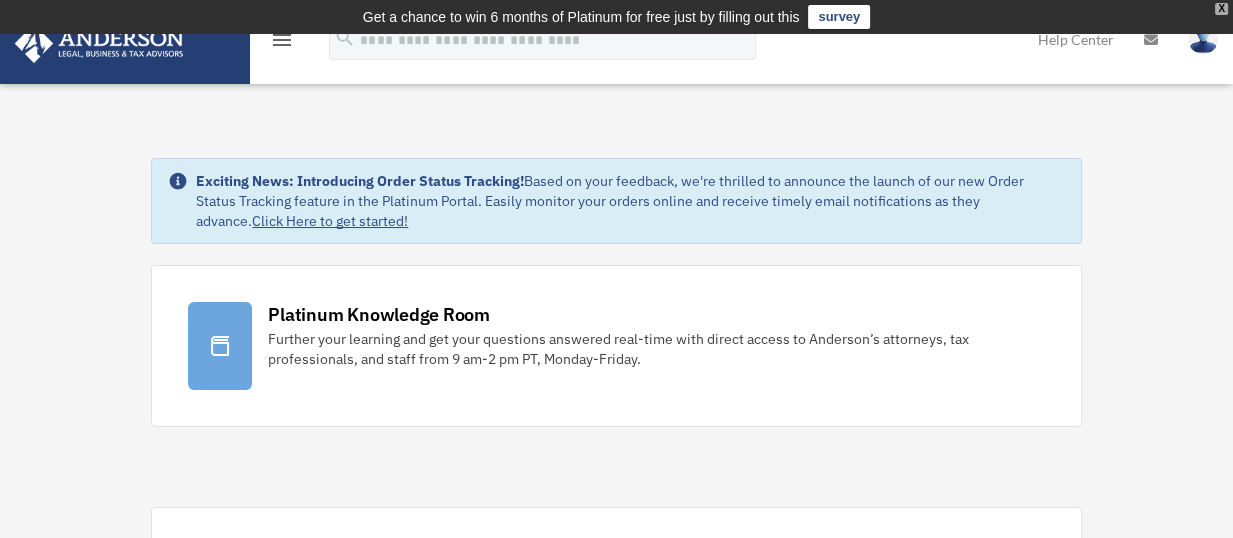 click on "X" at bounding box center [1221, 9] 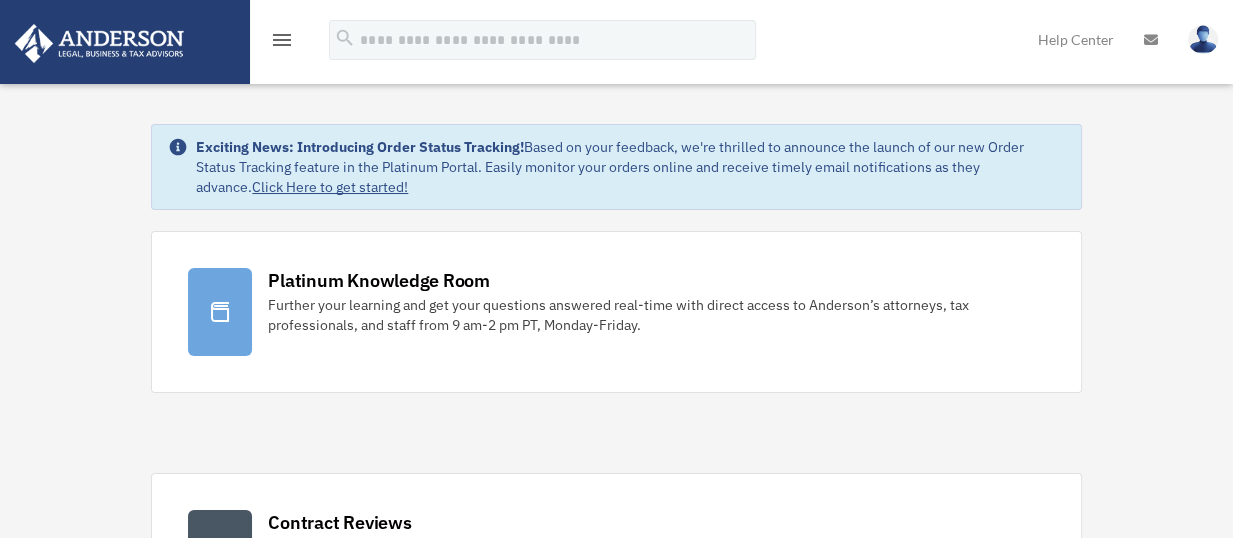 click on "menu" at bounding box center [282, 40] 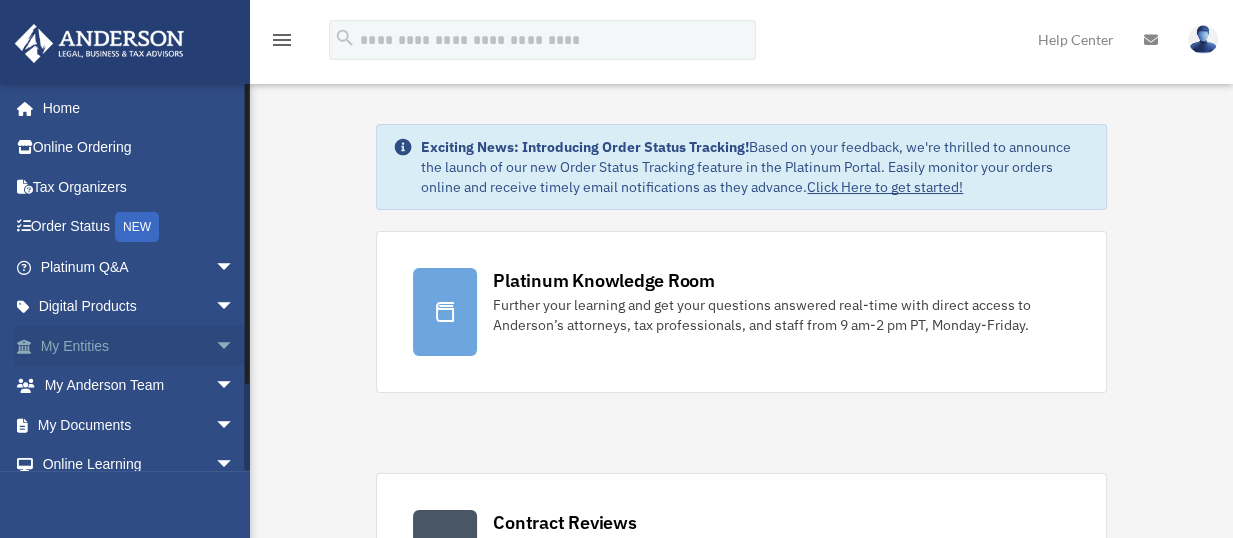 click on "arrow_drop_down" at bounding box center (235, 346) 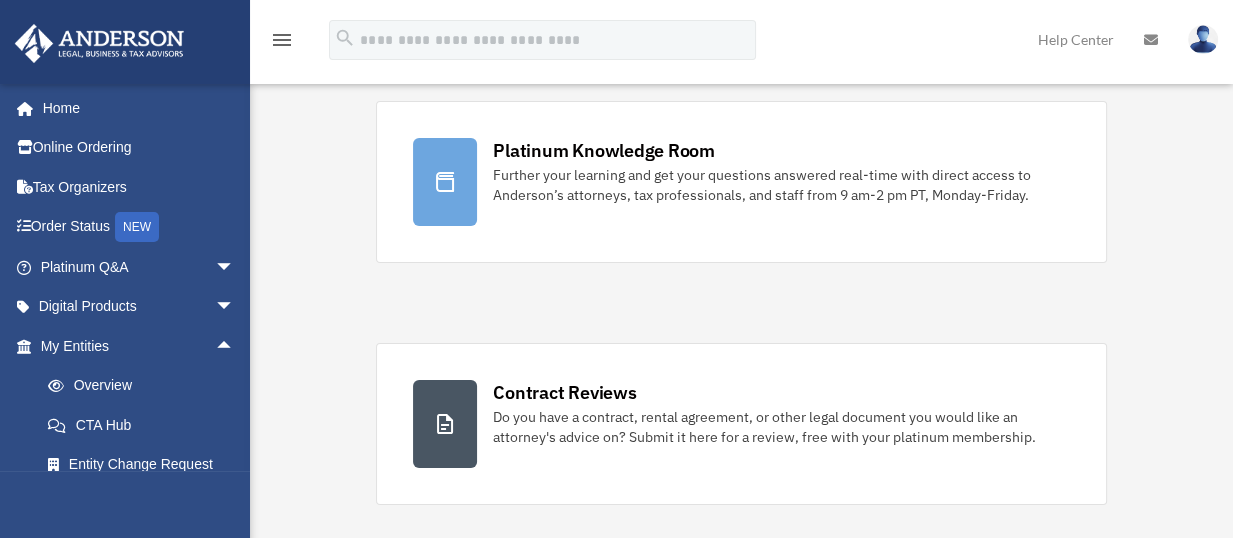 scroll, scrollTop: 184, scrollLeft: 0, axis: vertical 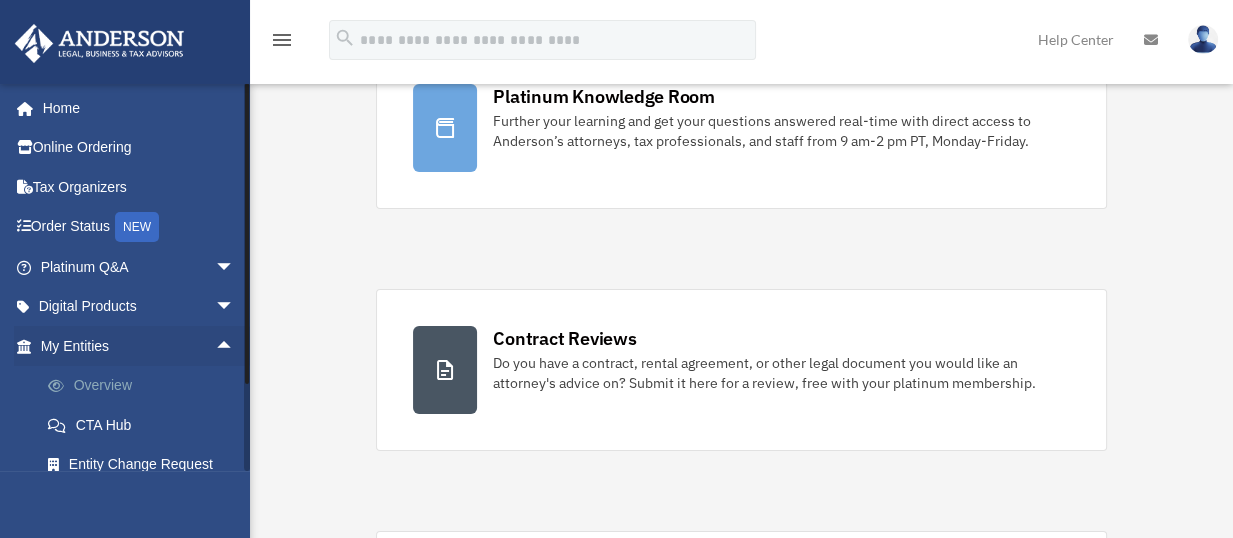 click on "Overview" at bounding box center [146, 386] 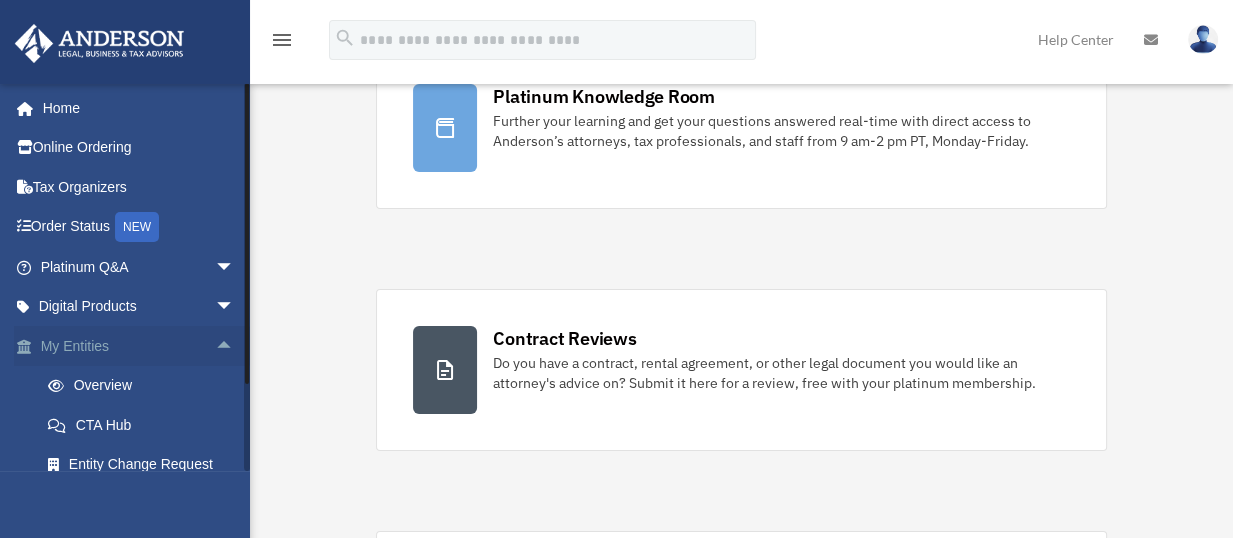 click on "arrow_drop_up" at bounding box center (235, 346) 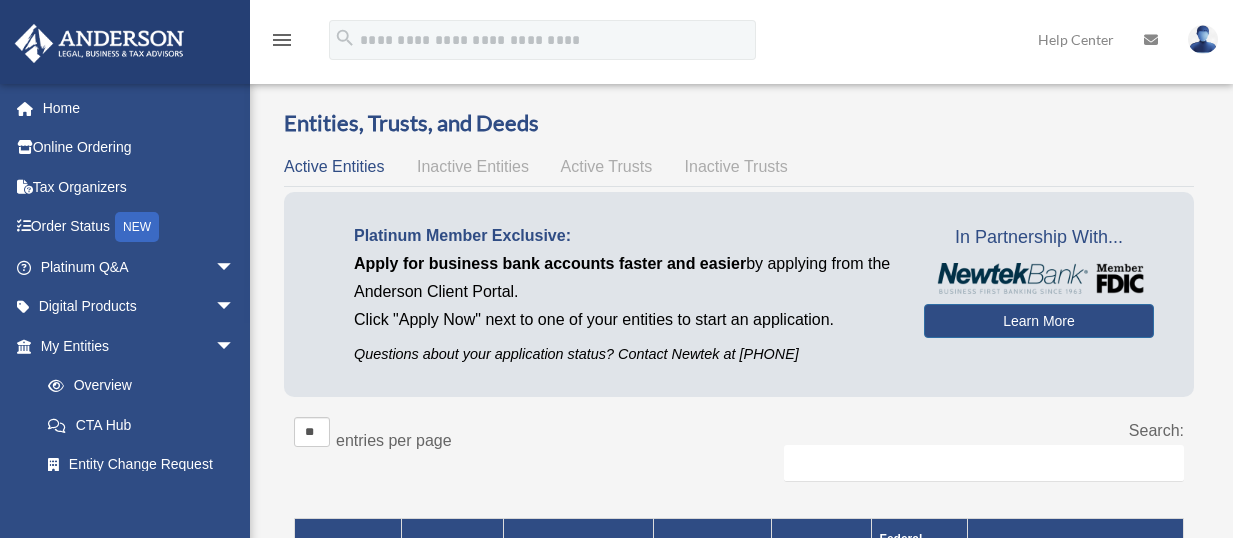 scroll, scrollTop: 0, scrollLeft: 0, axis: both 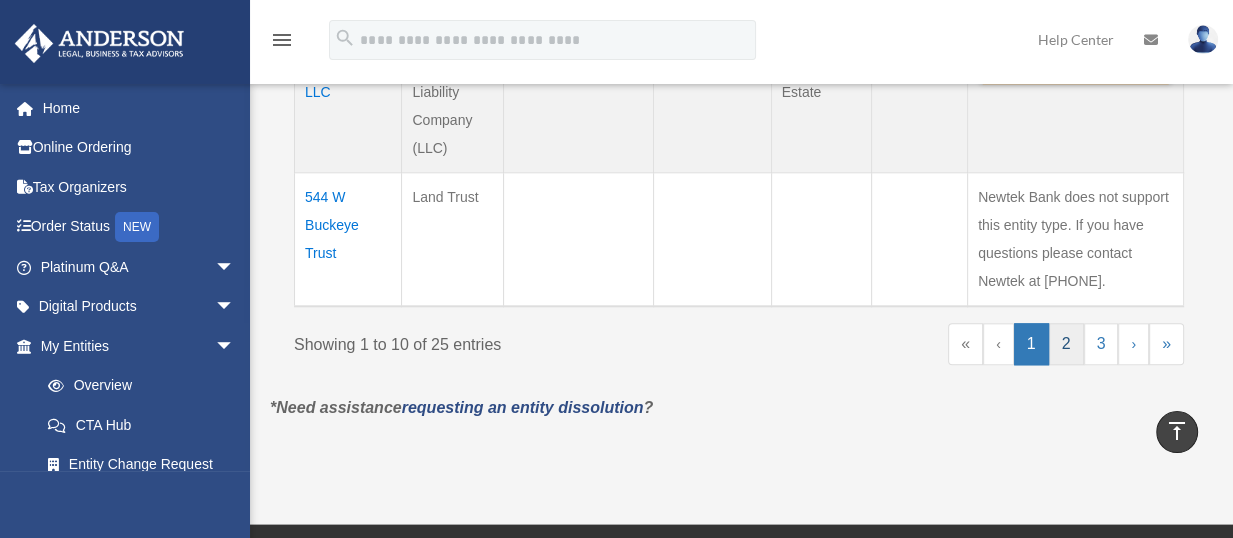 click on "2" at bounding box center (1066, 344) 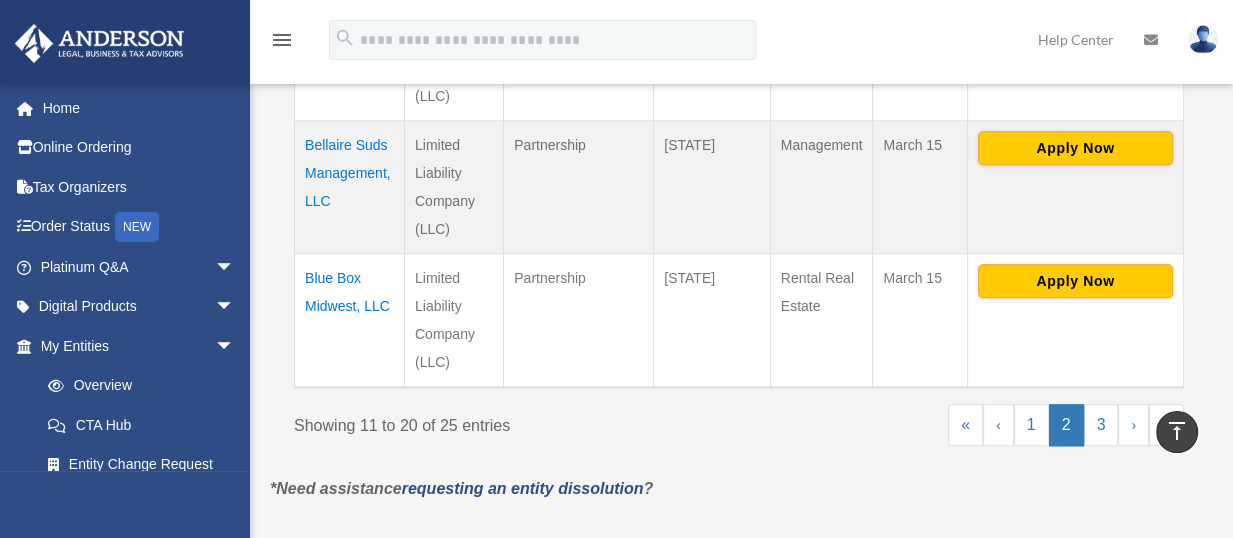 scroll, scrollTop: 1568, scrollLeft: 0, axis: vertical 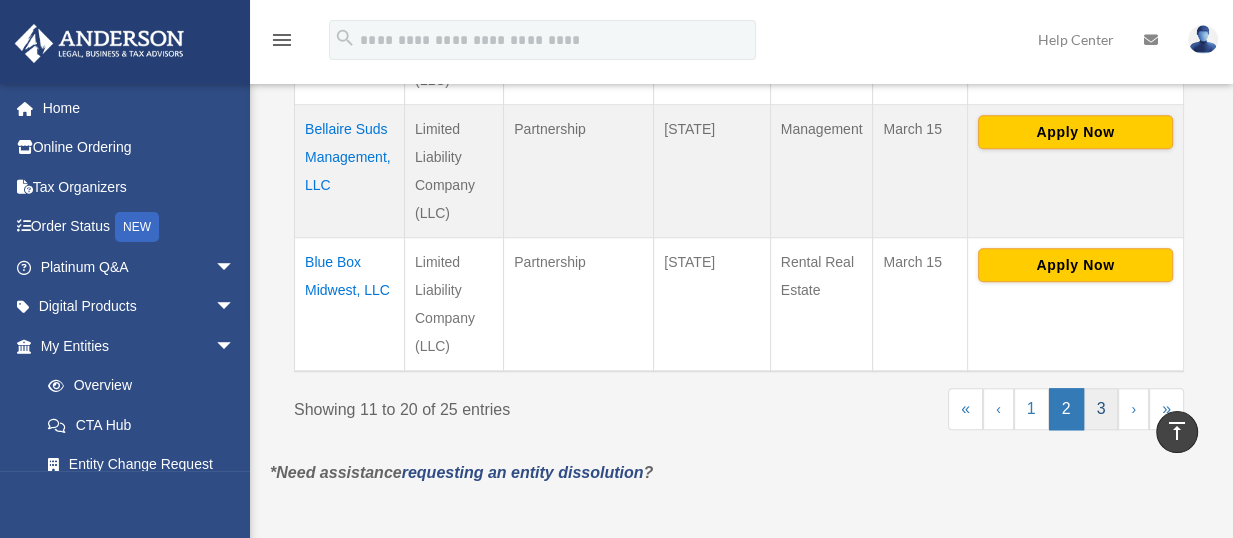 click on "3" at bounding box center (1101, 409) 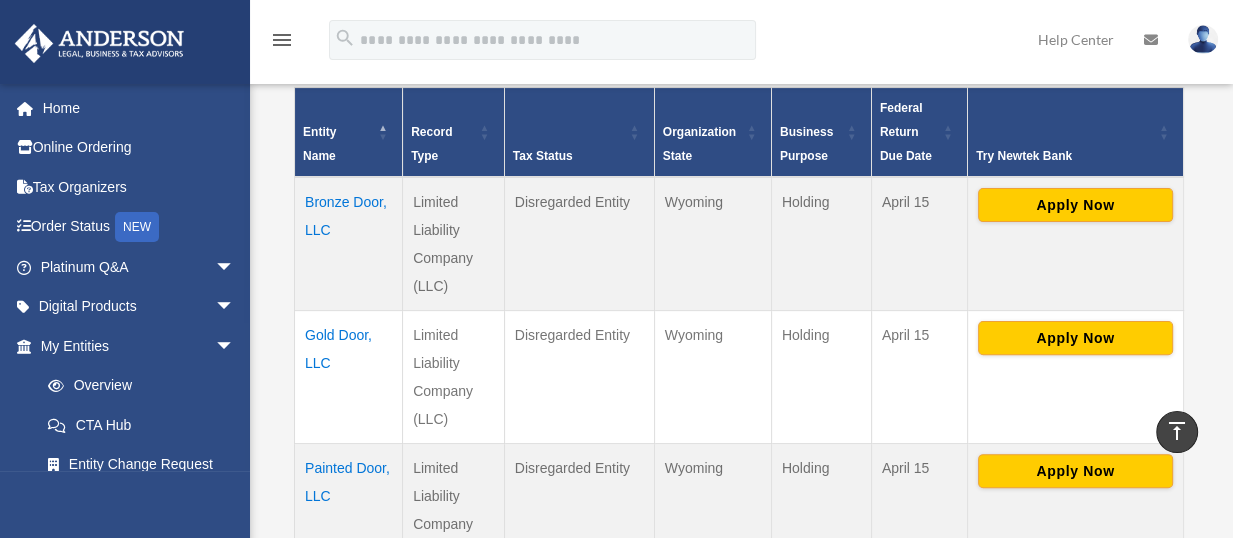 scroll, scrollTop: 419, scrollLeft: 0, axis: vertical 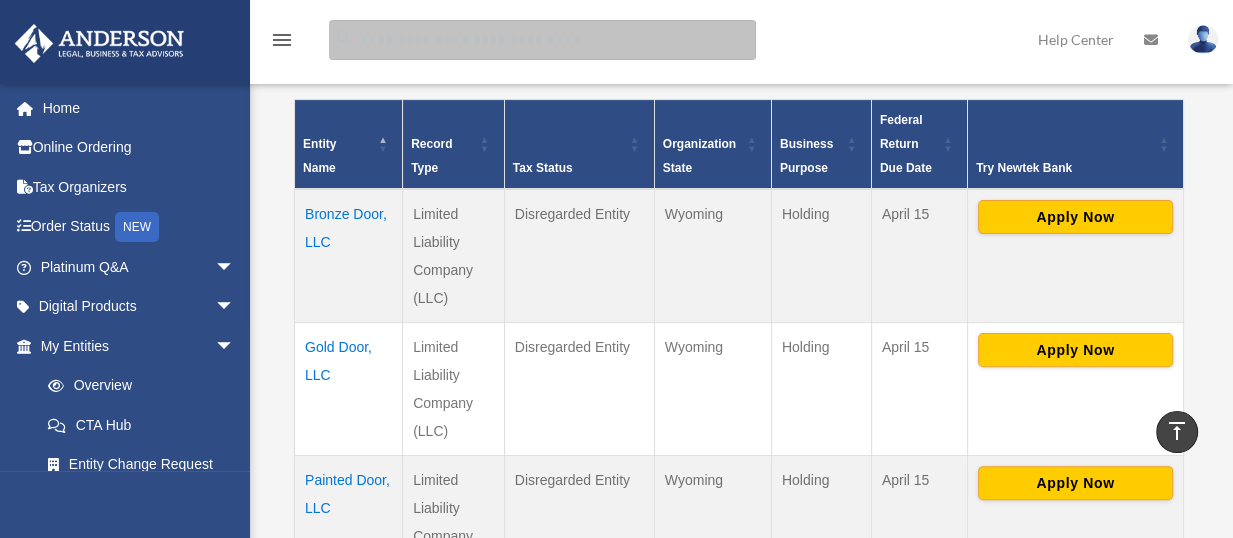 click at bounding box center [542, 40] 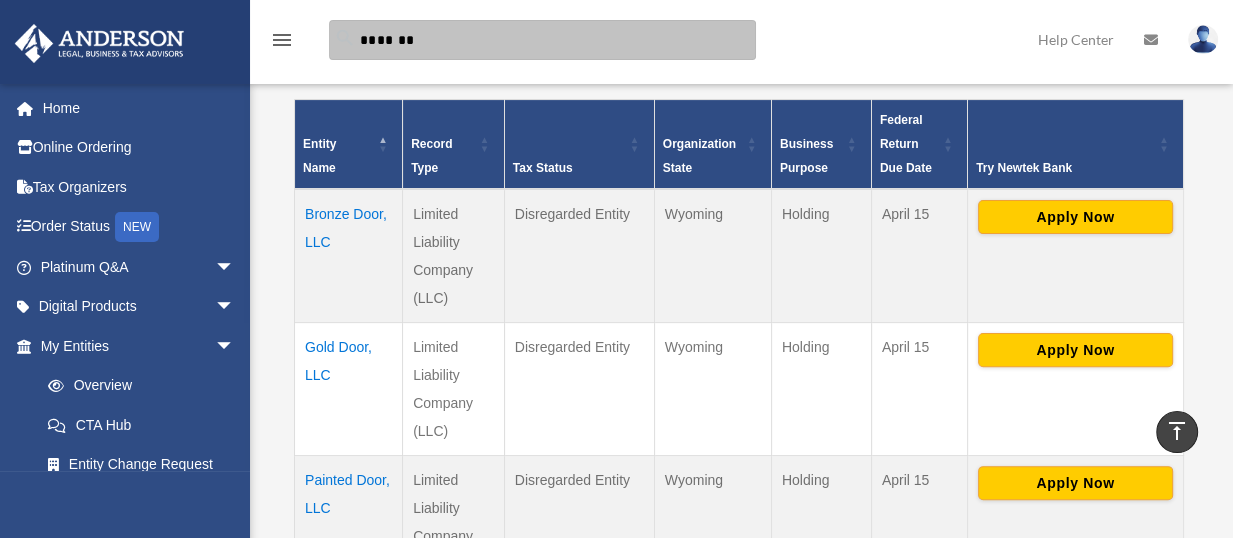 type on "*******" 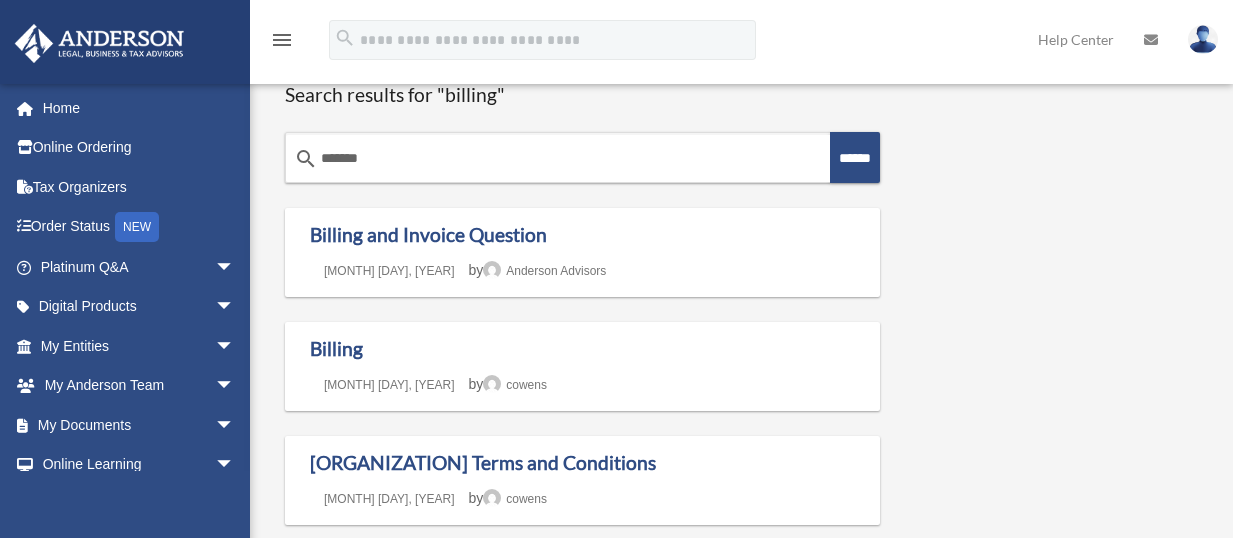 scroll, scrollTop: 0, scrollLeft: 0, axis: both 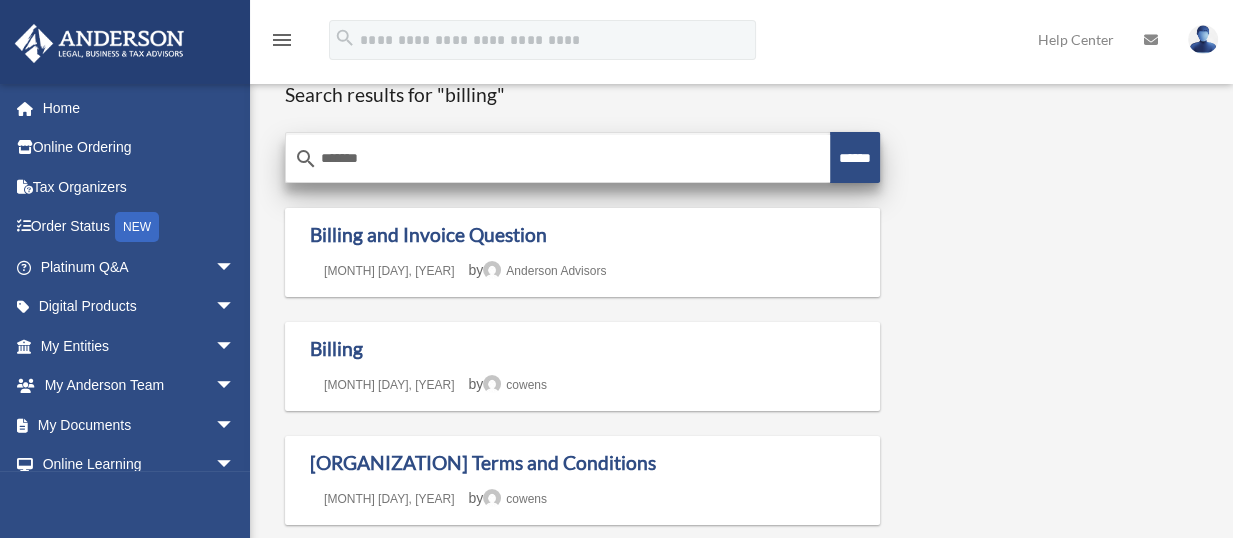 click on "******" at bounding box center [855, 157] 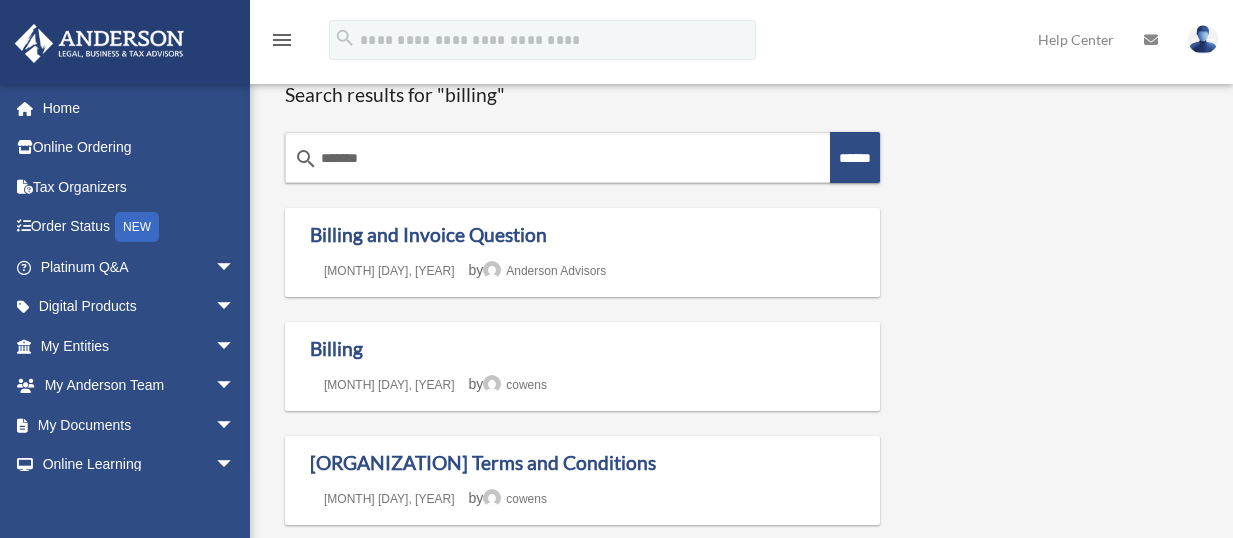 scroll, scrollTop: 0, scrollLeft: 0, axis: both 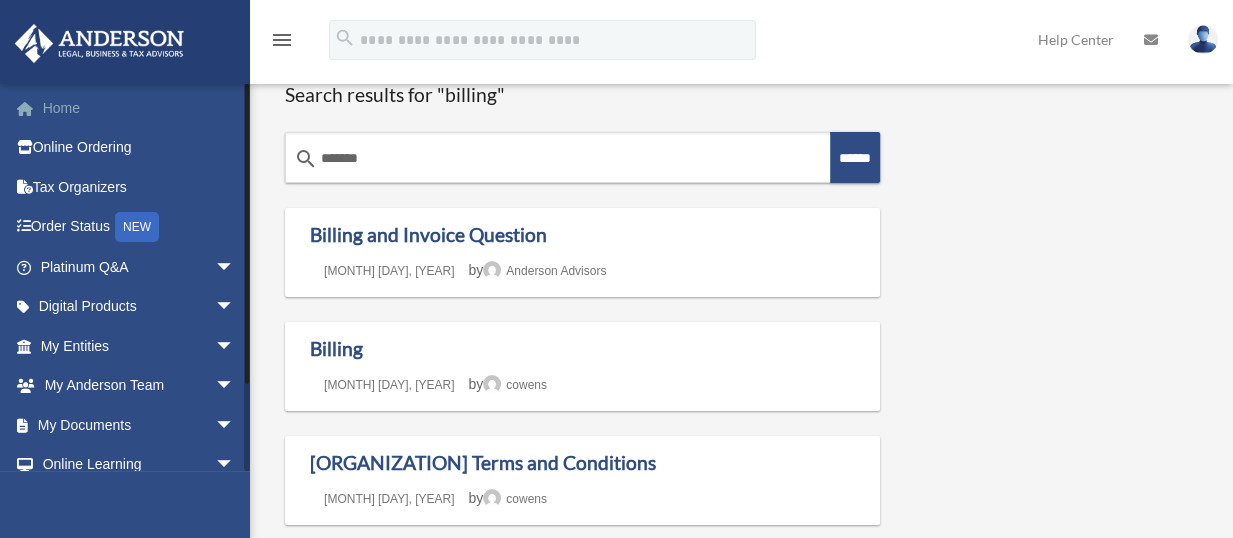 click on "Home" at bounding box center [139, 108] 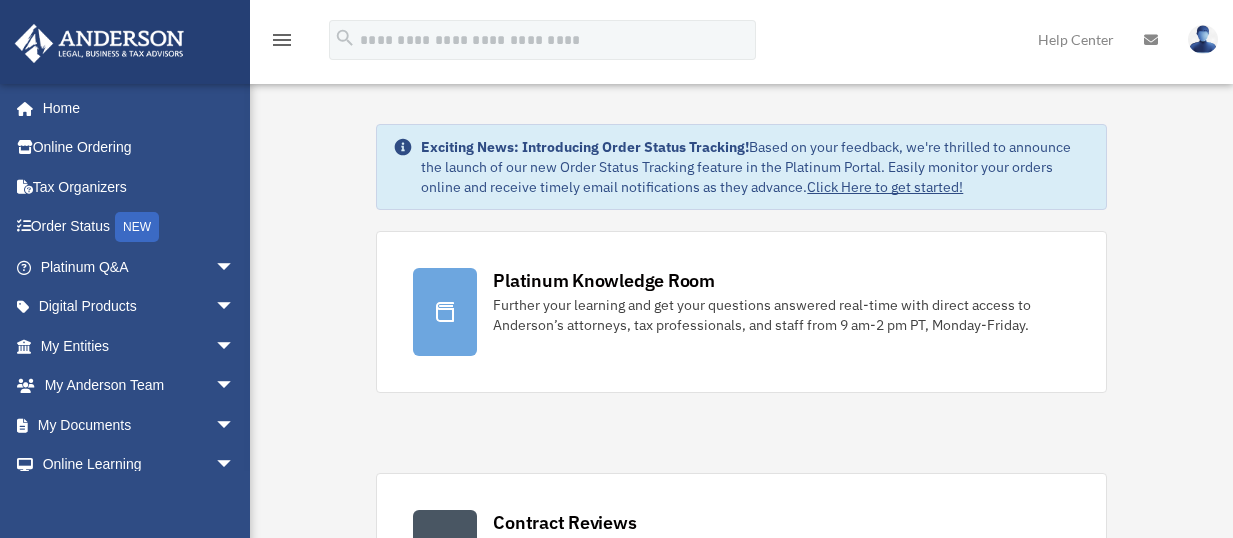 scroll, scrollTop: 0, scrollLeft: 0, axis: both 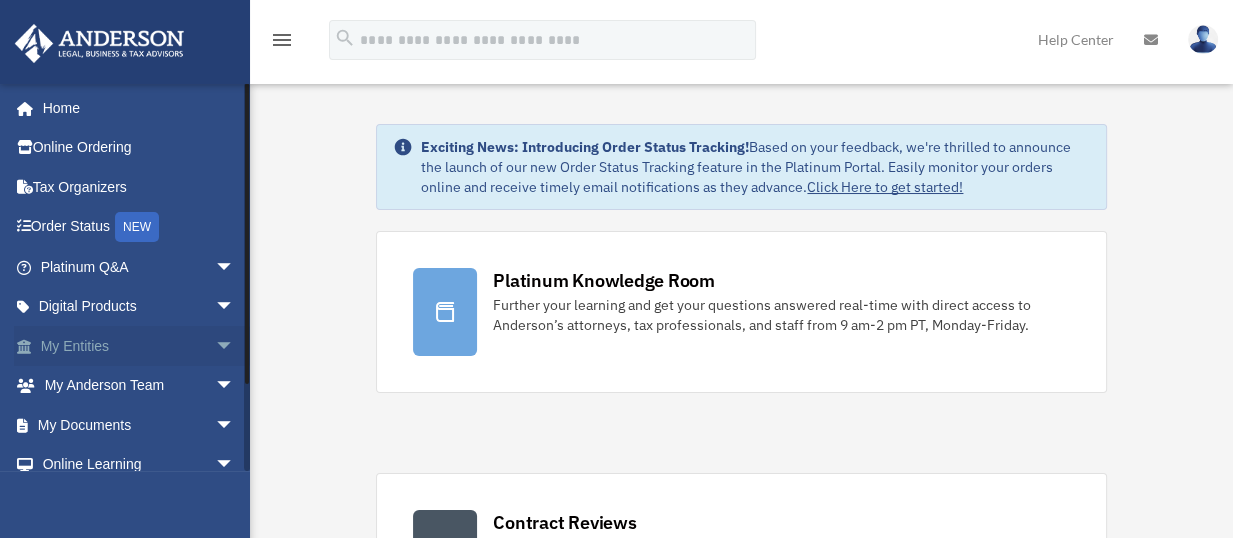 click on "arrow_drop_down" at bounding box center [235, 346] 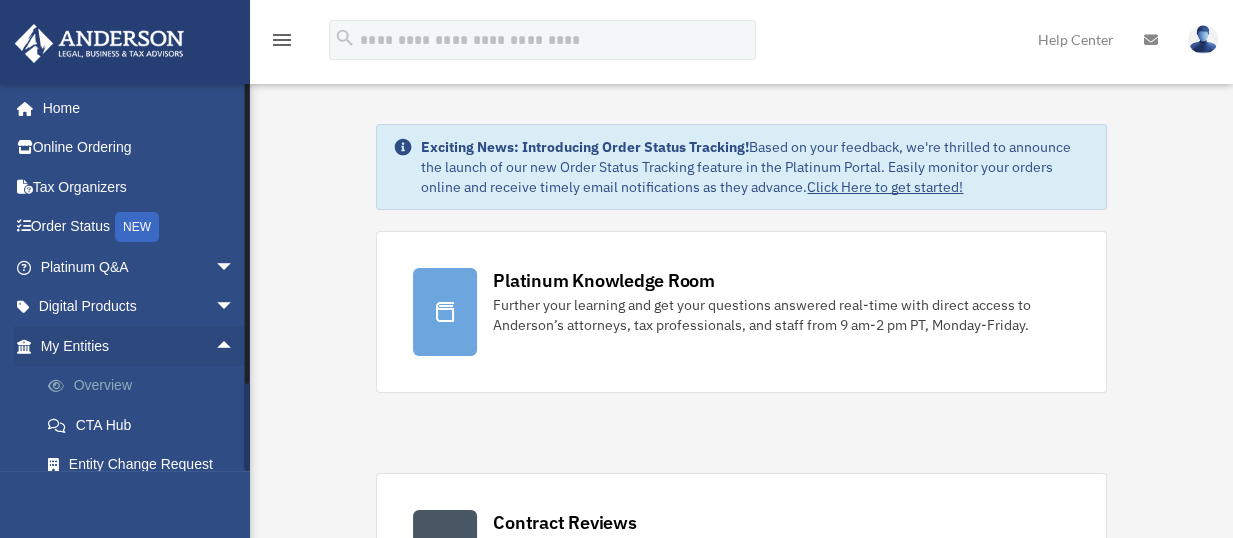 click on "Overview" at bounding box center [146, 386] 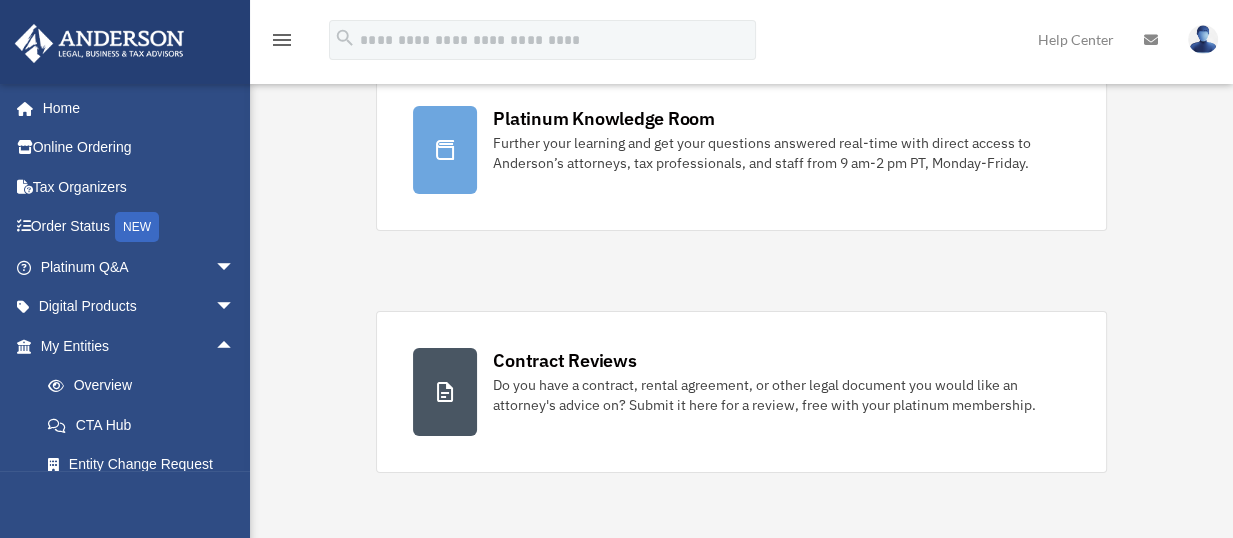 scroll, scrollTop: 176, scrollLeft: 0, axis: vertical 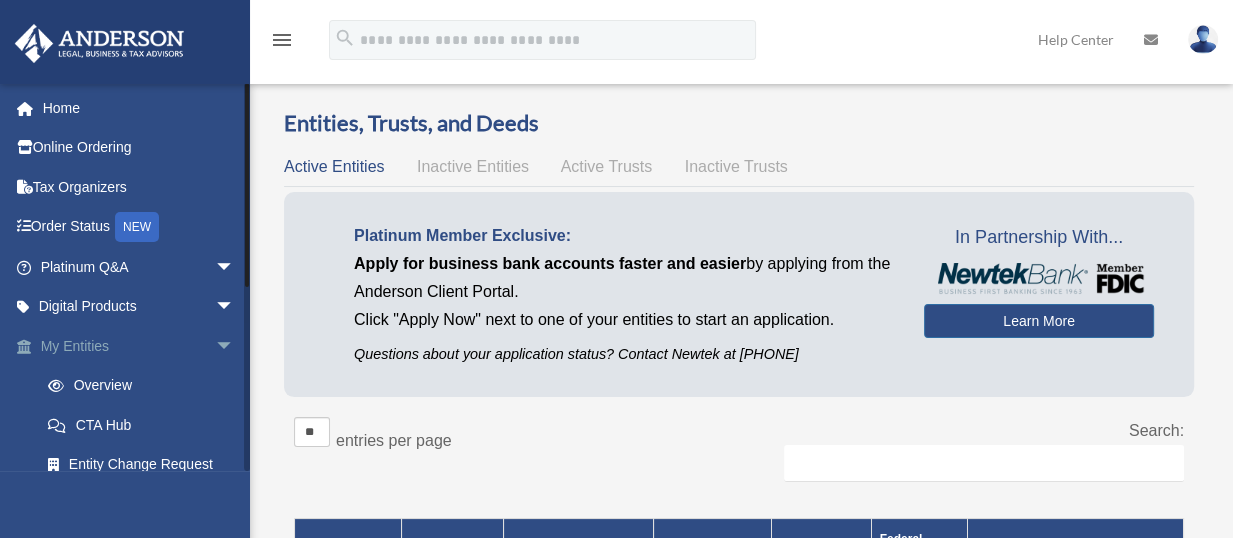 click on "arrow_drop_down" at bounding box center (235, 346) 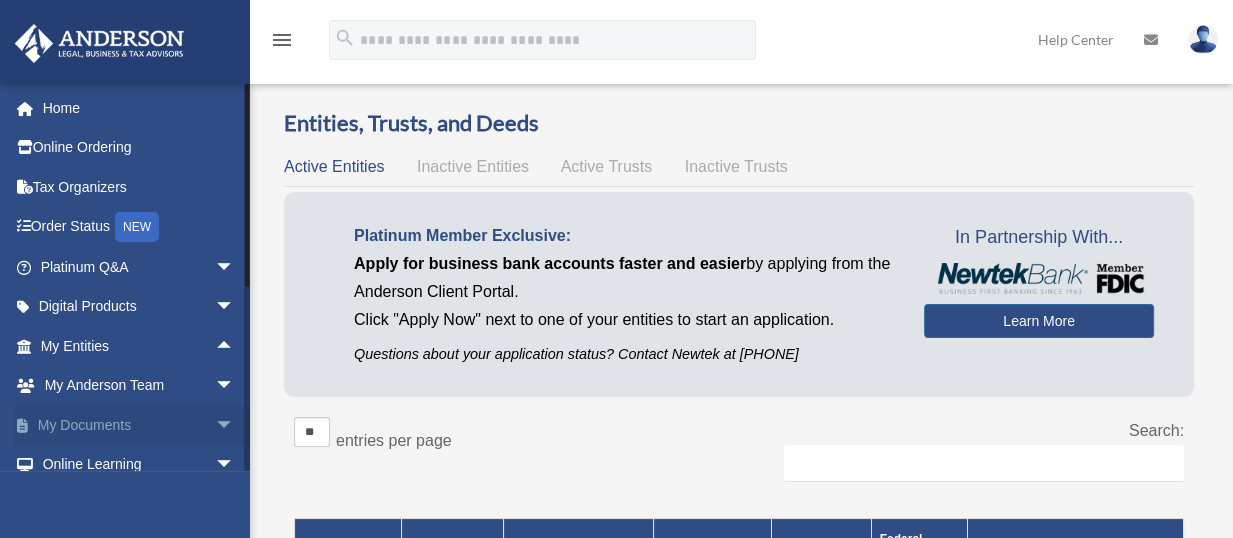 click on "arrow_drop_down" at bounding box center (235, 425) 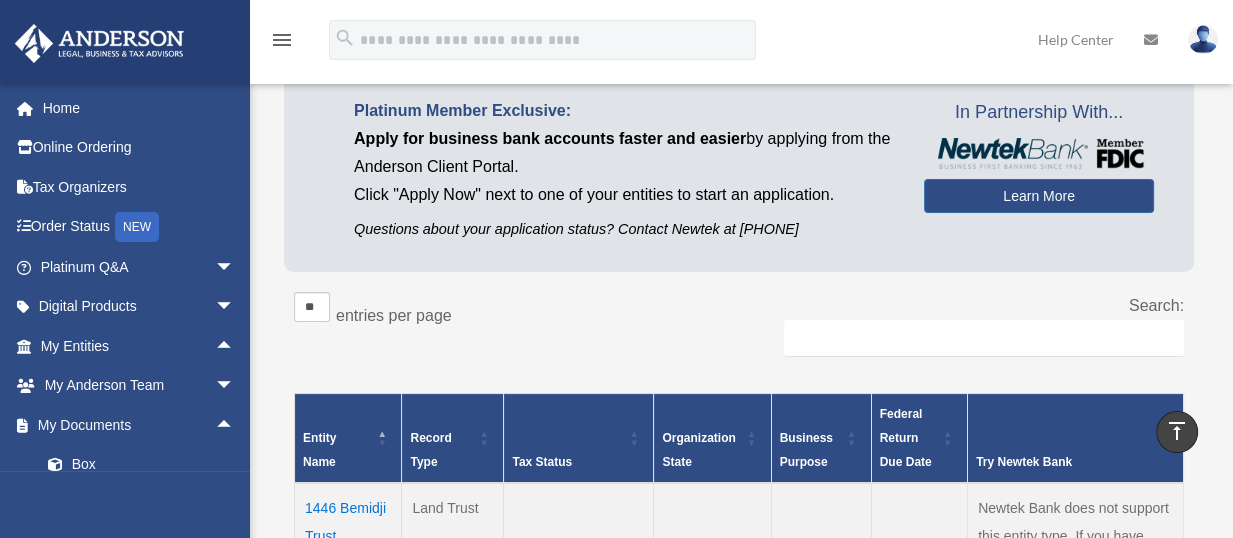 scroll, scrollTop: 113, scrollLeft: 0, axis: vertical 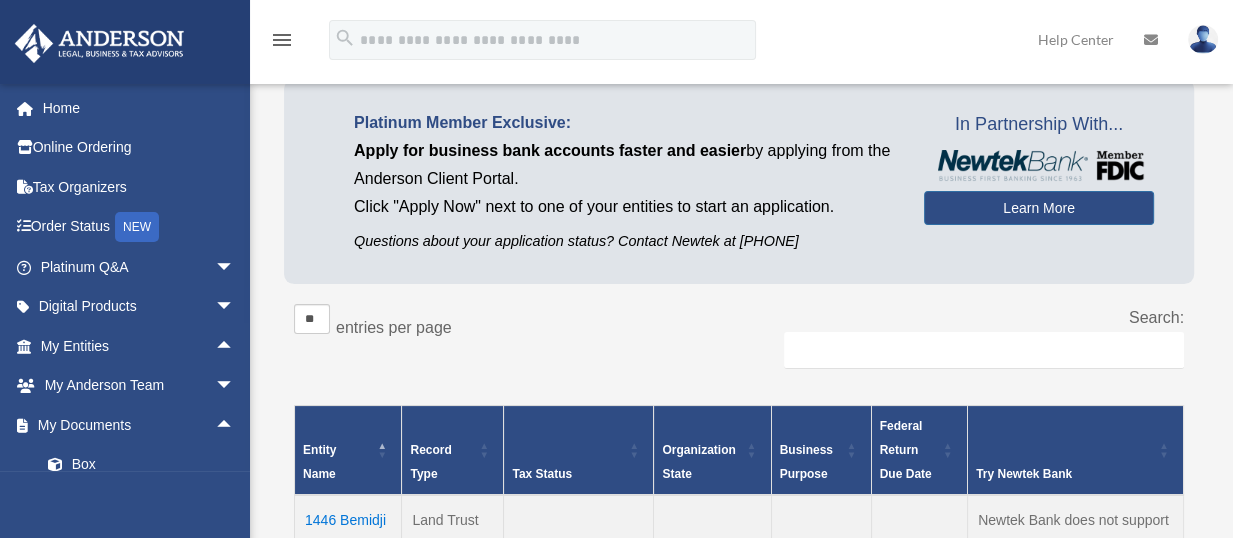 click on "Help Center" at bounding box center [1076, 39] 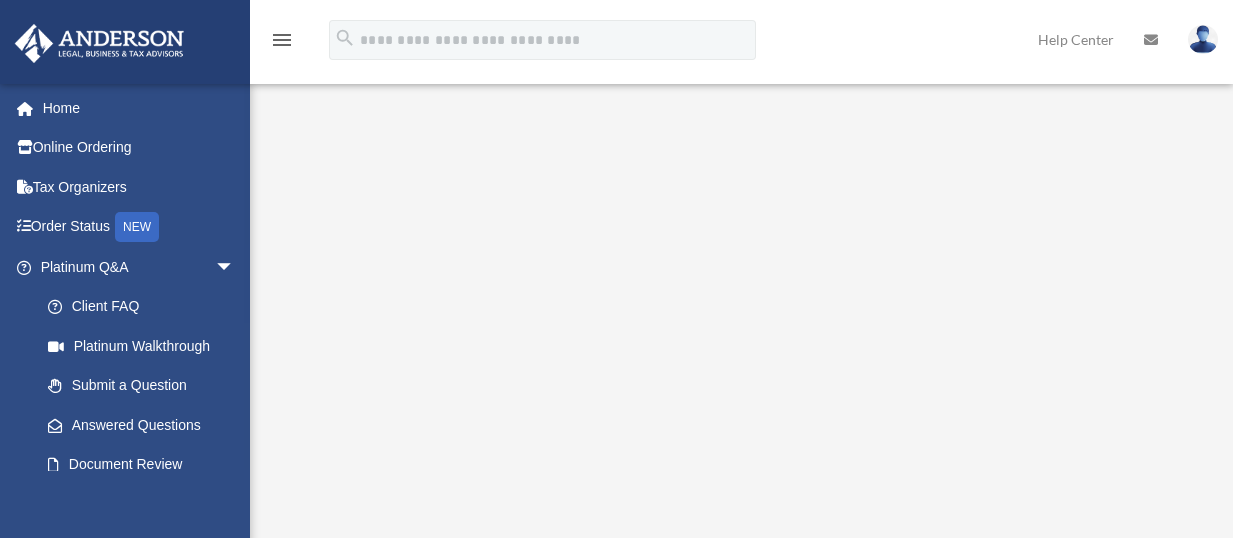 scroll, scrollTop: 0, scrollLeft: 0, axis: both 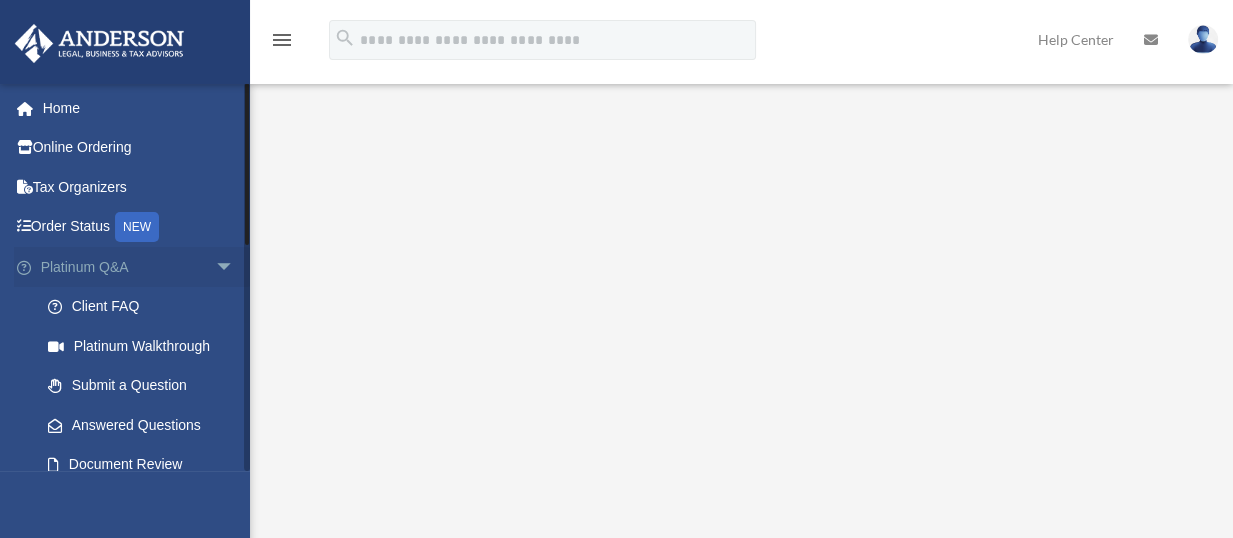 click on "arrow_drop_down" at bounding box center [235, 267] 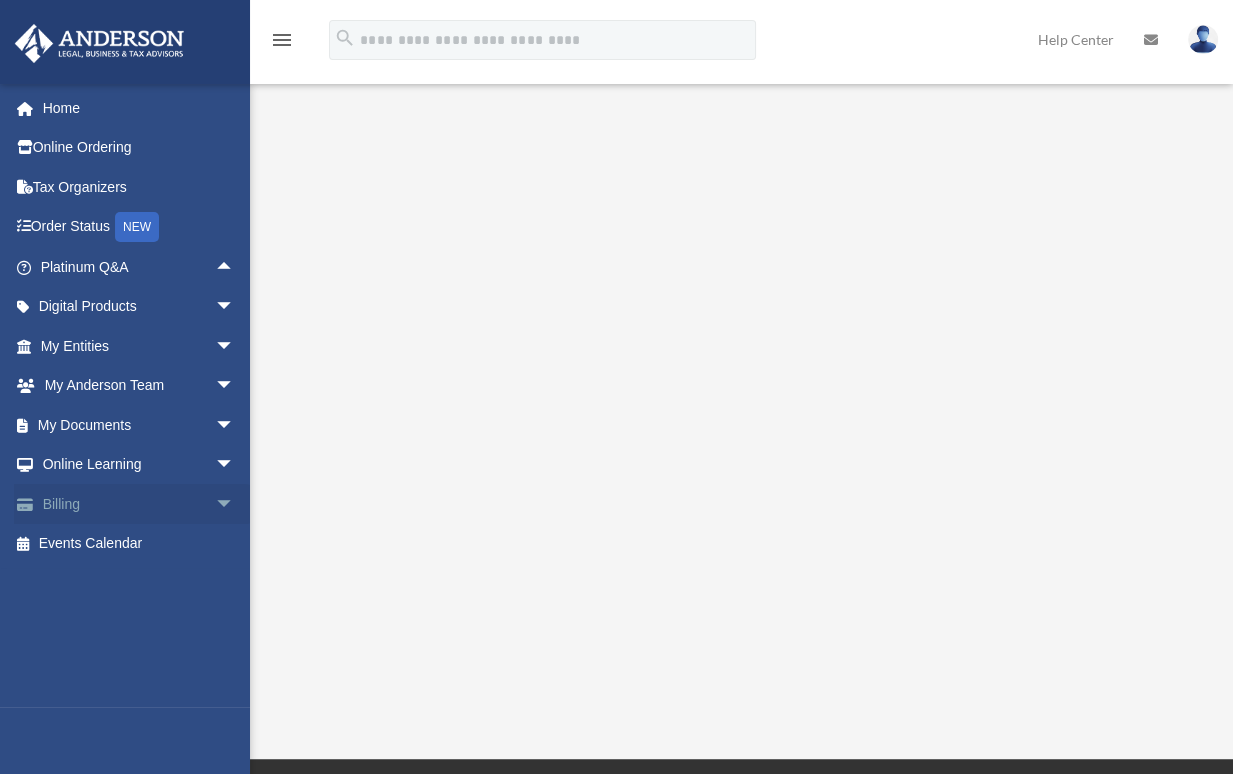 click on "arrow_drop_down" at bounding box center (235, 504) 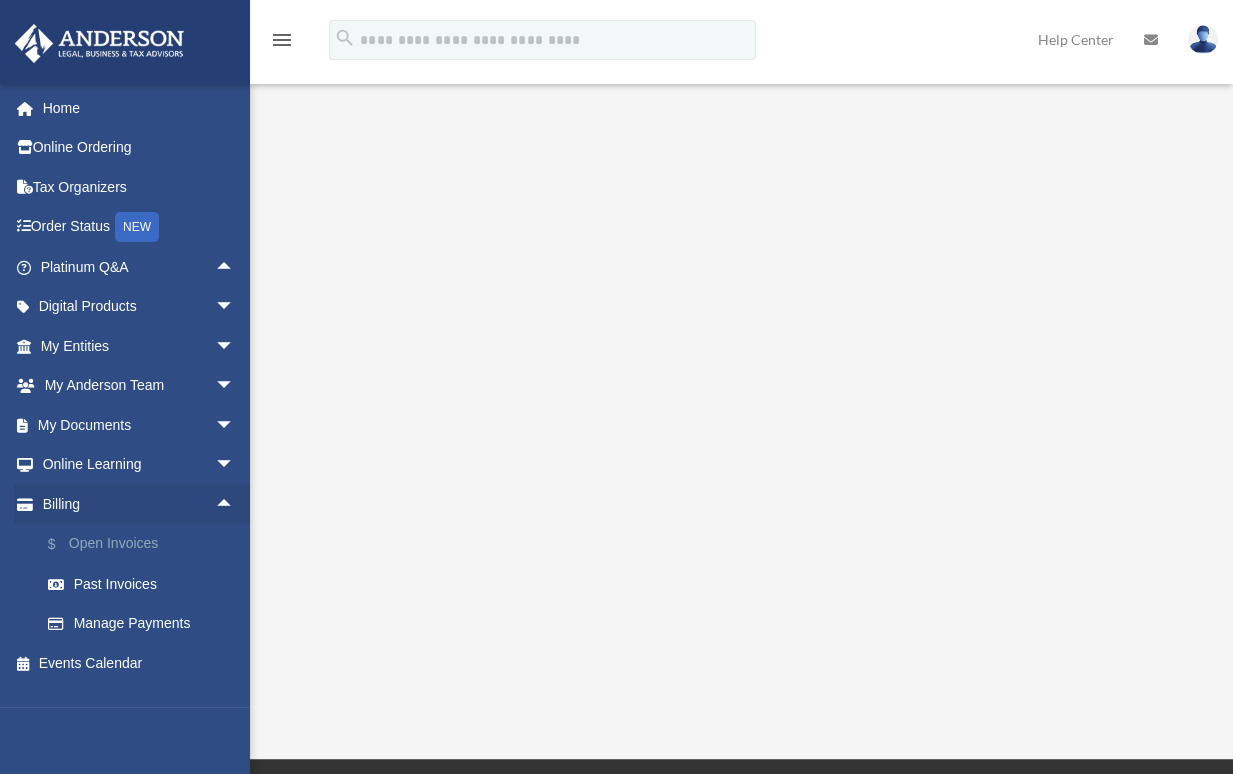 click on "$ Open Invoices" at bounding box center (146, 544) 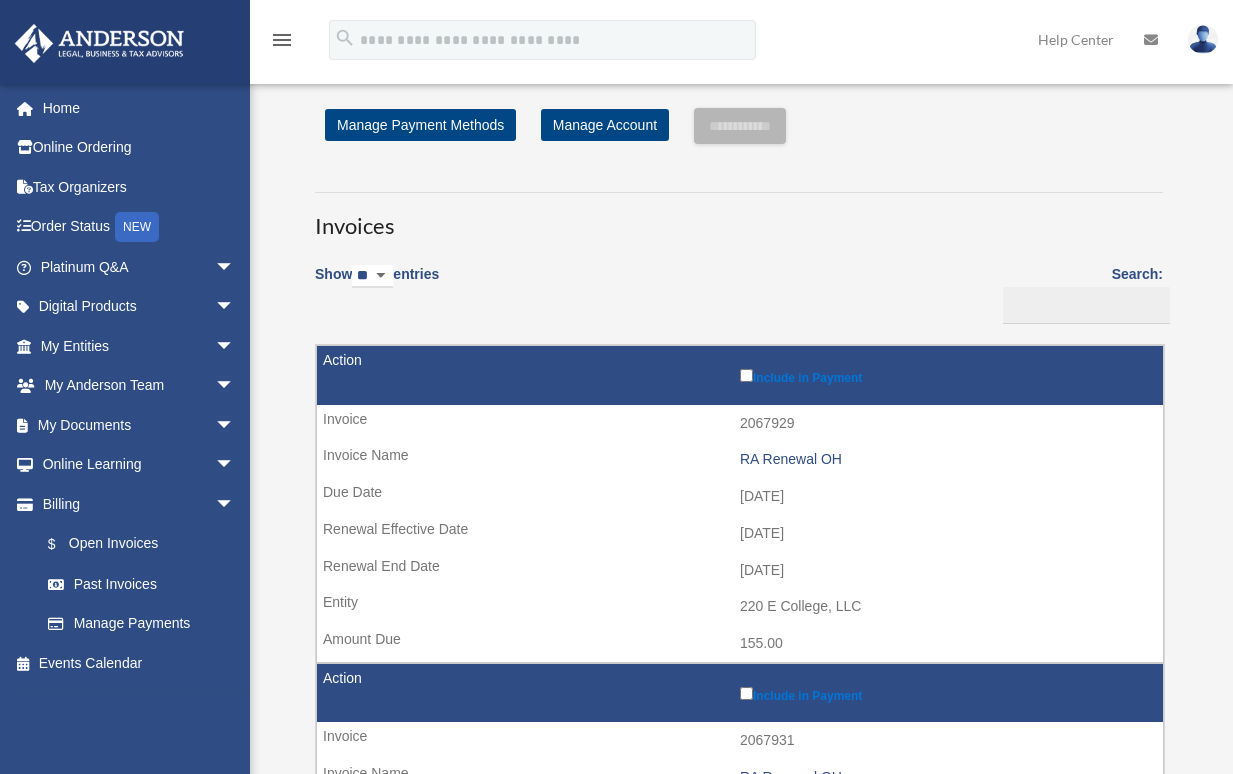 scroll, scrollTop: 0, scrollLeft: 0, axis: both 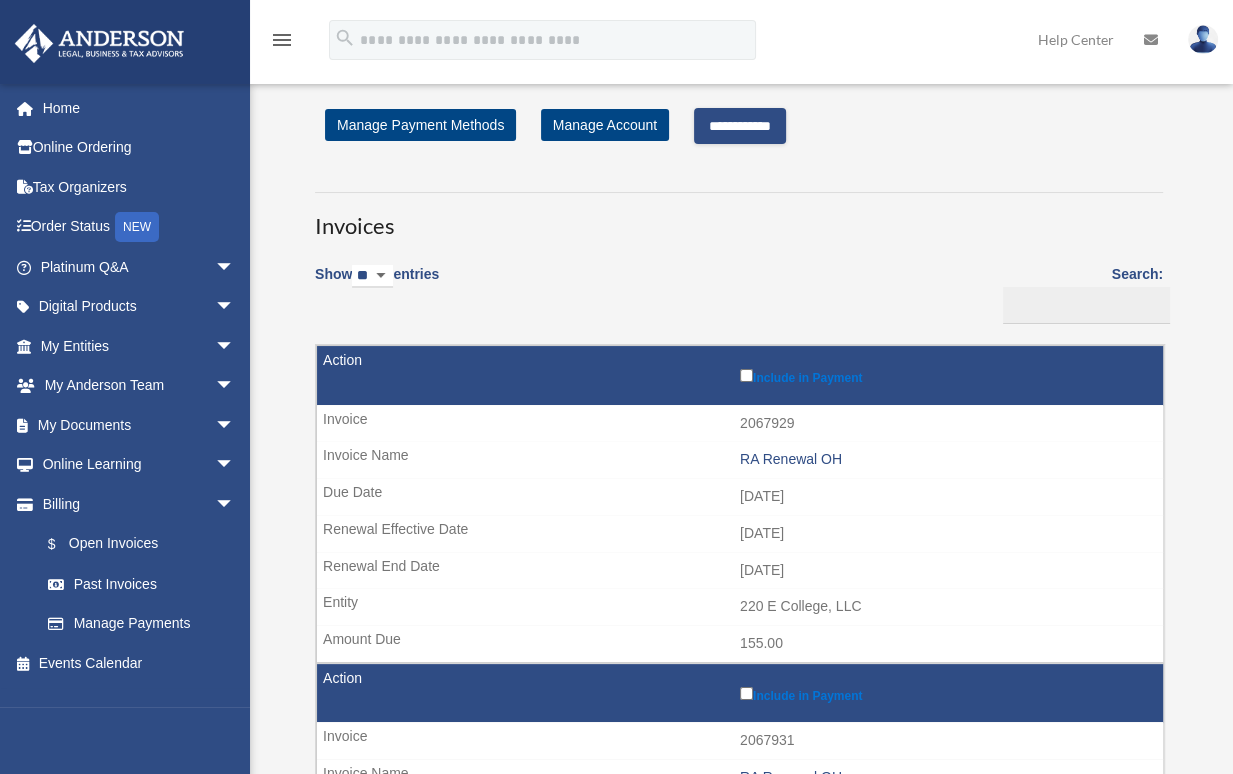 click on "**********" at bounding box center [740, 126] 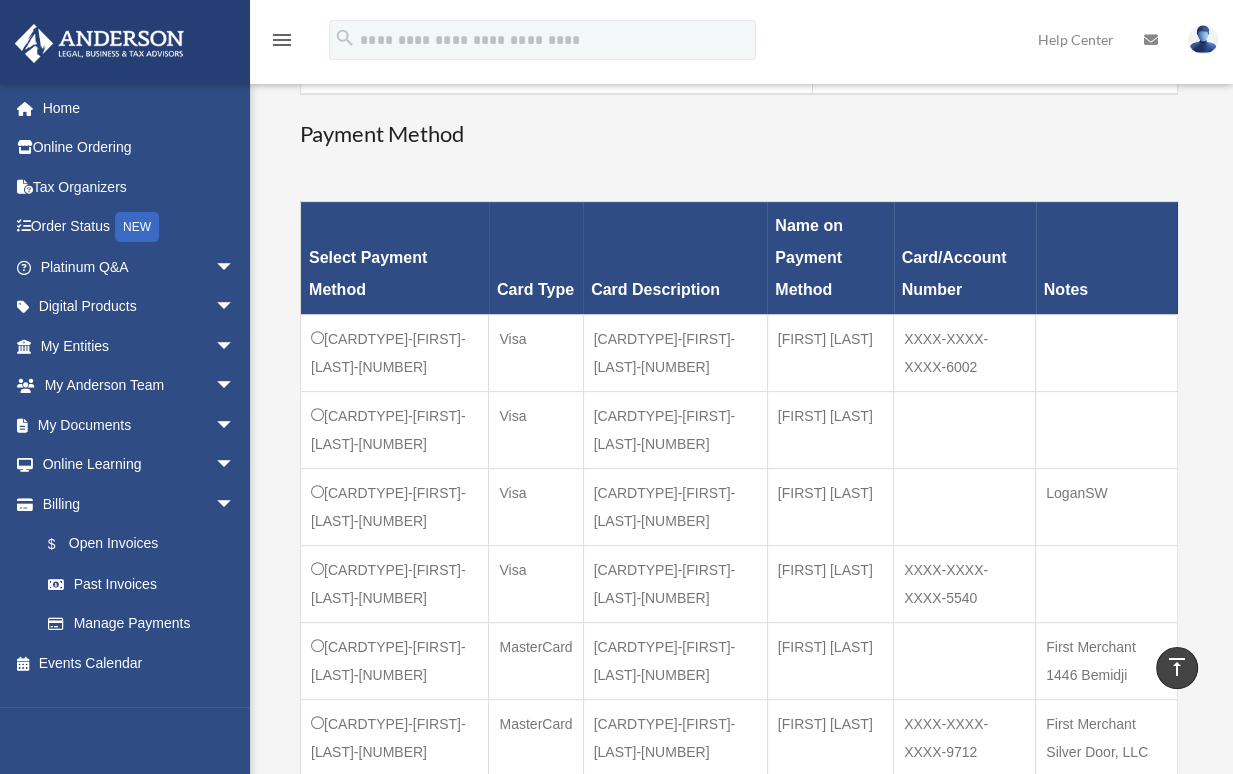 scroll, scrollTop: 460, scrollLeft: 0, axis: vertical 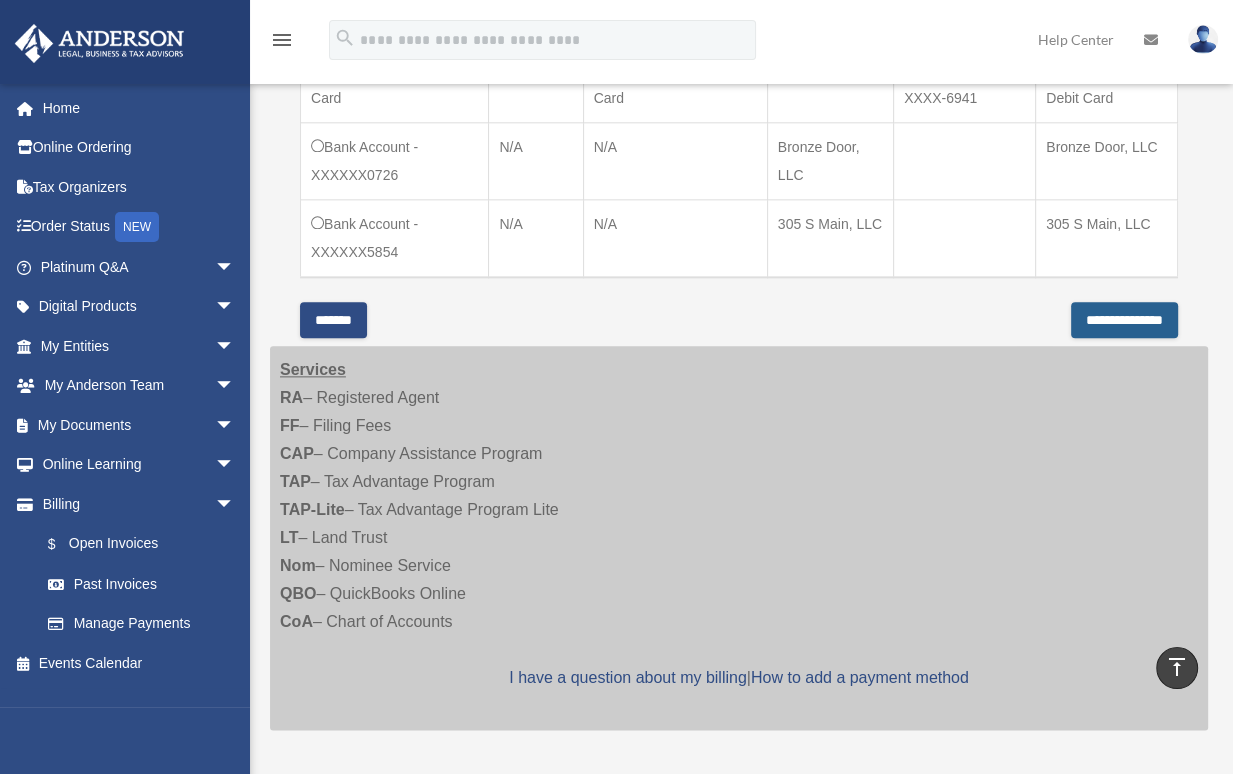 click on "**********" at bounding box center [1124, 320] 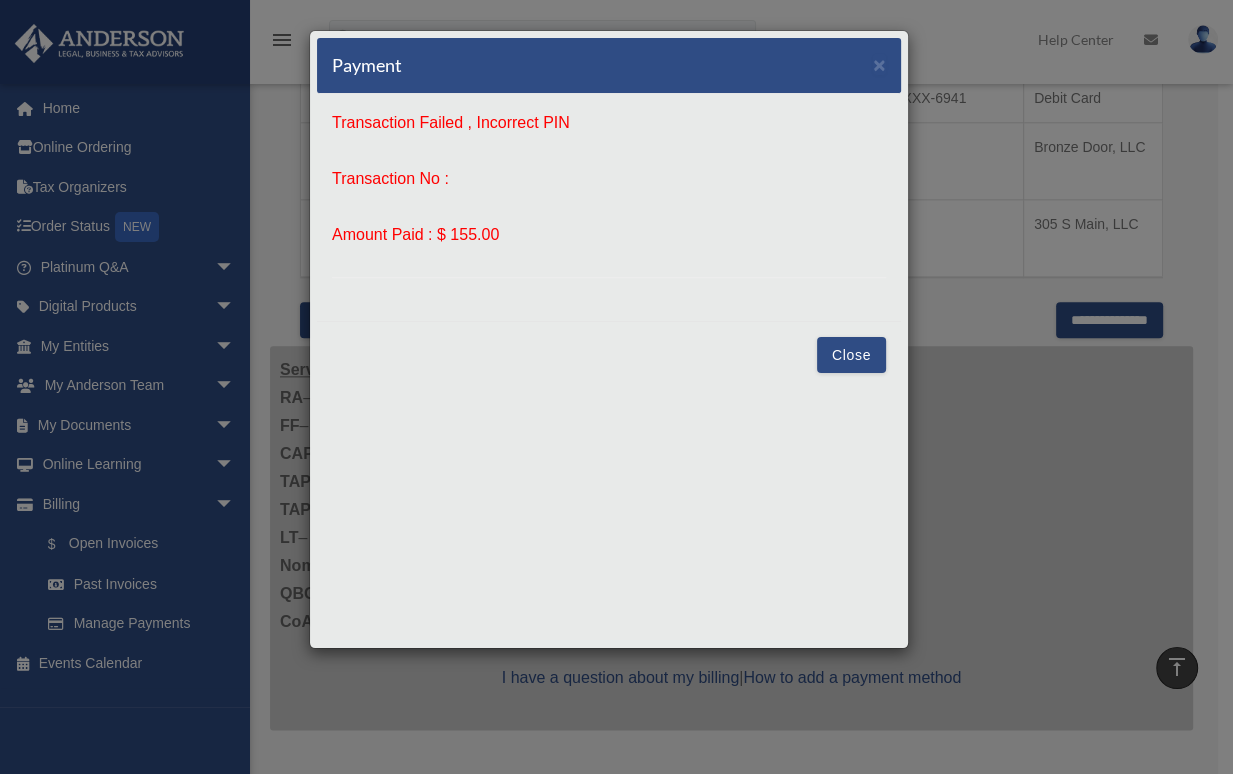 click on "Close" at bounding box center [851, 355] 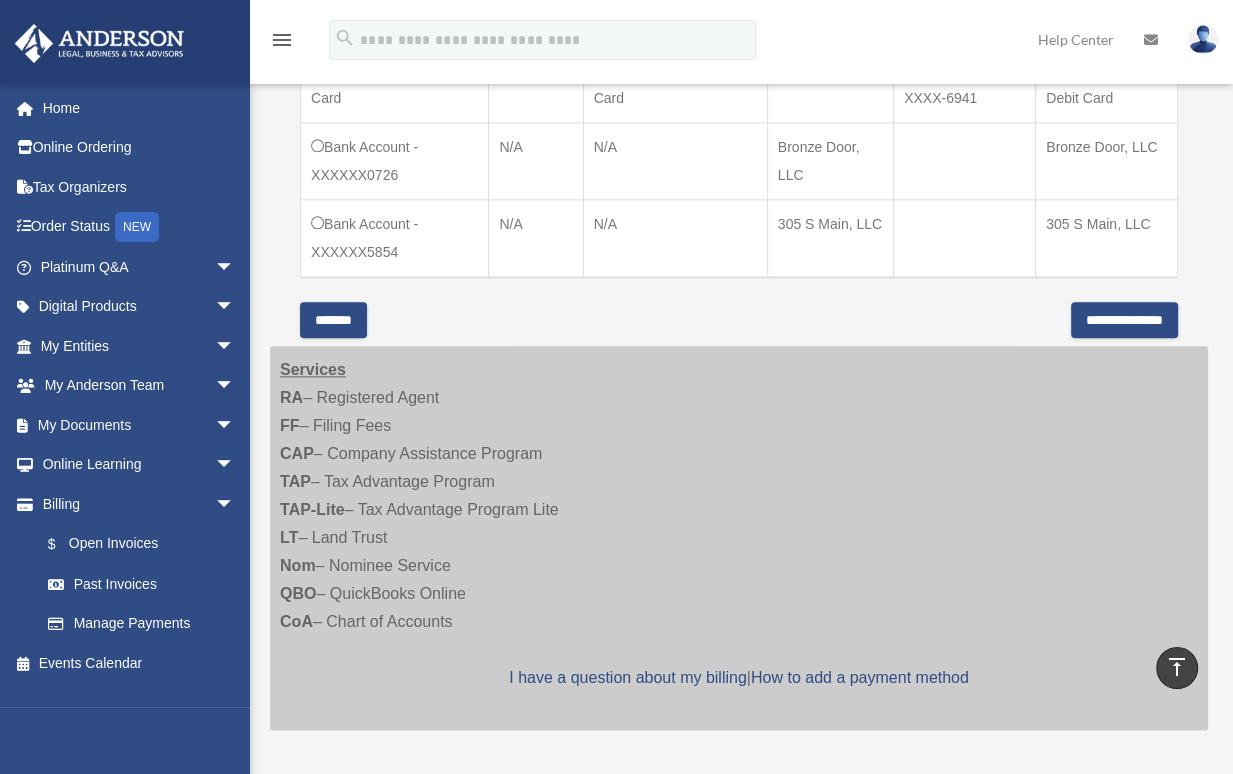 scroll, scrollTop: 1727, scrollLeft: 0, axis: vertical 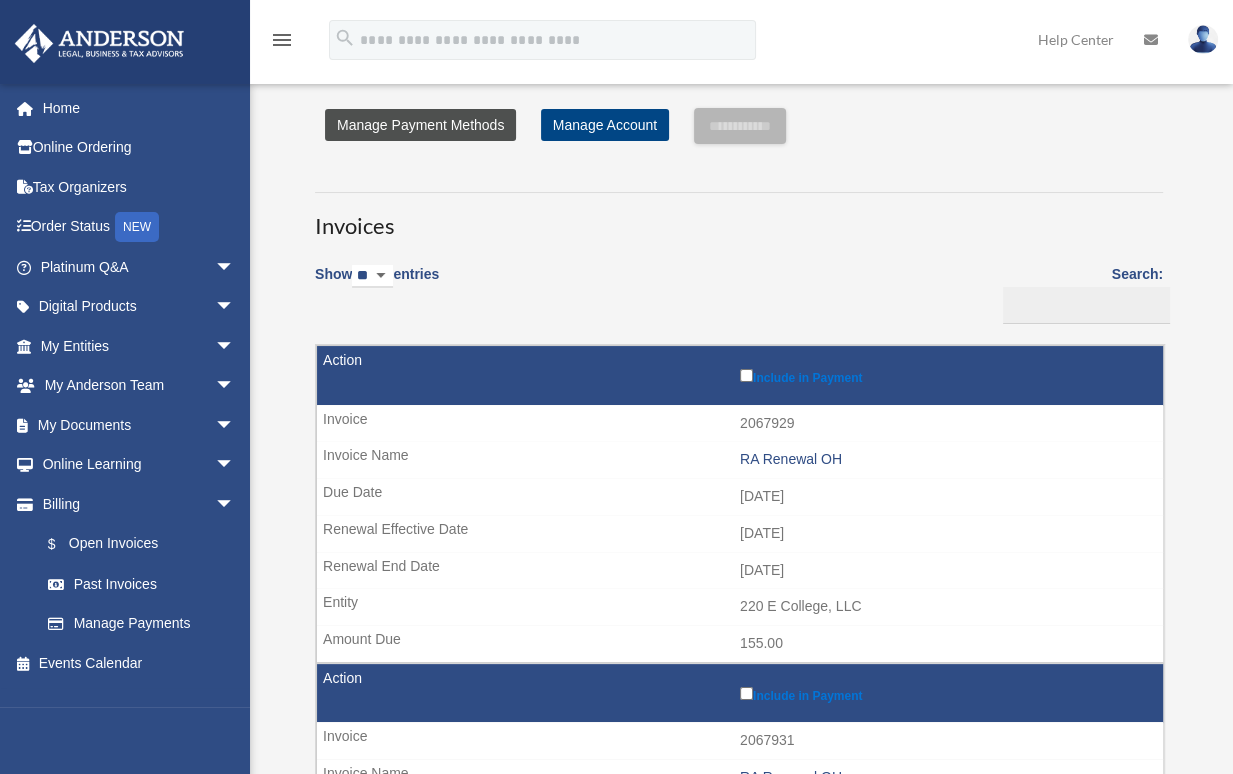 click on "Manage Payment Methods" at bounding box center (420, 125) 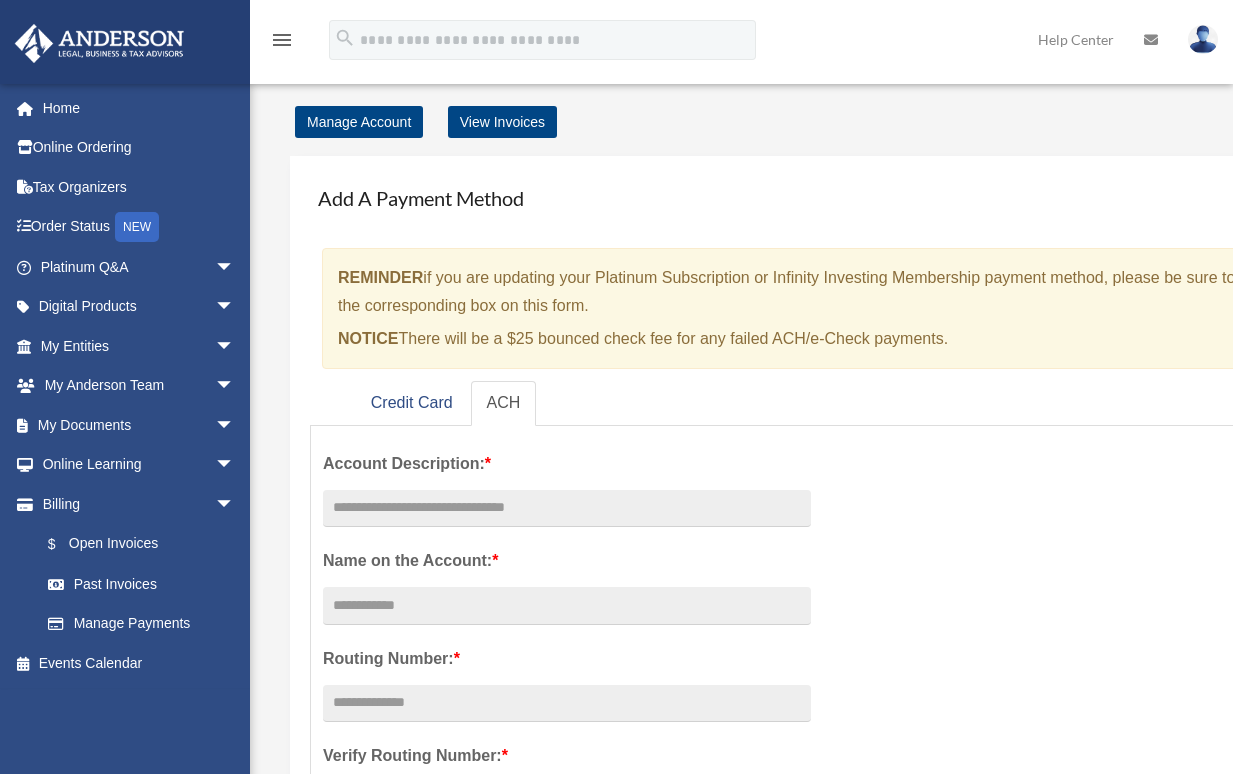 scroll, scrollTop: 0, scrollLeft: 0, axis: both 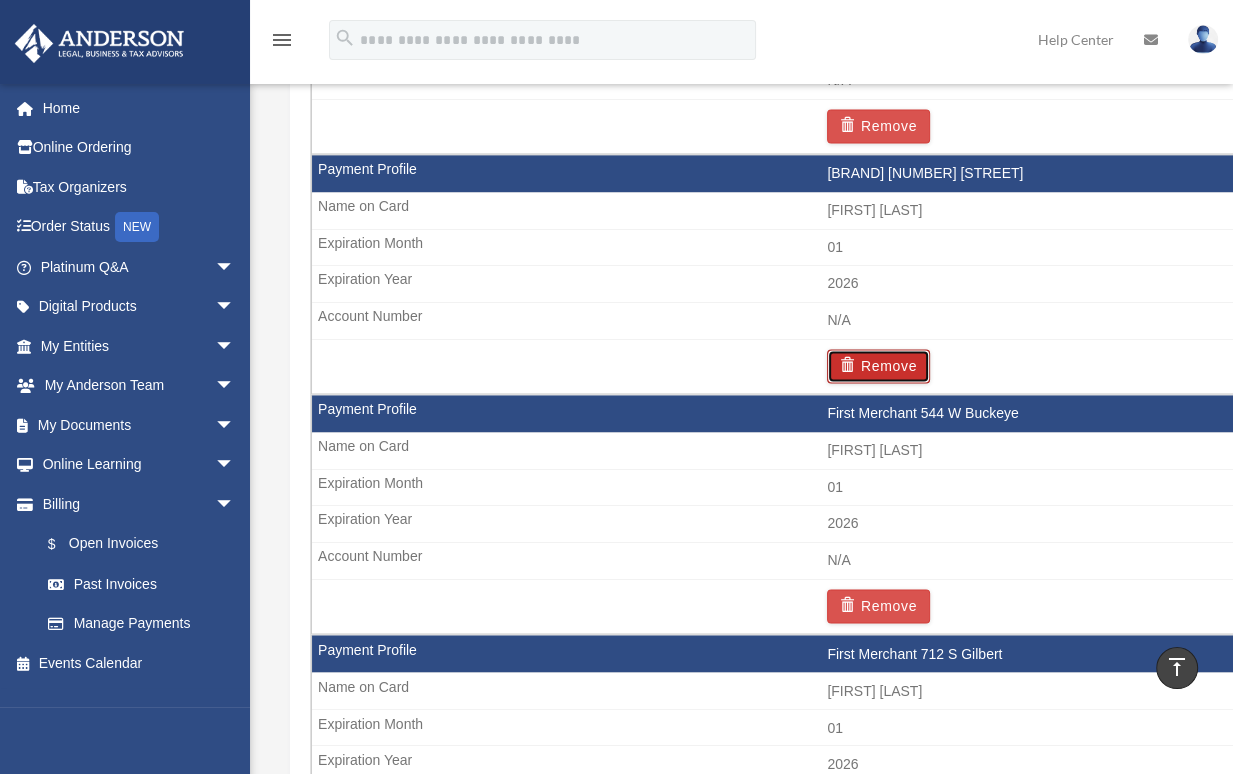 click on "Remove" at bounding box center (878, 366) 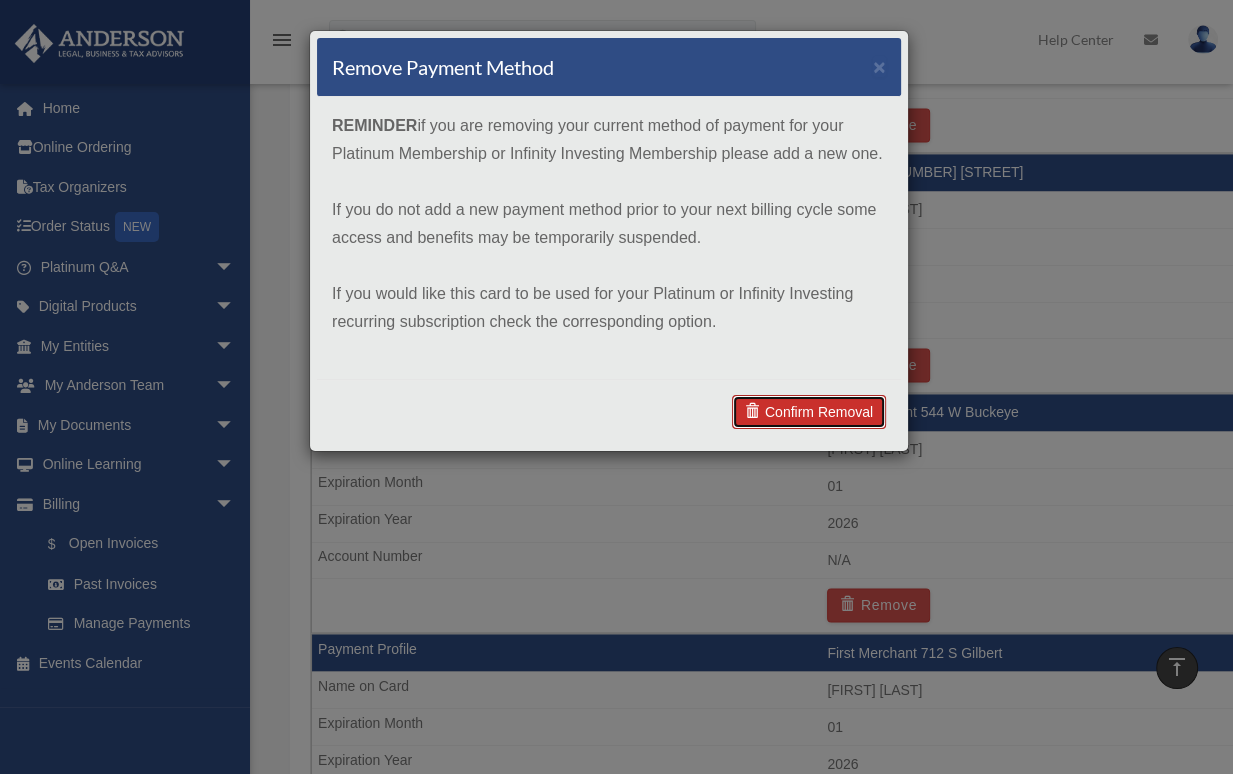 click on "Confirm Removal" at bounding box center [809, 412] 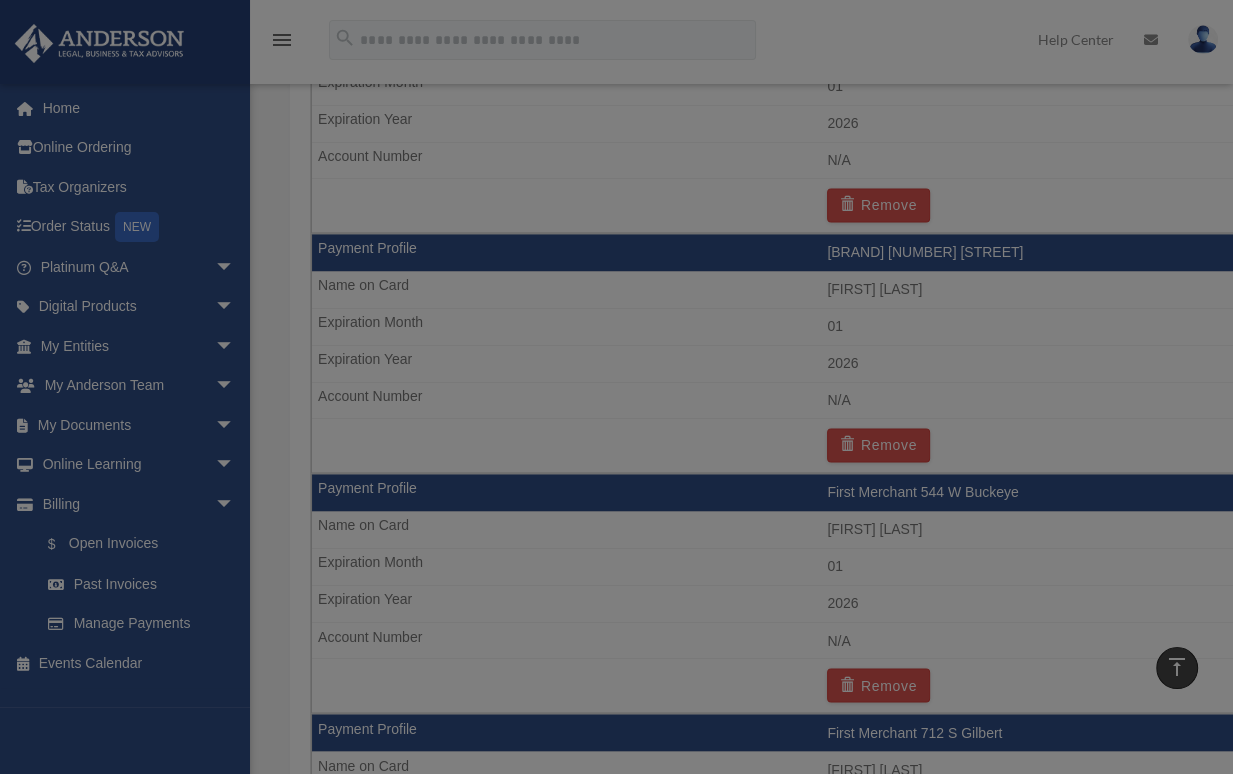 scroll, scrollTop: 2536, scrollLeft: 0, axis: vertical 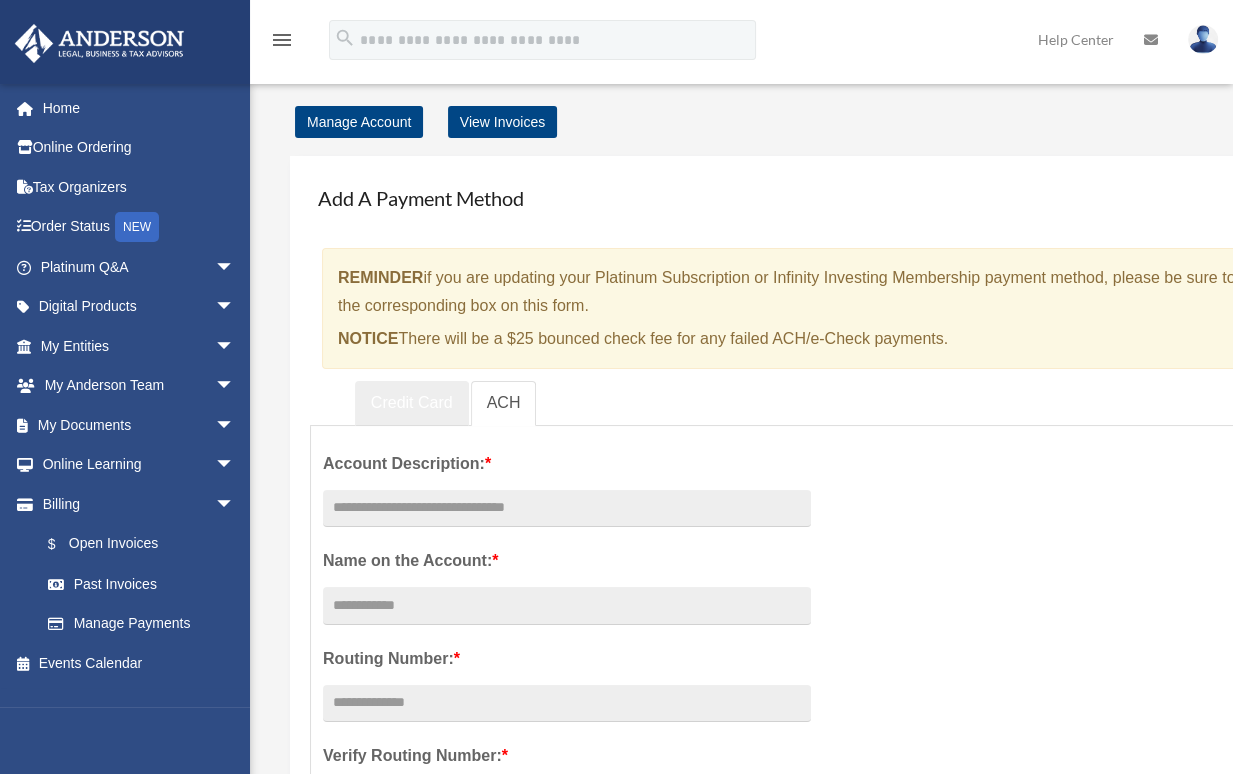 click on "Credit Card" at bounding box center (412, 403) 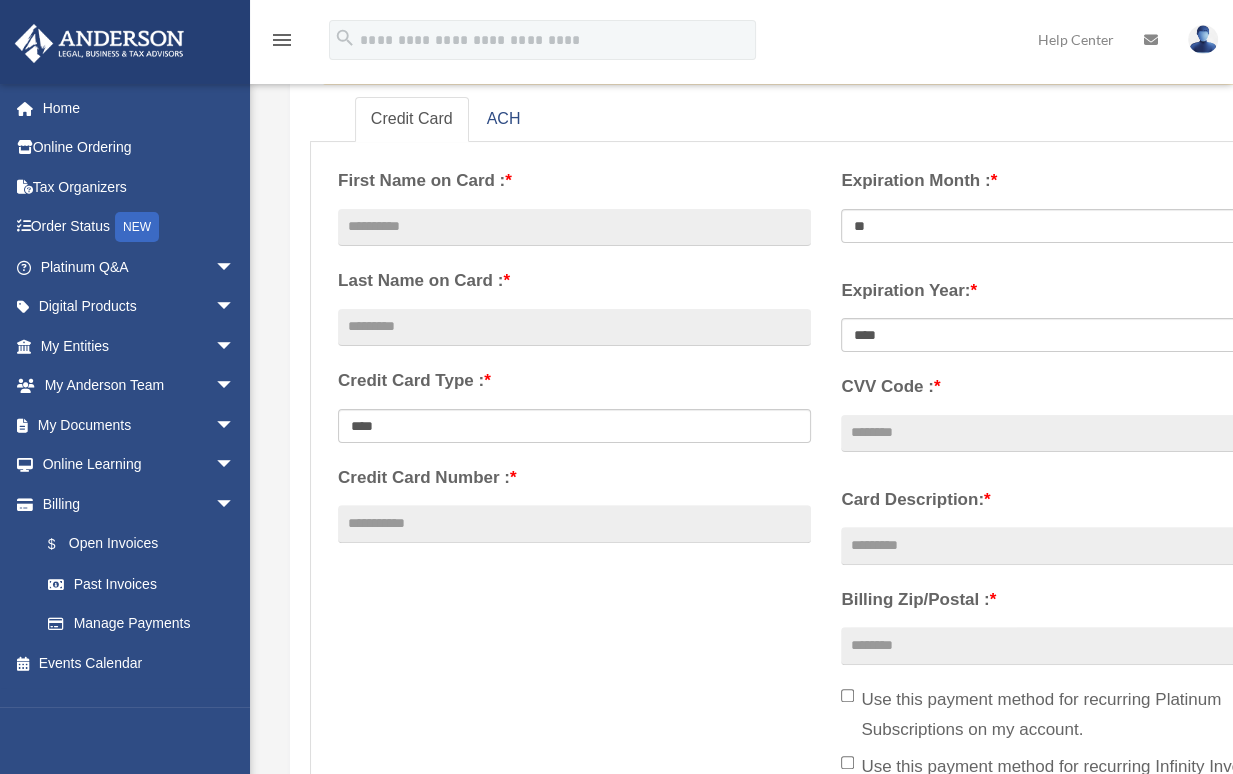 scroll, scrollTop: 276, scrollLeft: 0, axis: vertical 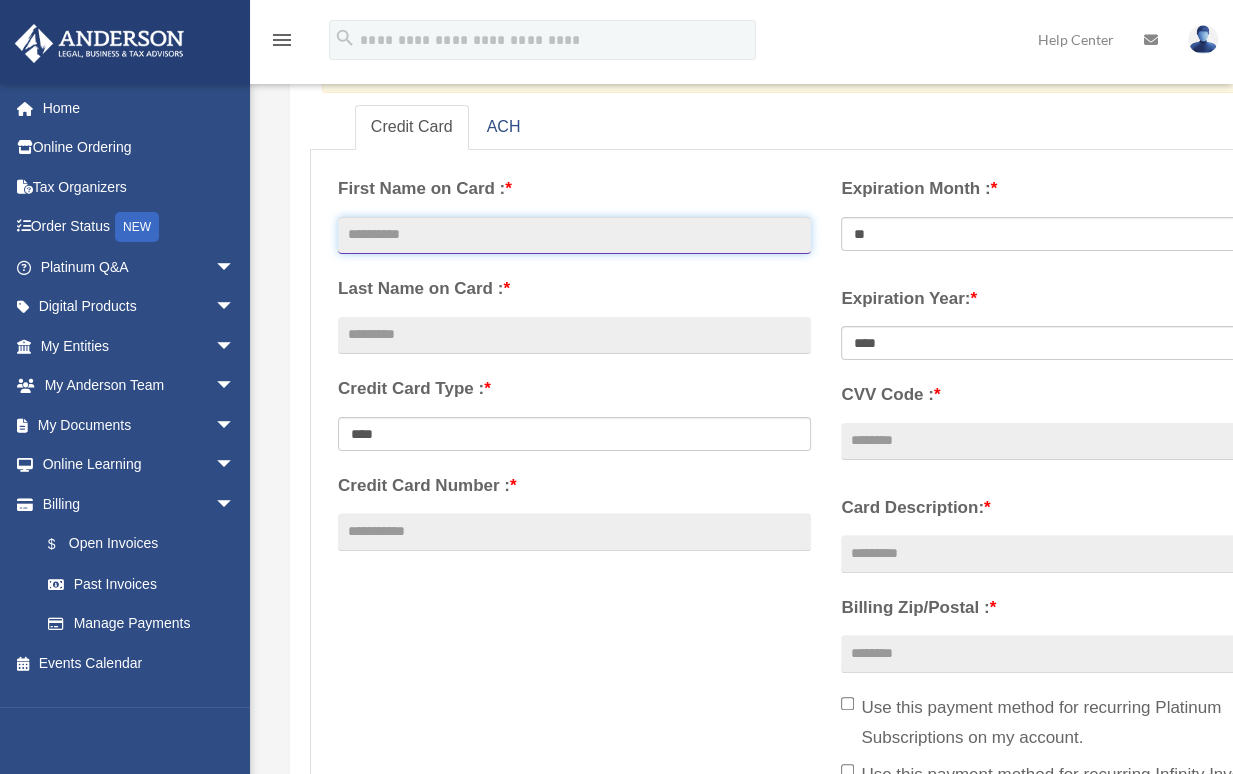 click at bounding box center (574, 236) 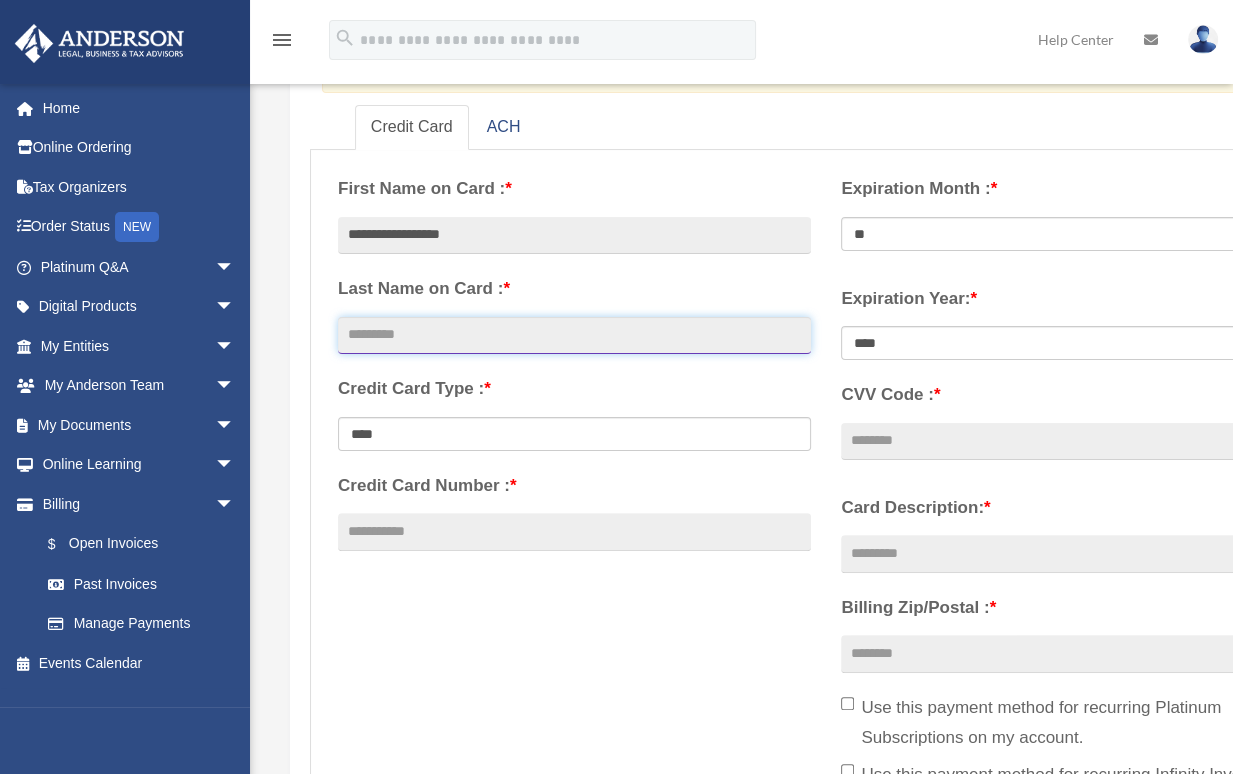 click at bounding box center (574, 336) 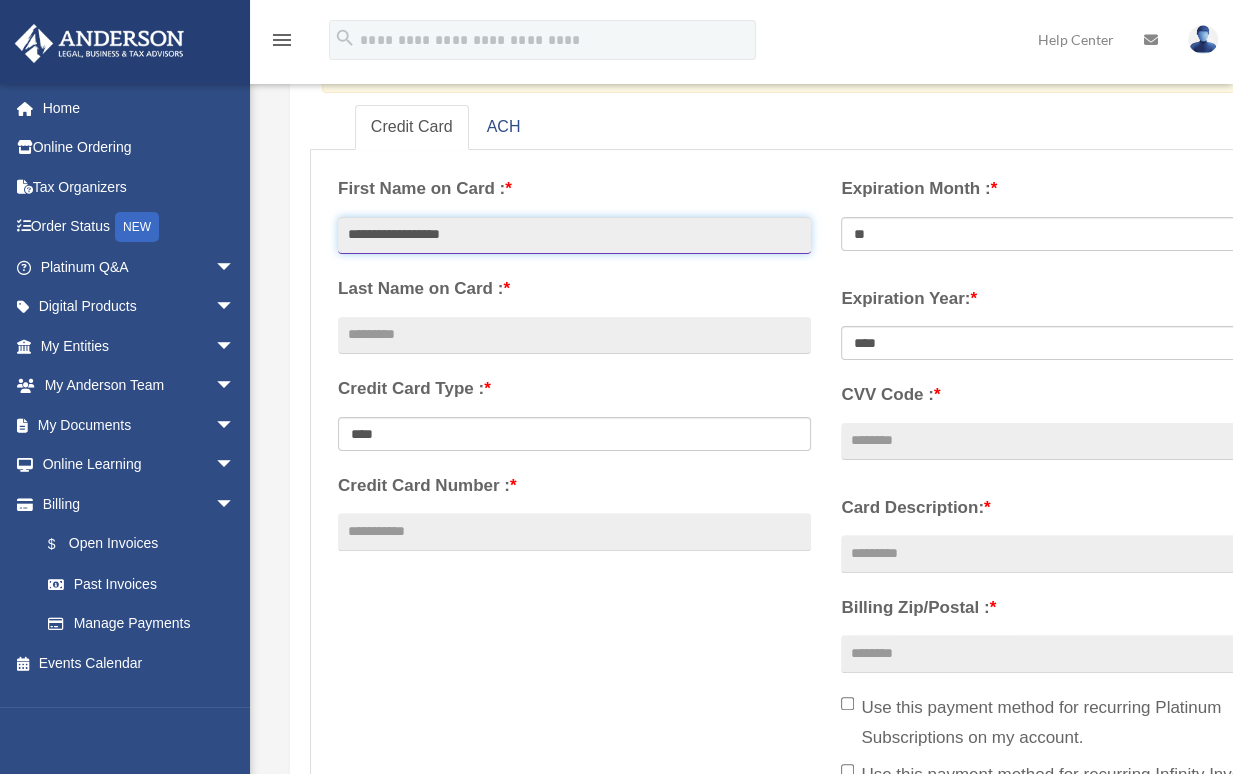 drag, startPoint x: 528, startPoint y: 236, endPoint x: 301, endPoint y: 248, distance: 227.31696 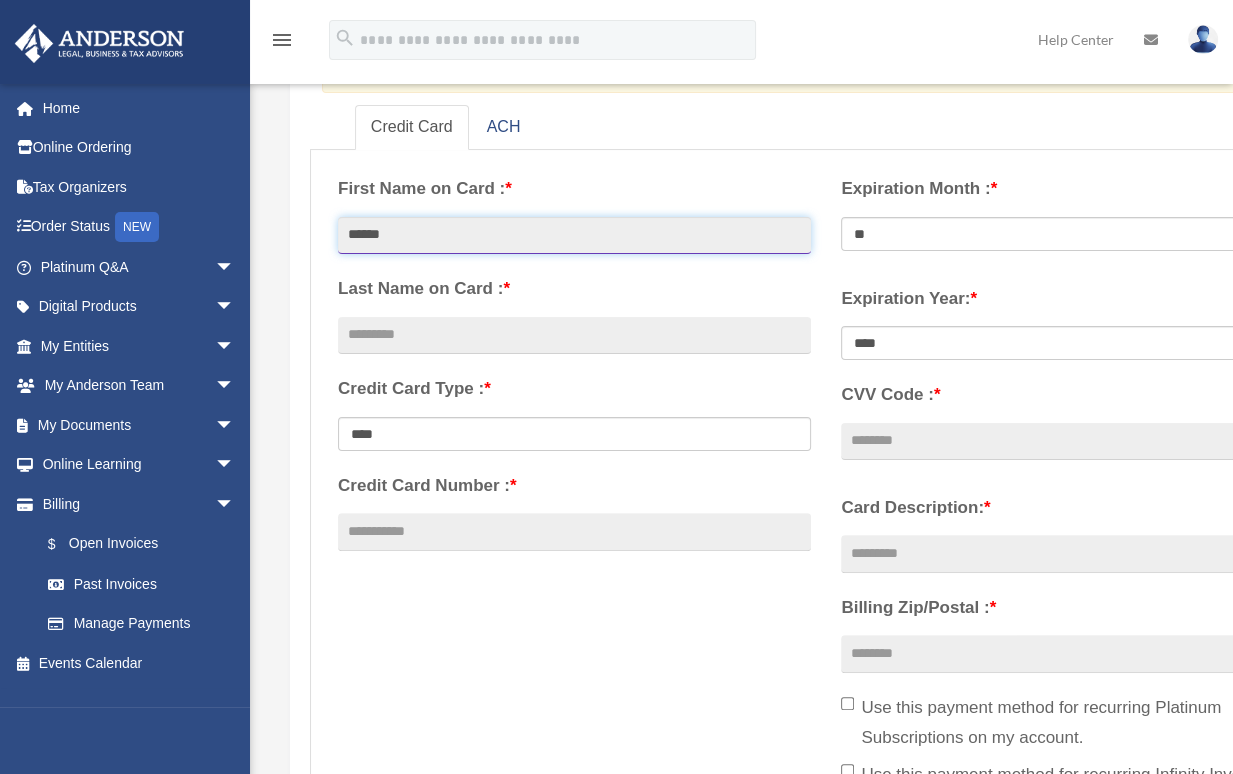 type on "******" 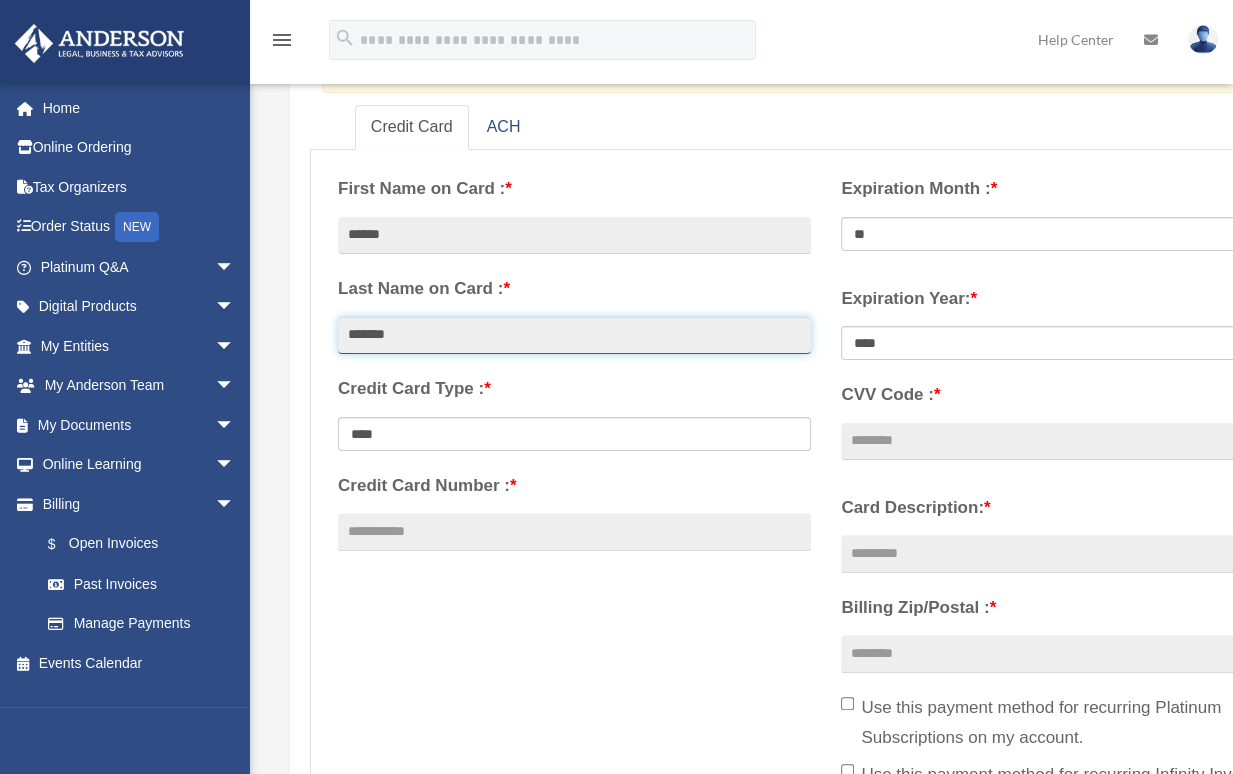 type on "*******" 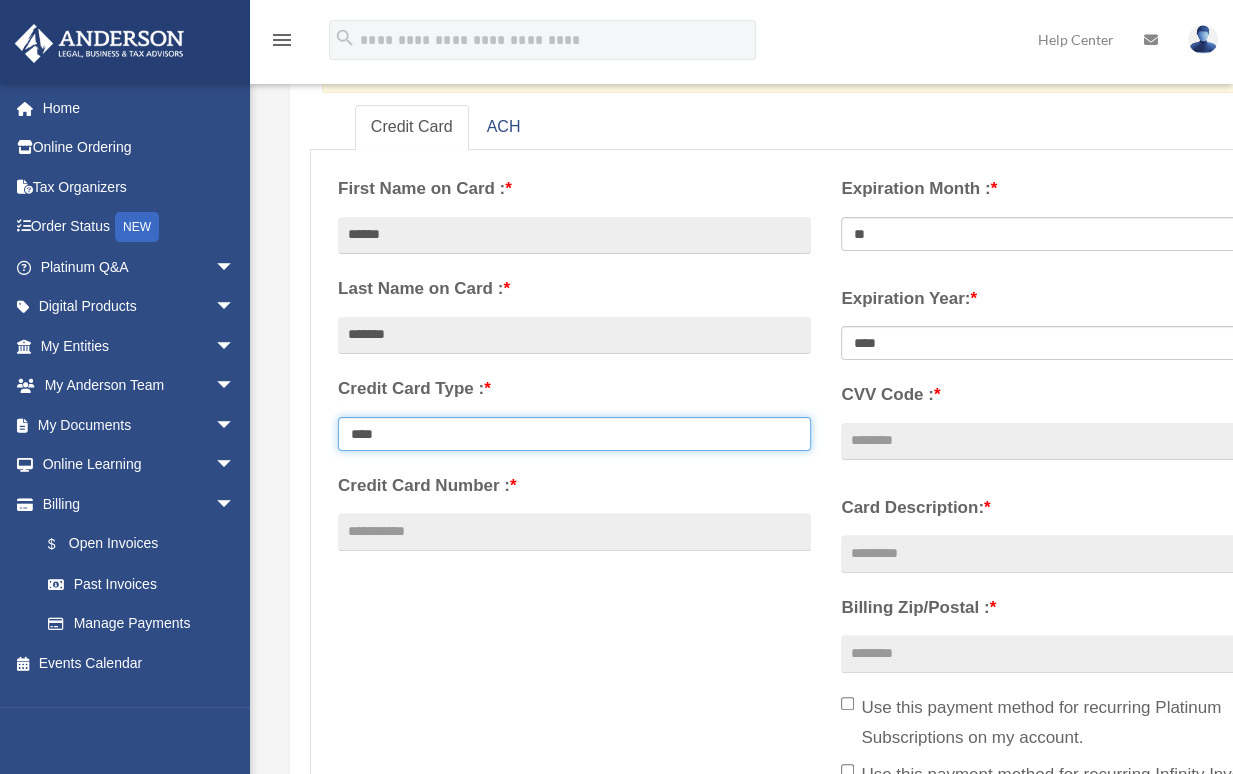 click on "**********" at bounding box center [574, 434] 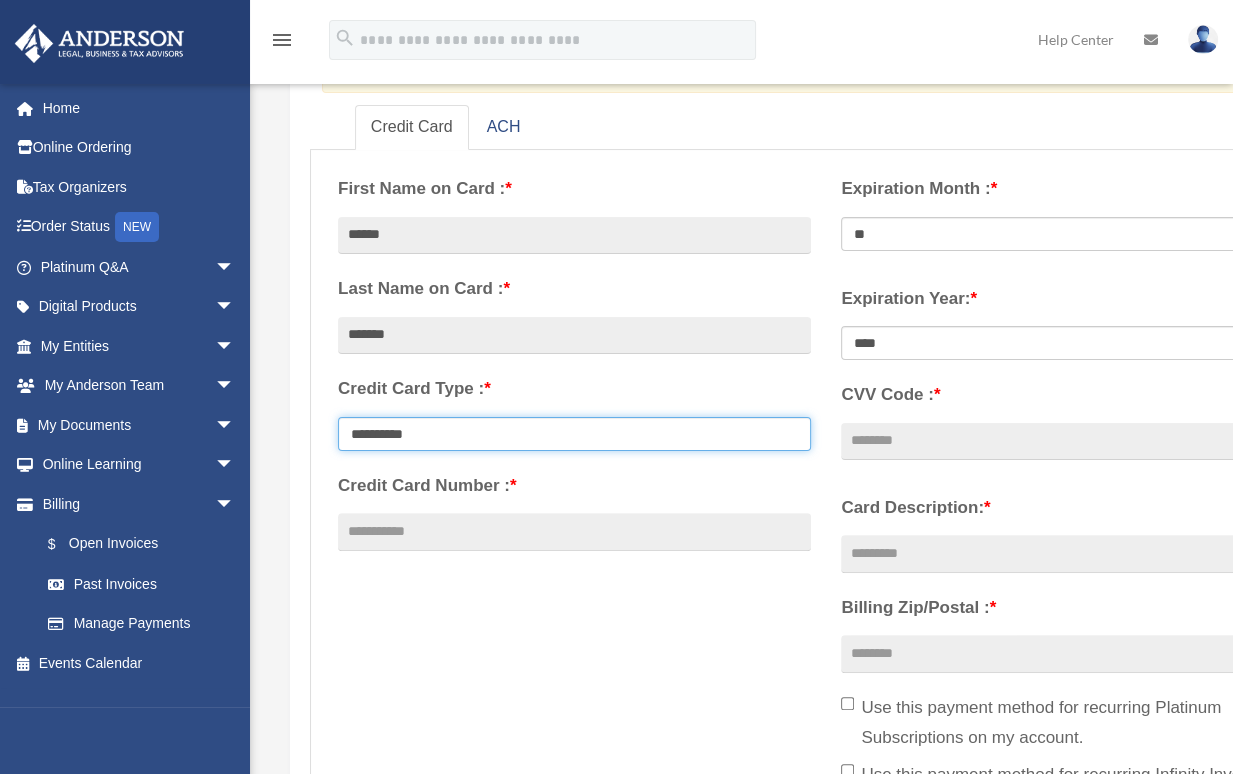 click on "**********" at bounding box center [574, 434] 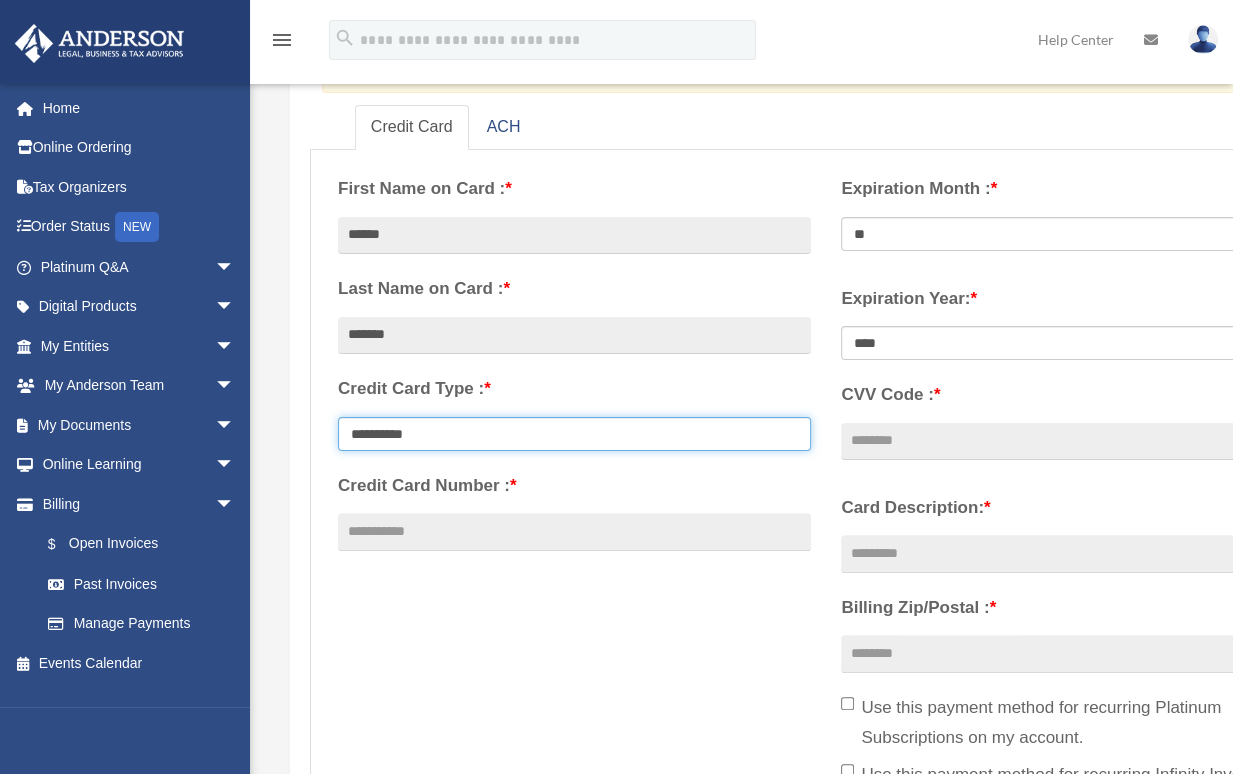 click on "**********" at bounding box center (574, 434) 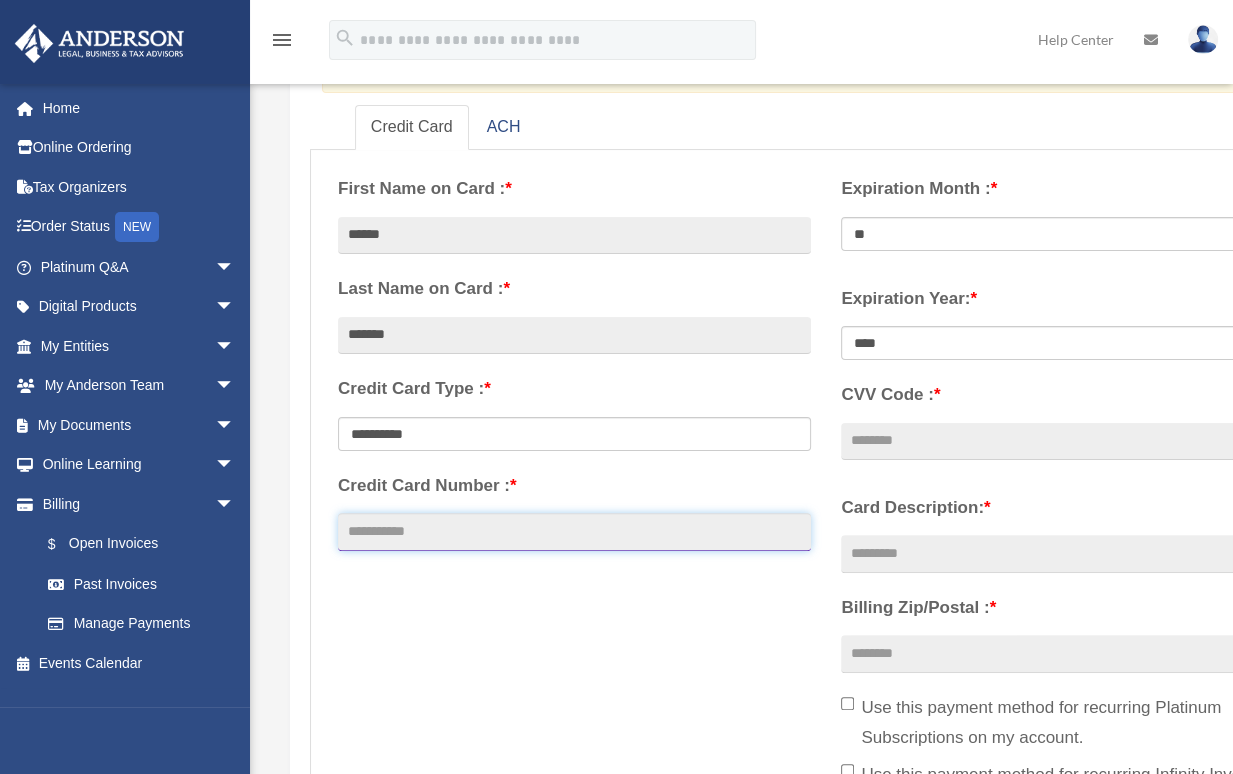 click on "Credit Card Number : *" at bounding box center (574, 532) 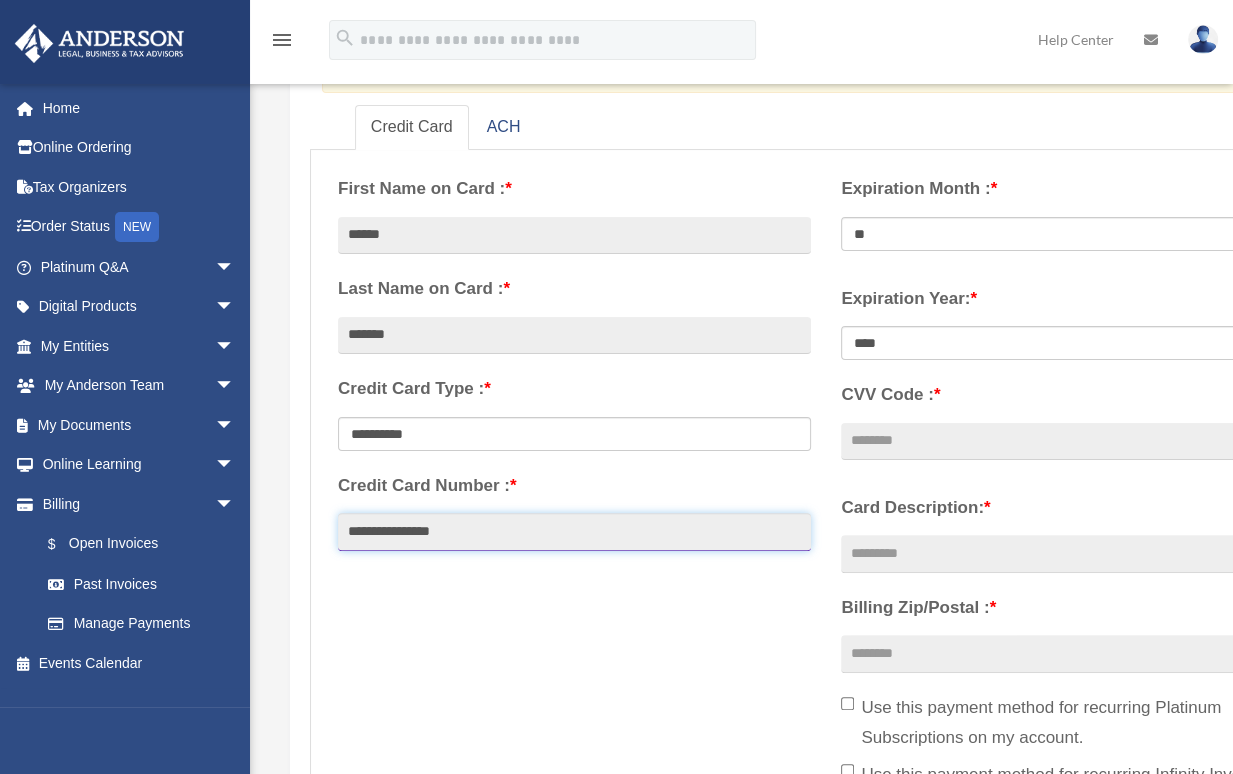 type on "**********" 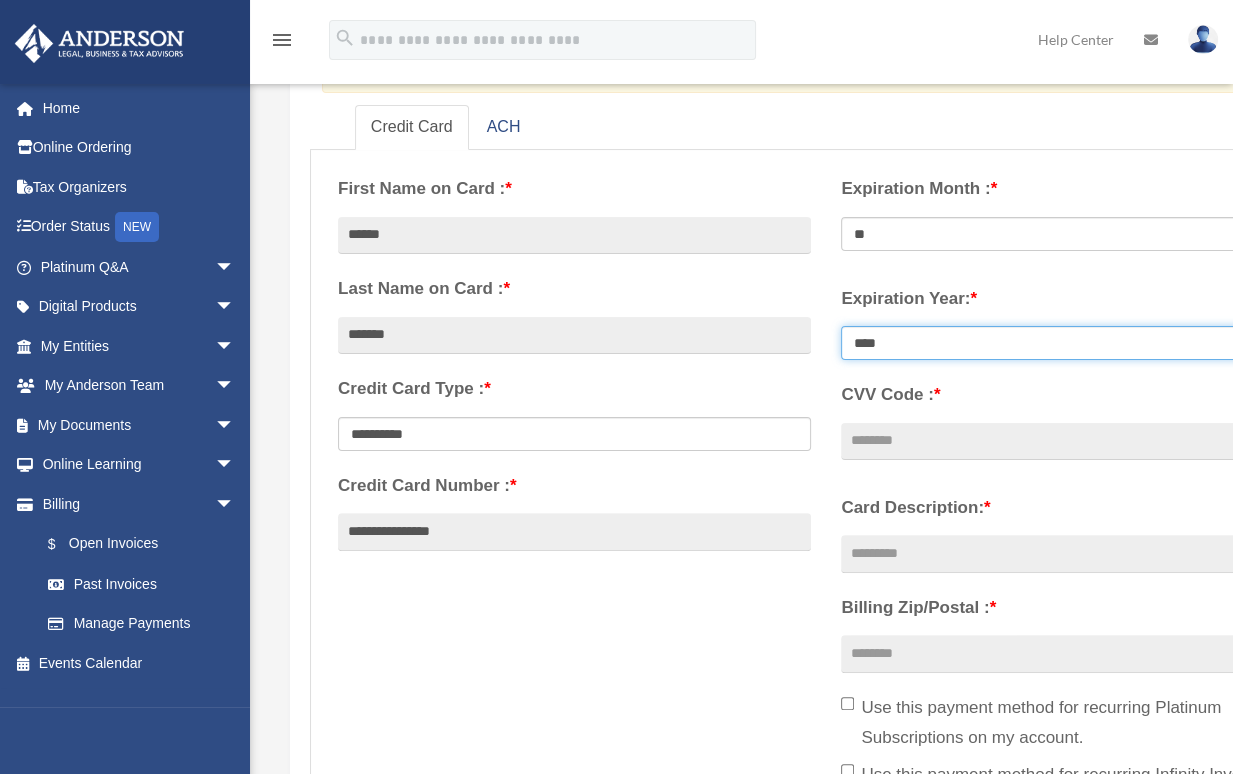 click on "****
****
****
****
****
****
****
**** ****" at bounding box center [1077, 343] 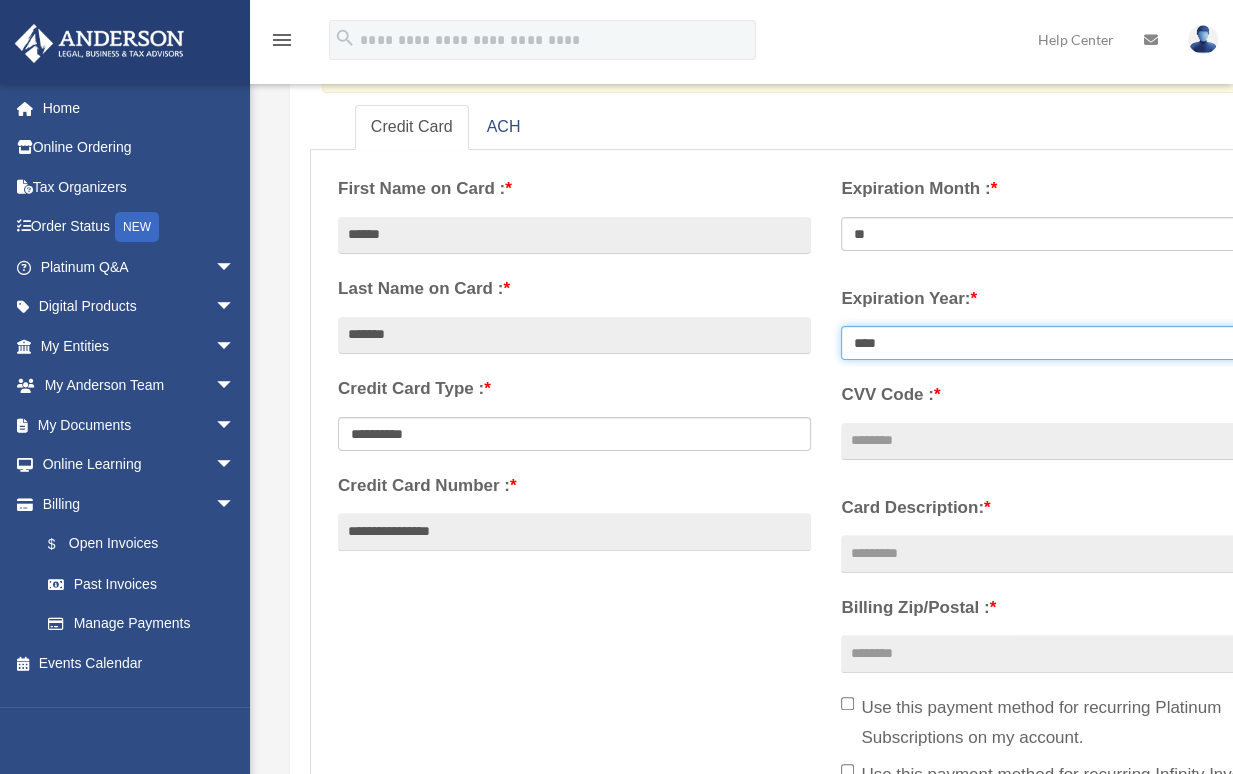 select on "****" 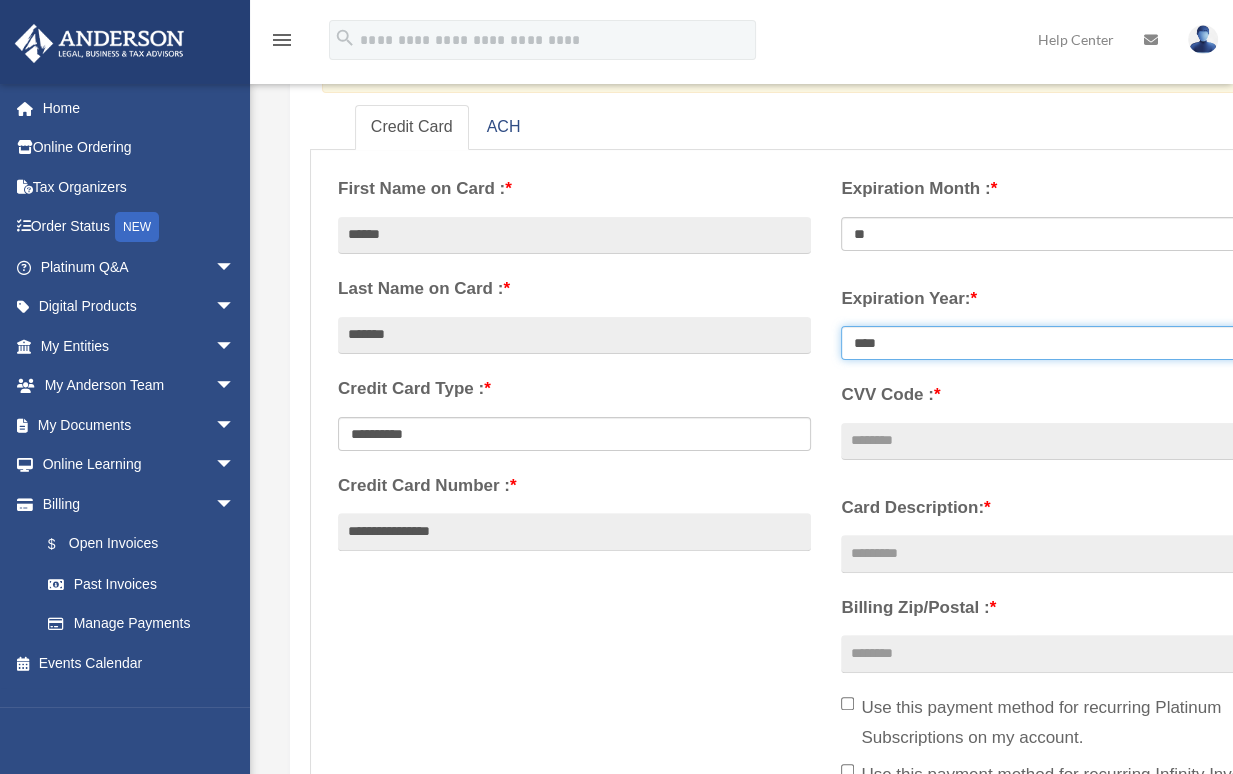 click on "****
****
****
****
****
****
****
**** ****" at bounding box center (1077, 343) 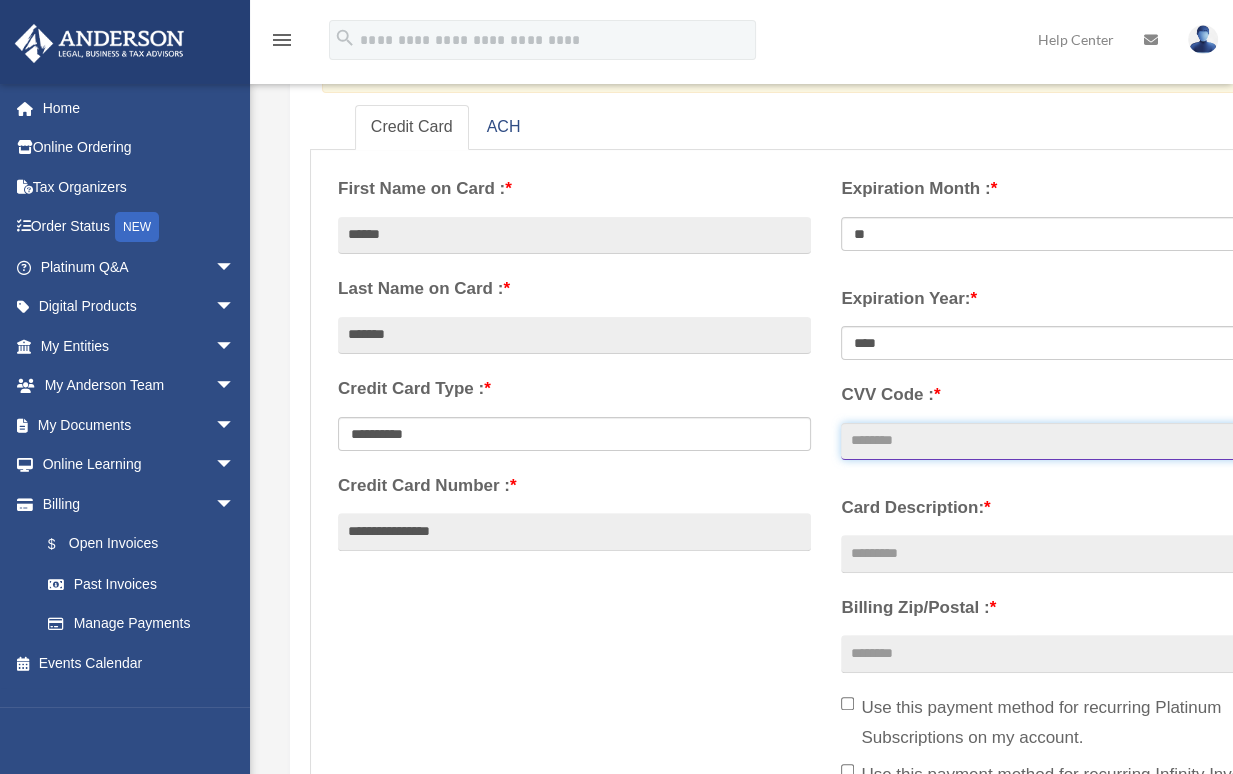 click on "CVV Code : *" at bounding box center [1077, 442] 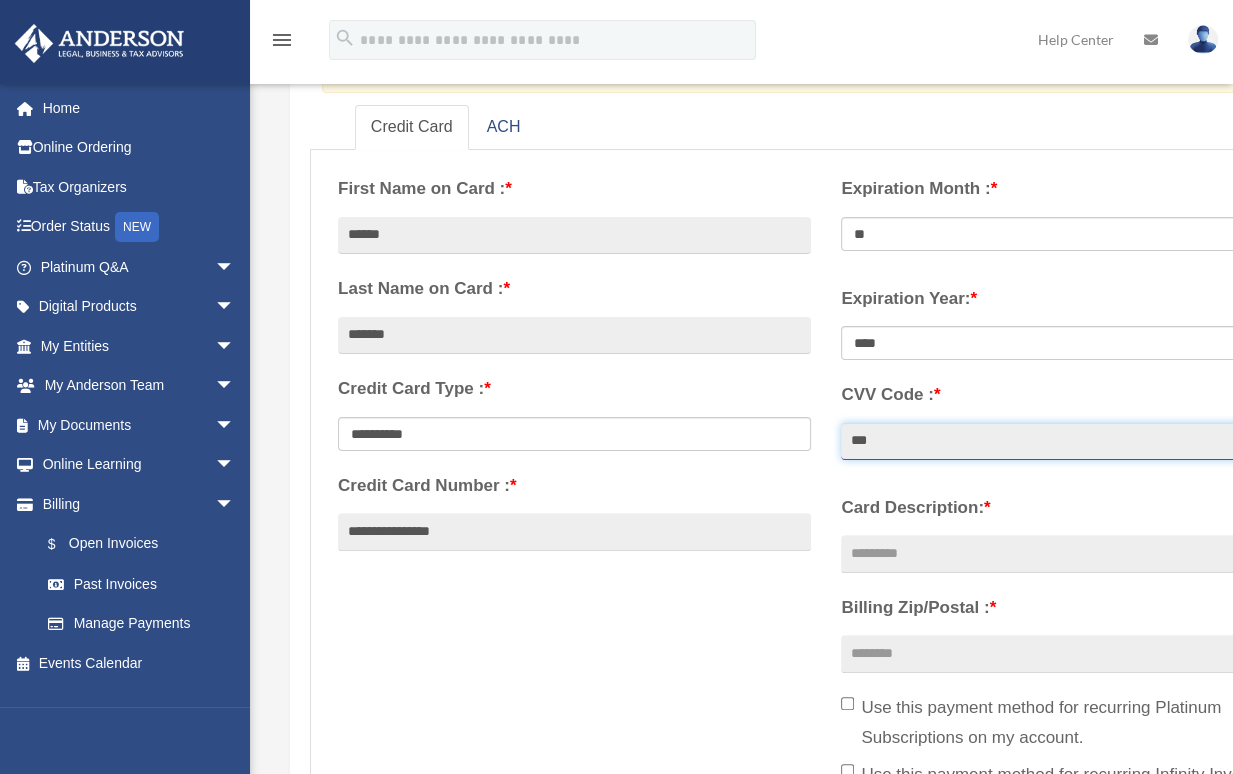 type on "***" 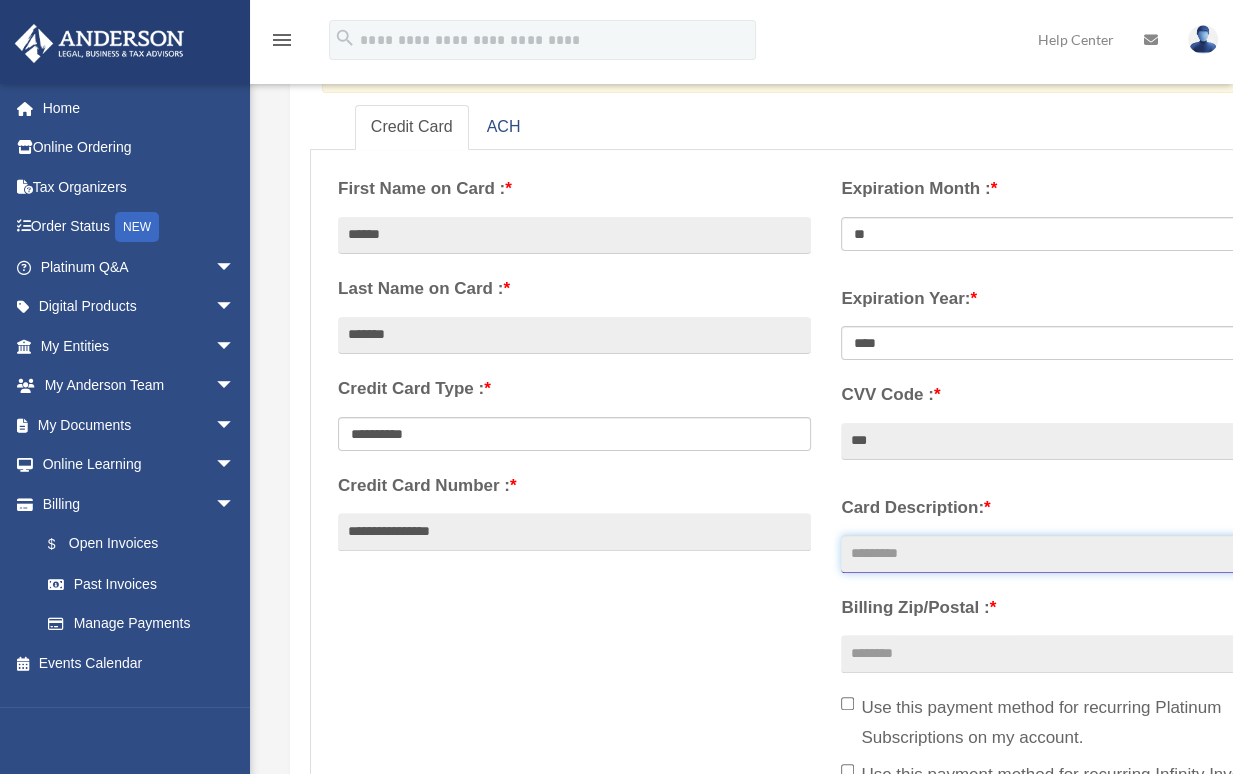 click on "Card Description: *" at bounding box center [1077, 554] 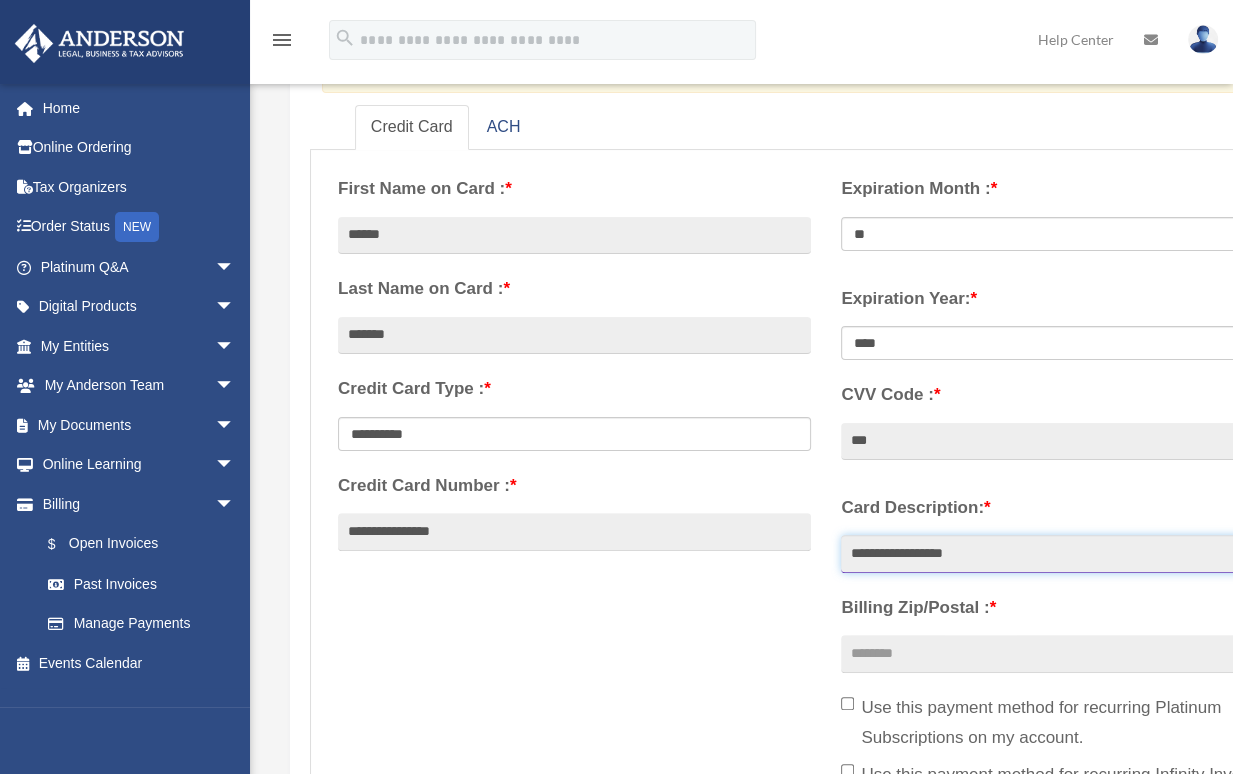 type on "**********" 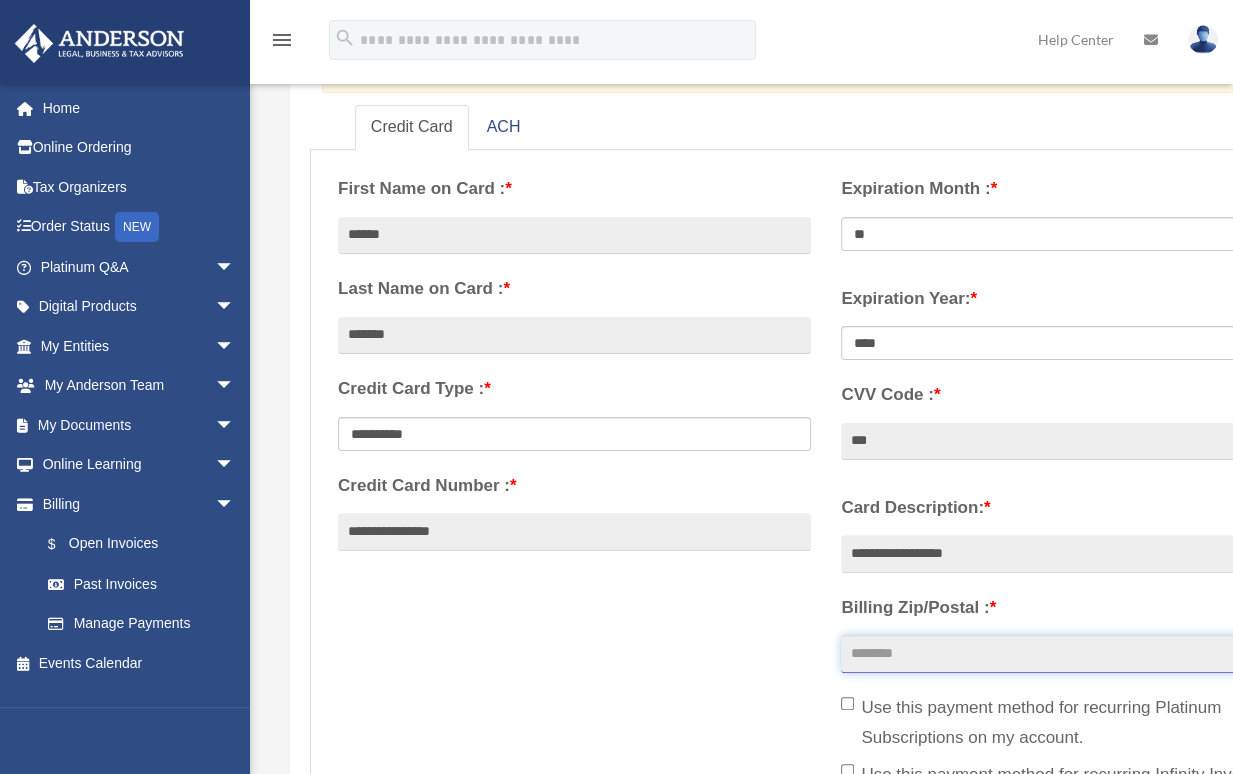click on "Billing Zip/Postal : *" at bounding box center (1077, 654) 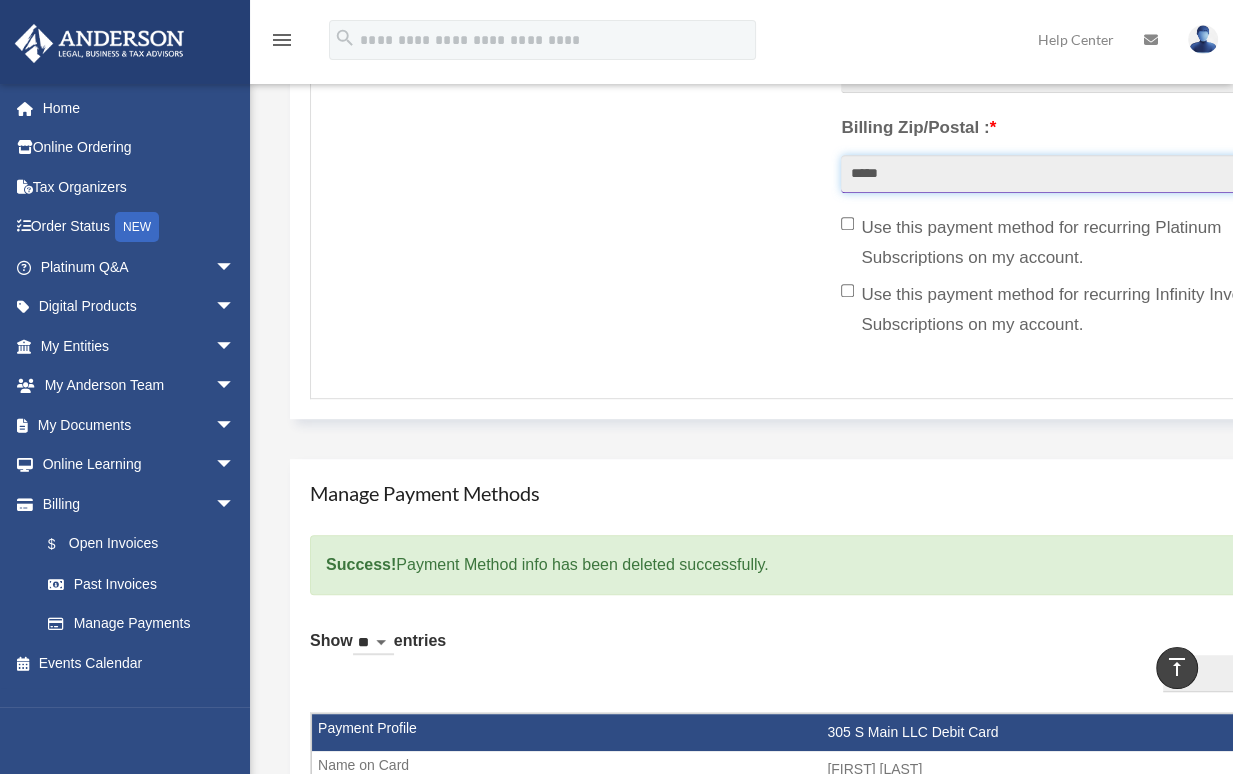 scroll, scrollTop: 752, scrollLeft: 0, axis: vertical 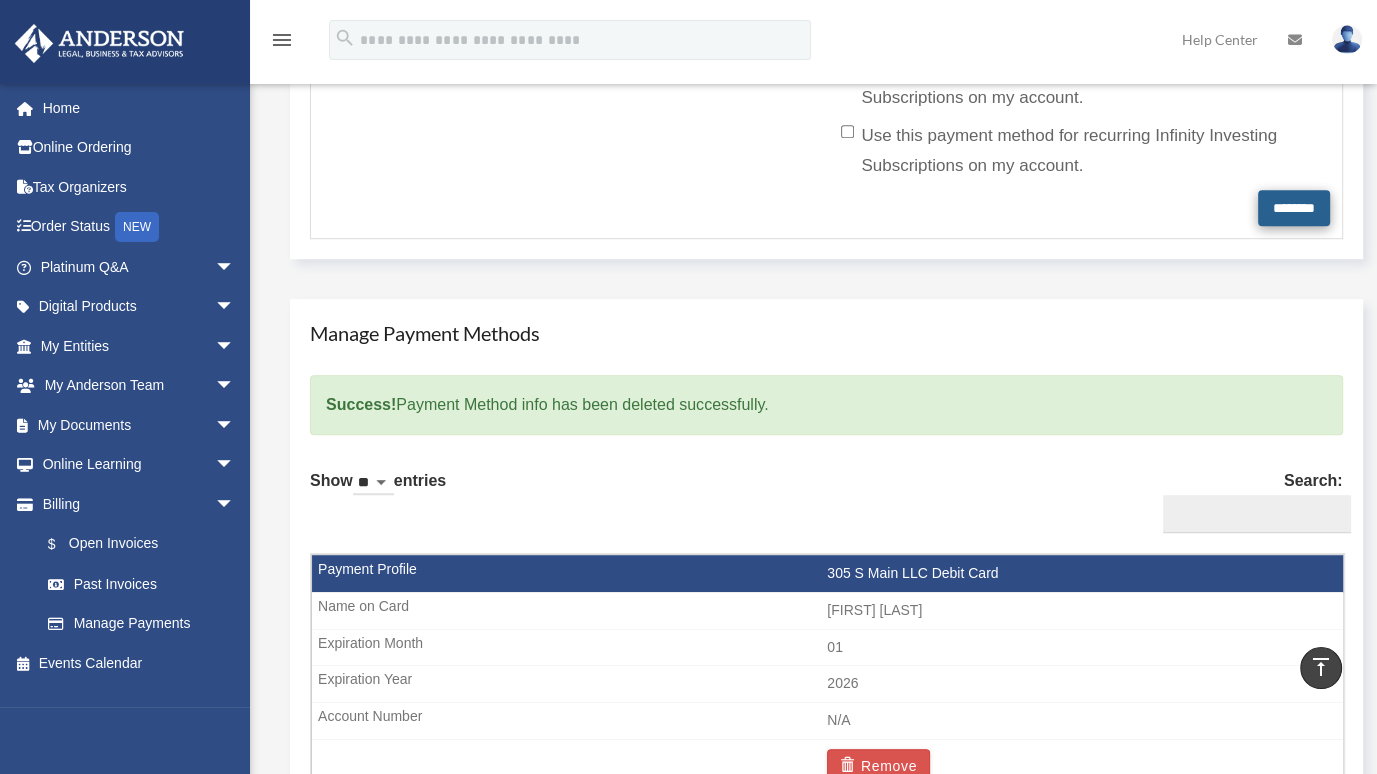 type on "*****" 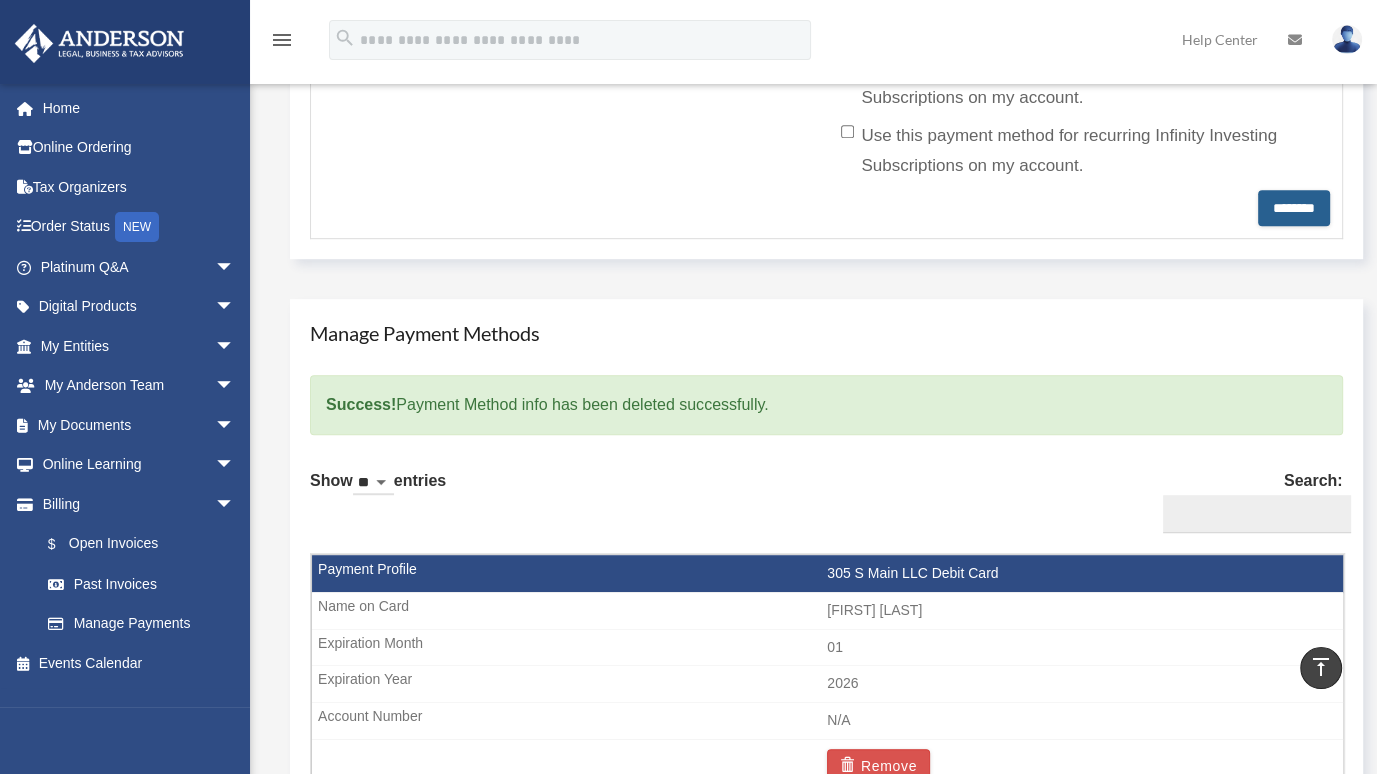 click on "********" at bounding box center [1294, 208] 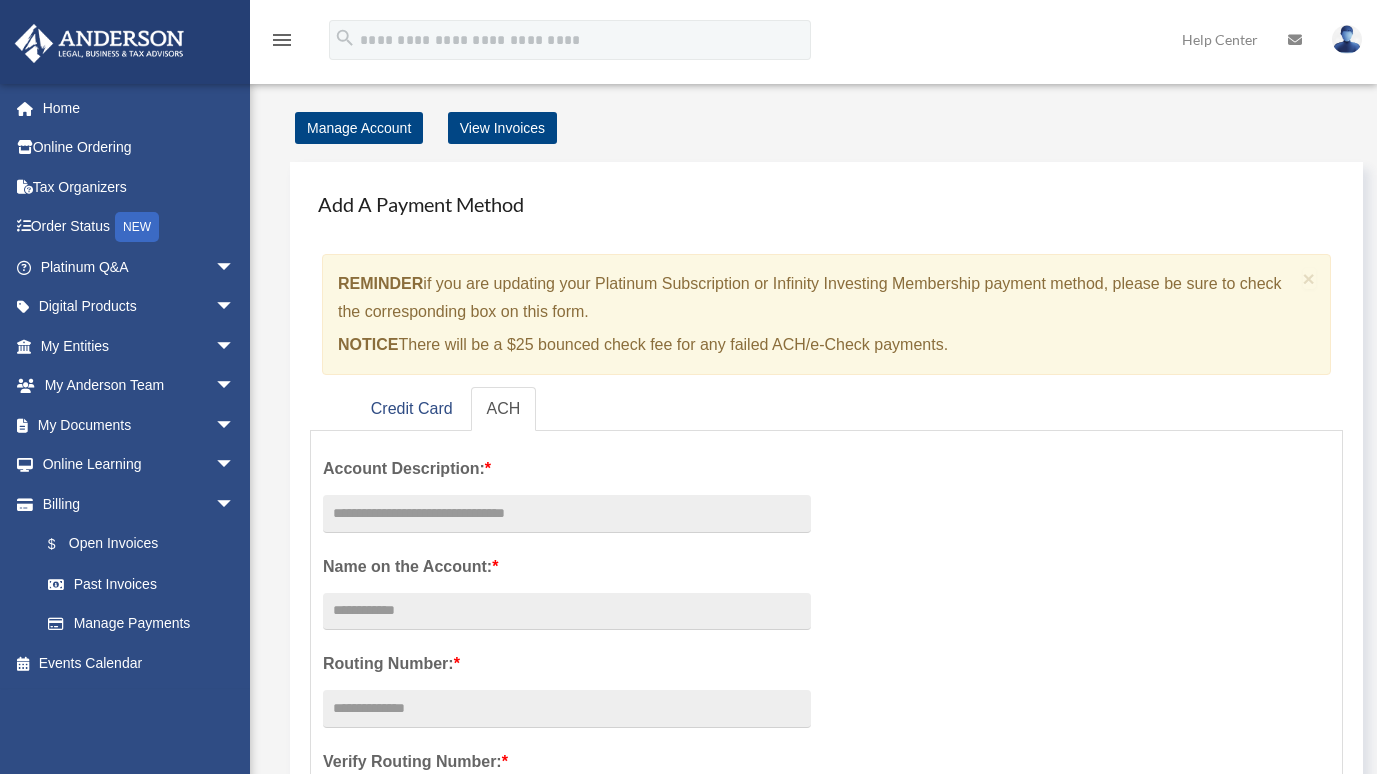 scroll, scrollTop: 0, scrollLeft: 0, axis: both 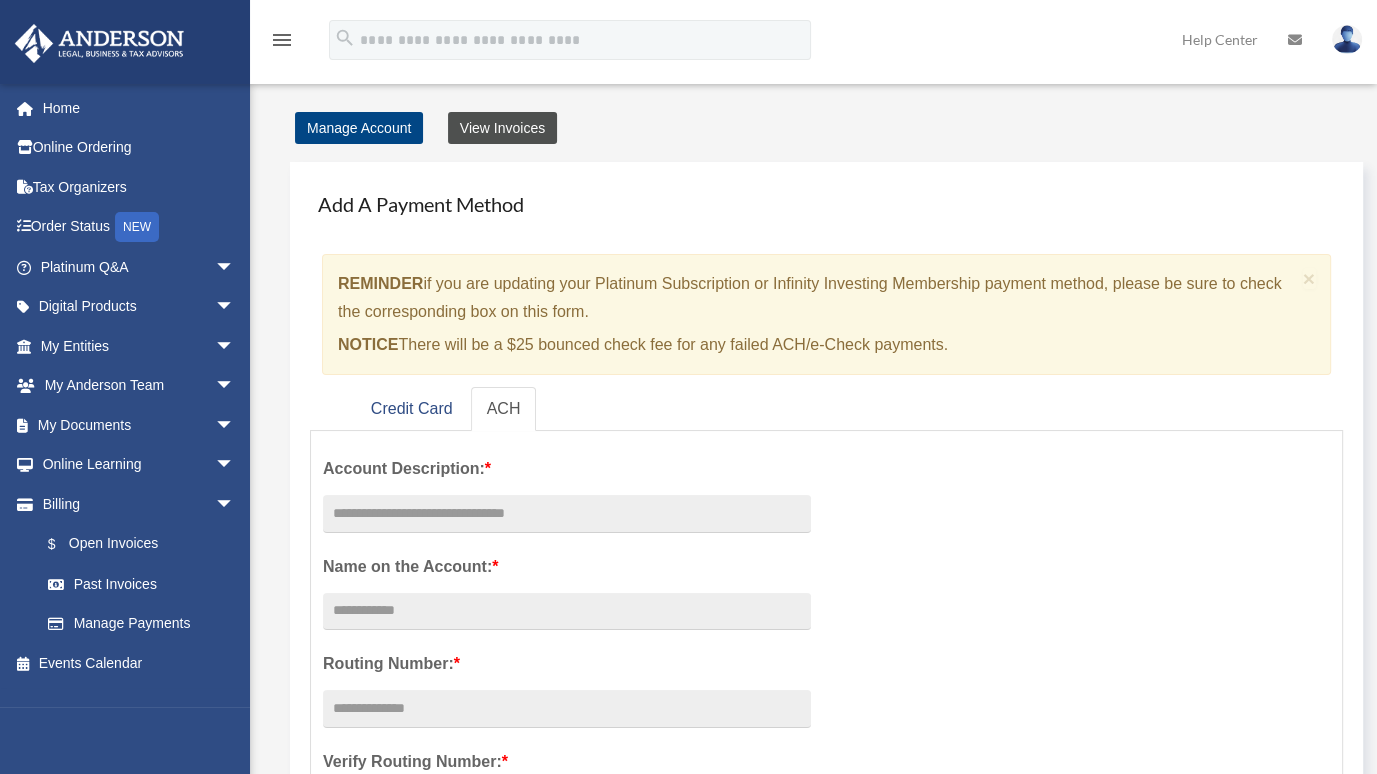 click on "View Invoices" at bounding box center (502, 128) 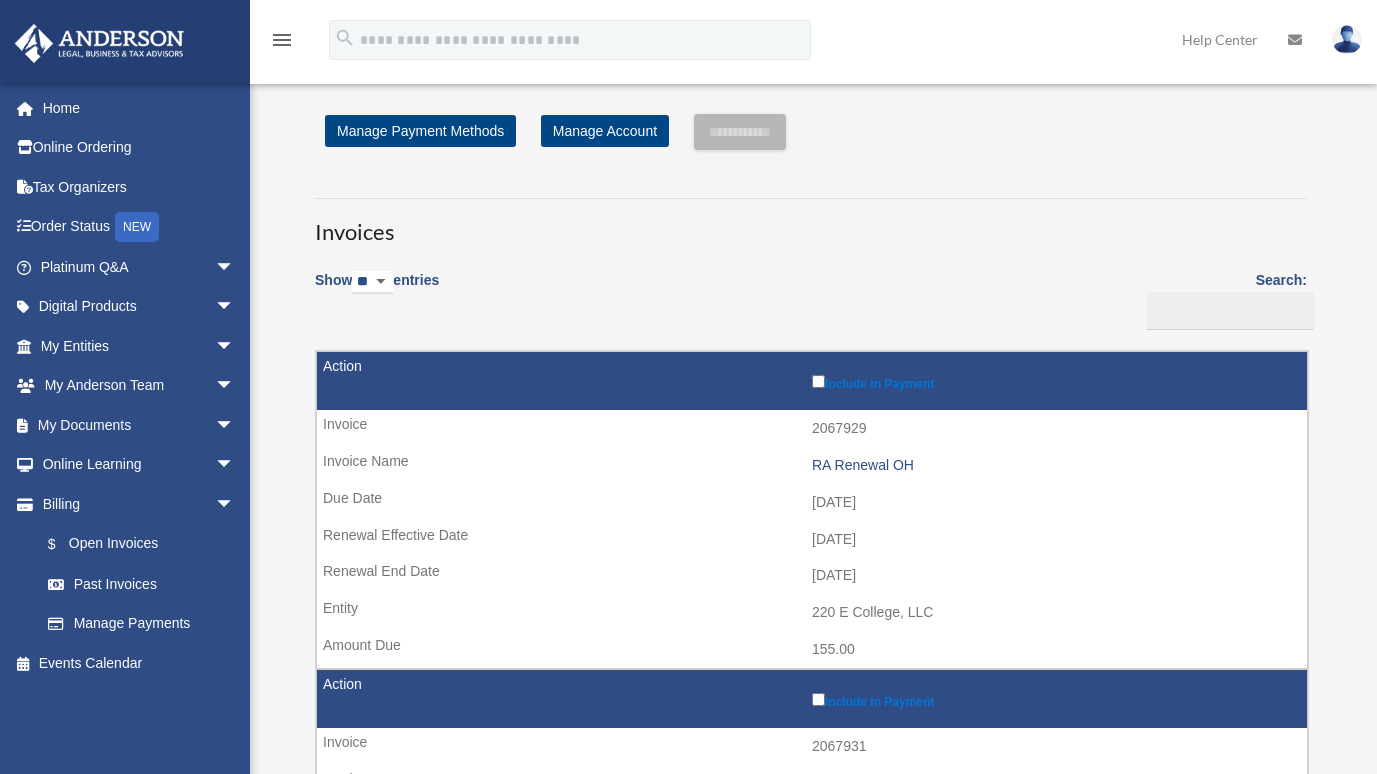 scroll, scrollTop: 0, scrollLeft: 0, axis: both 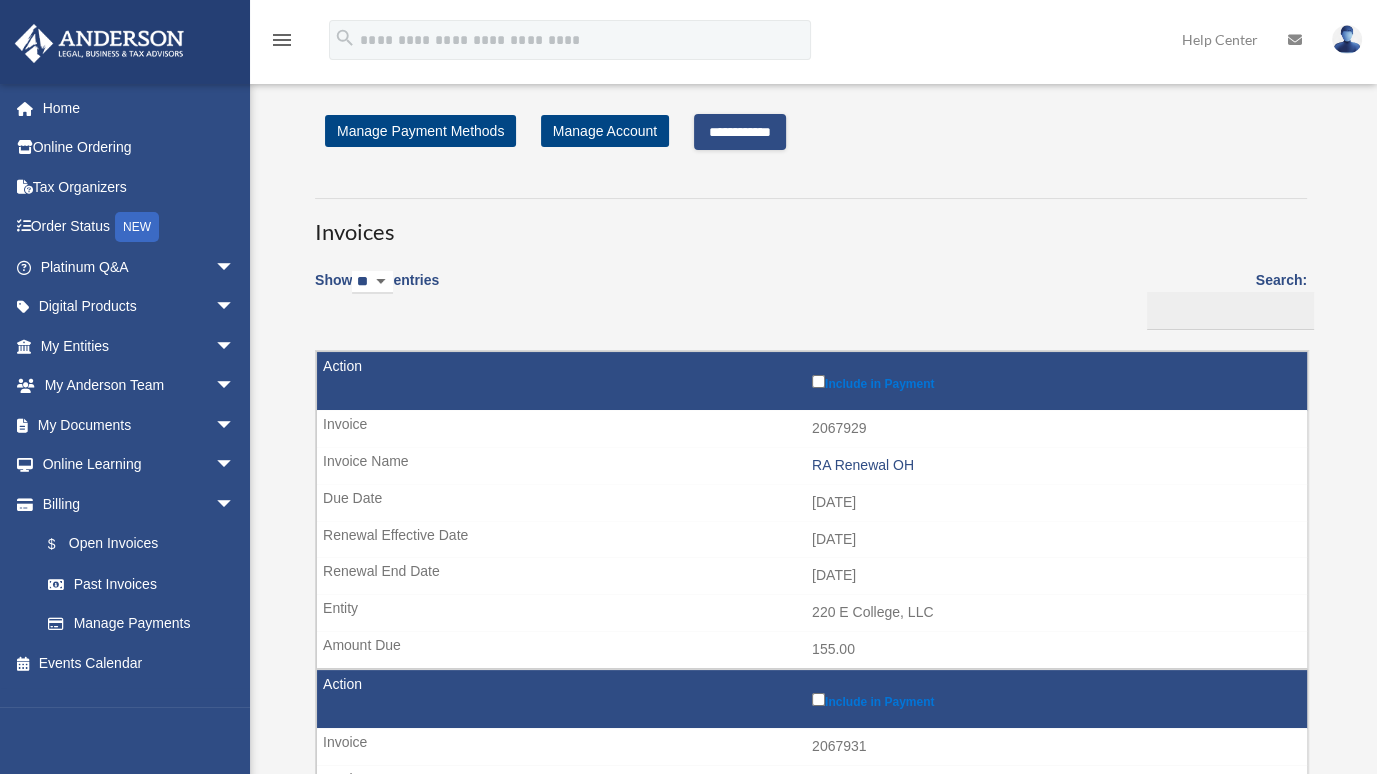 click on "**********" at bounding box center [740, 132] 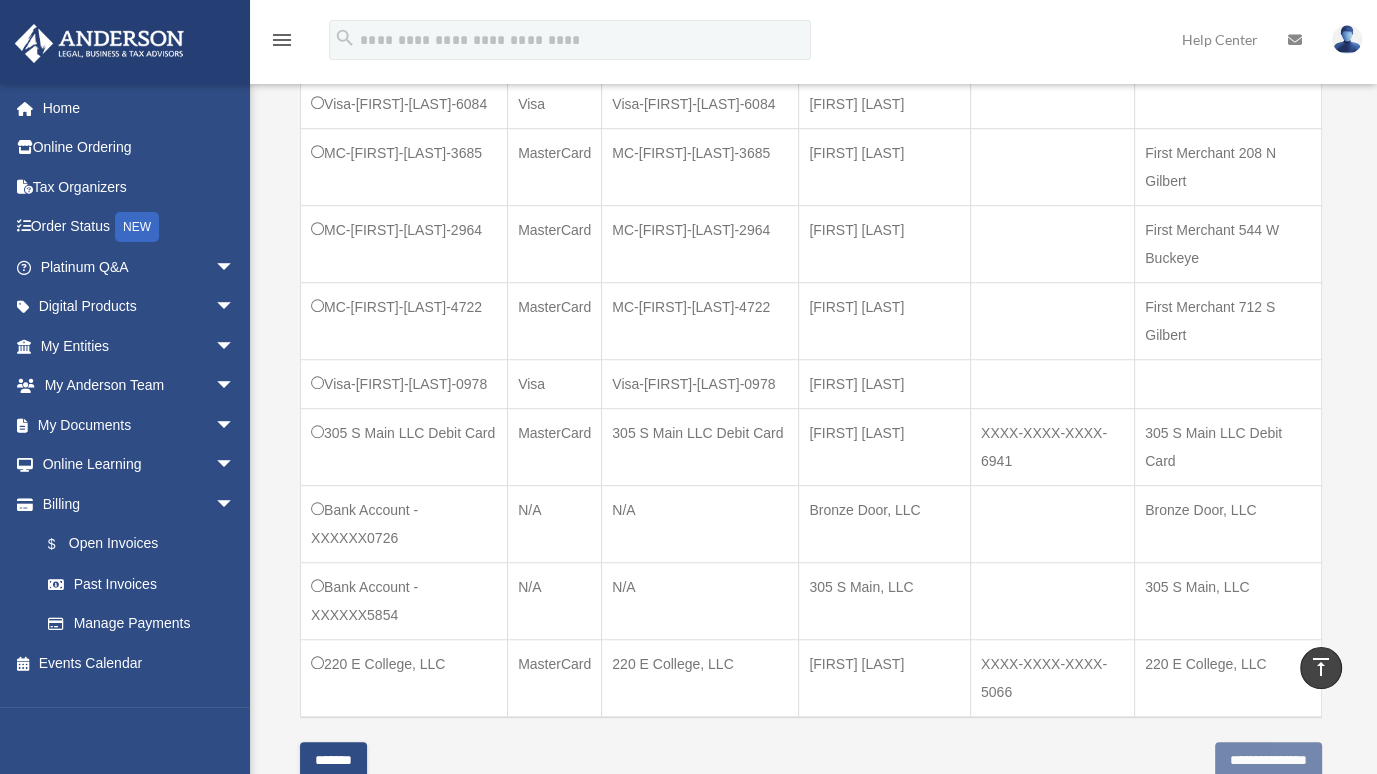 scroll, scrollTop: 1277, scrollLeft: 0, axis: vertical 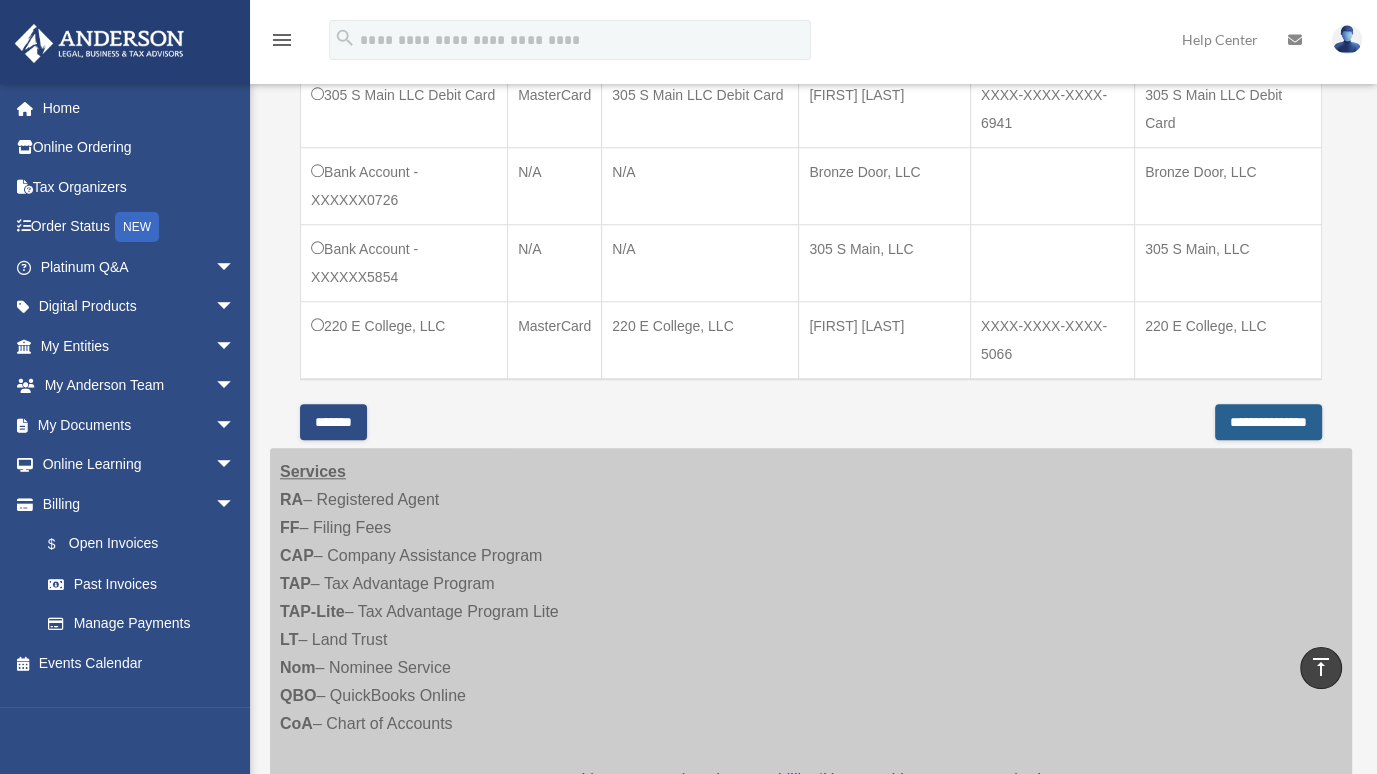 click on "**********" at bounding box center [1268, 422] 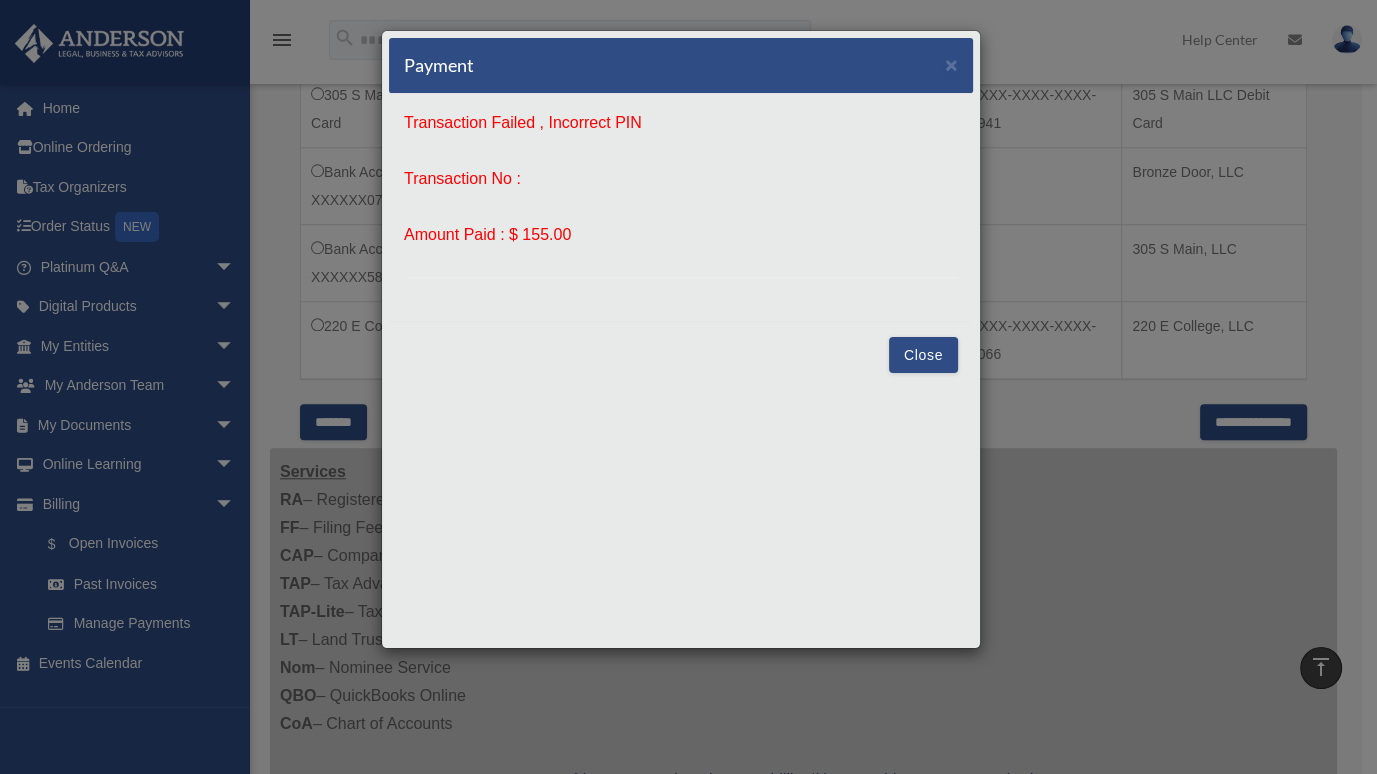 click on "Close" at bounding box center [923, 355] 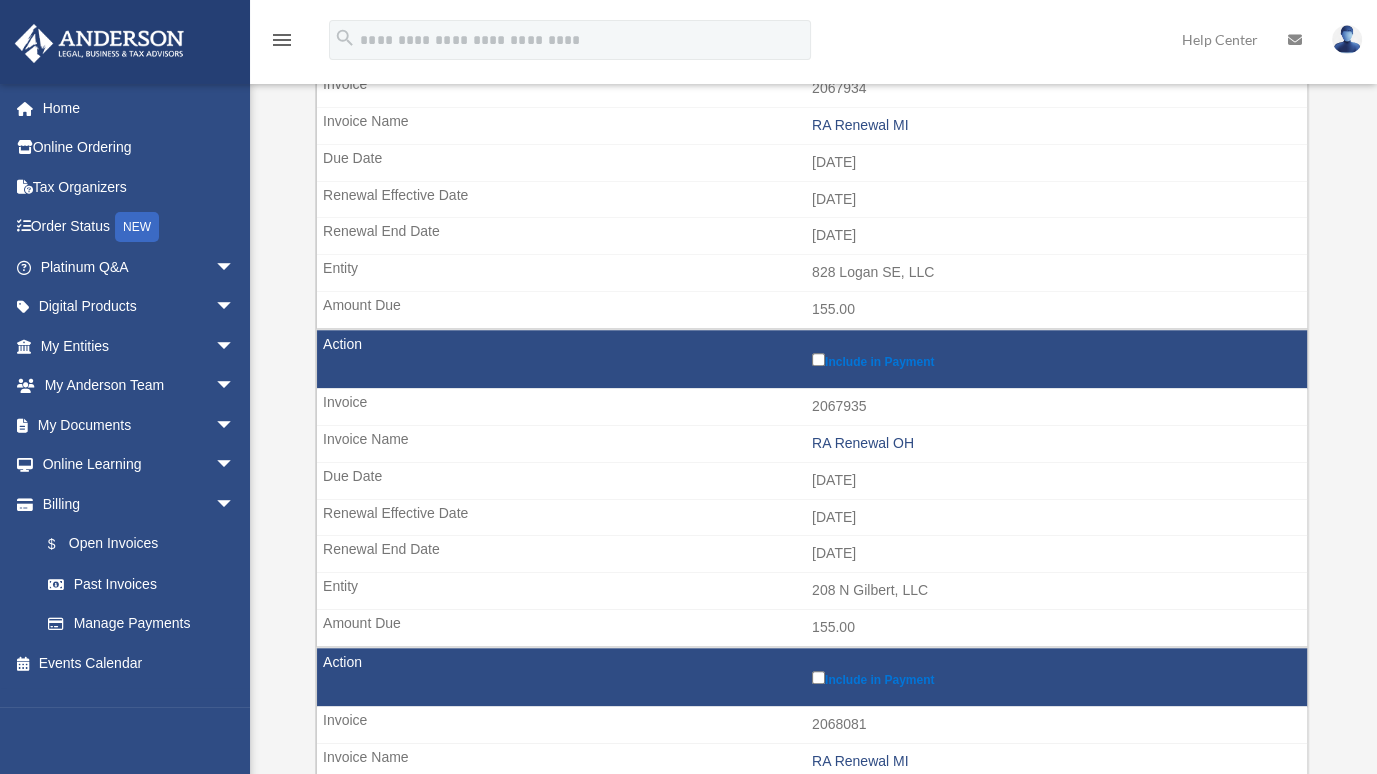scroll, scrollTop: 1612, scrollLeft: 0, axis: vertical 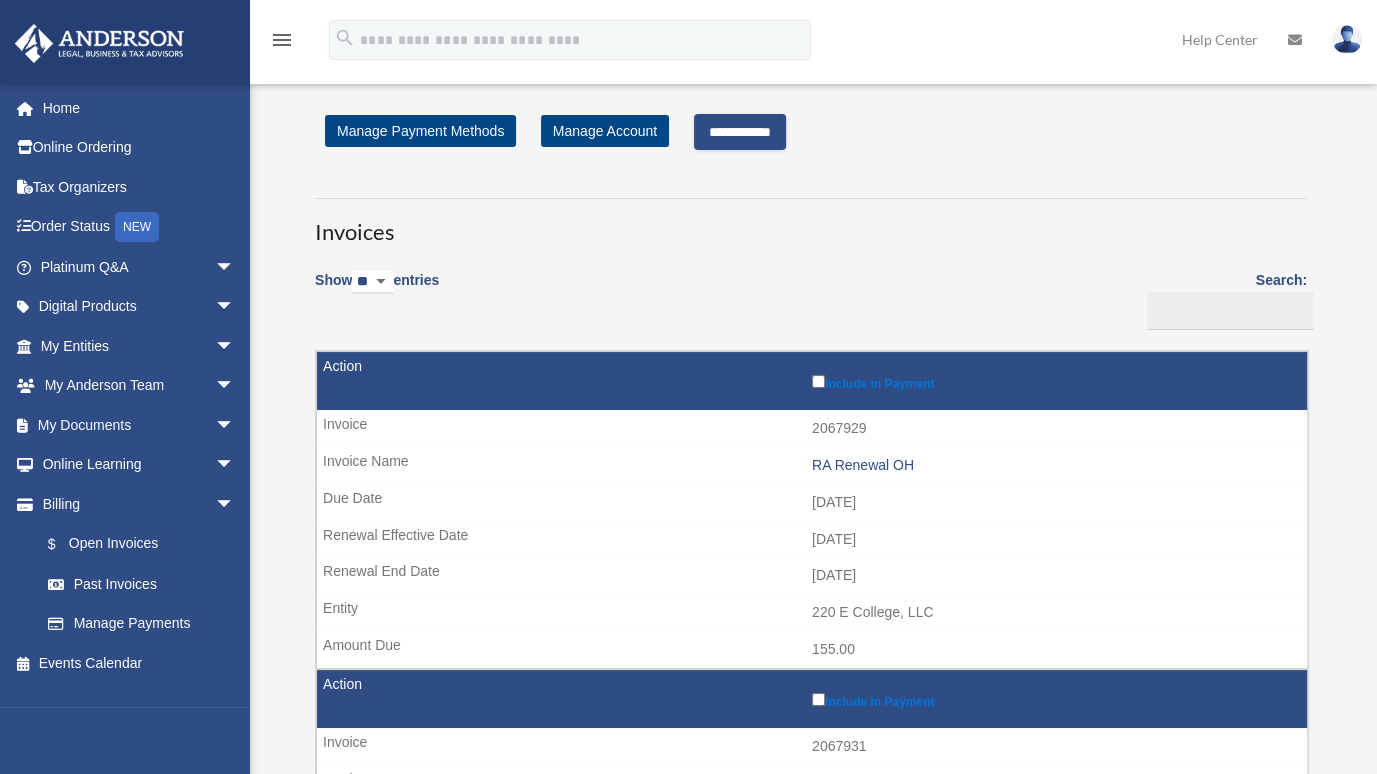 click on "**********" at bounding box center [740, 132] 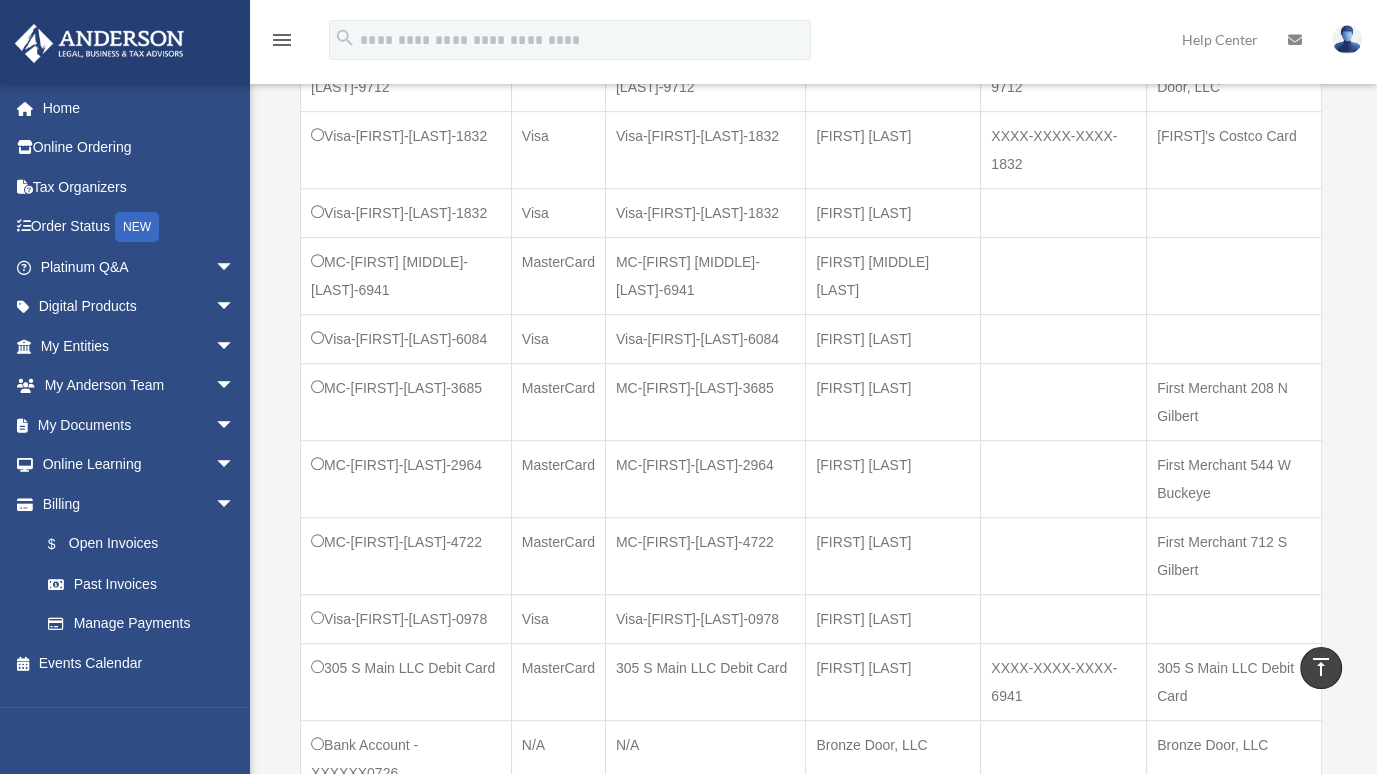 scroll, scrollTop: 1058, scrollLeft: 0, axis: vertical 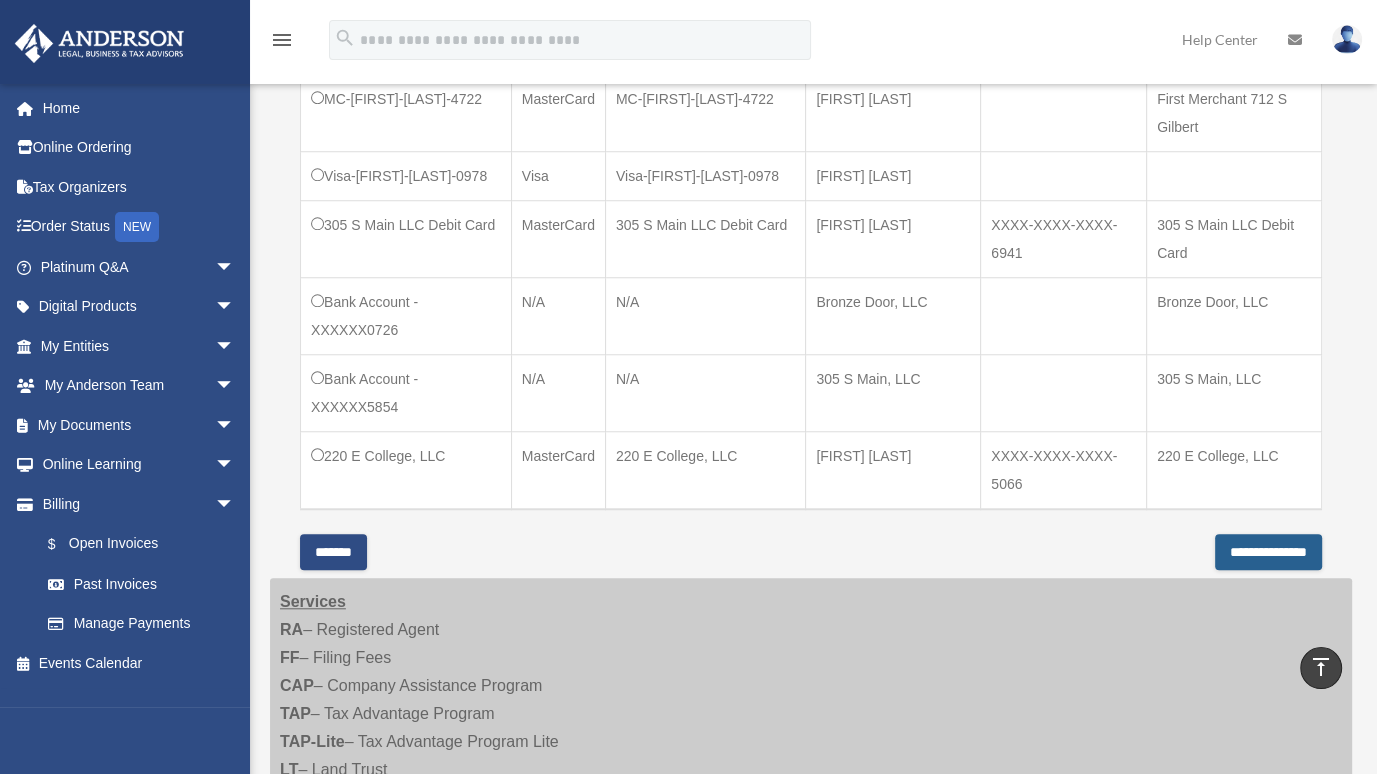 click on "**********" at bounding box center [1268, 552] 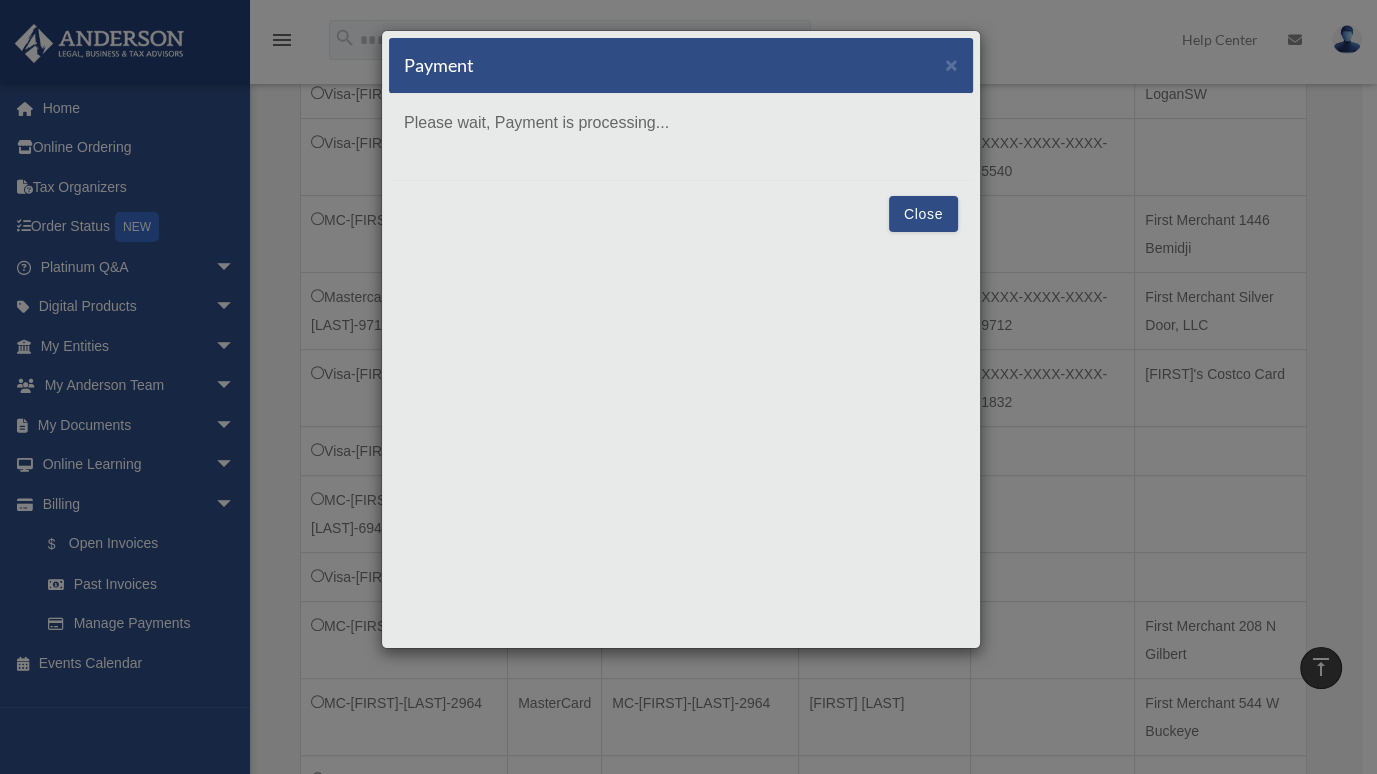 click on "Payment
×
Please wait, Payment is processing...
Close" at bounding box center (688, 387) 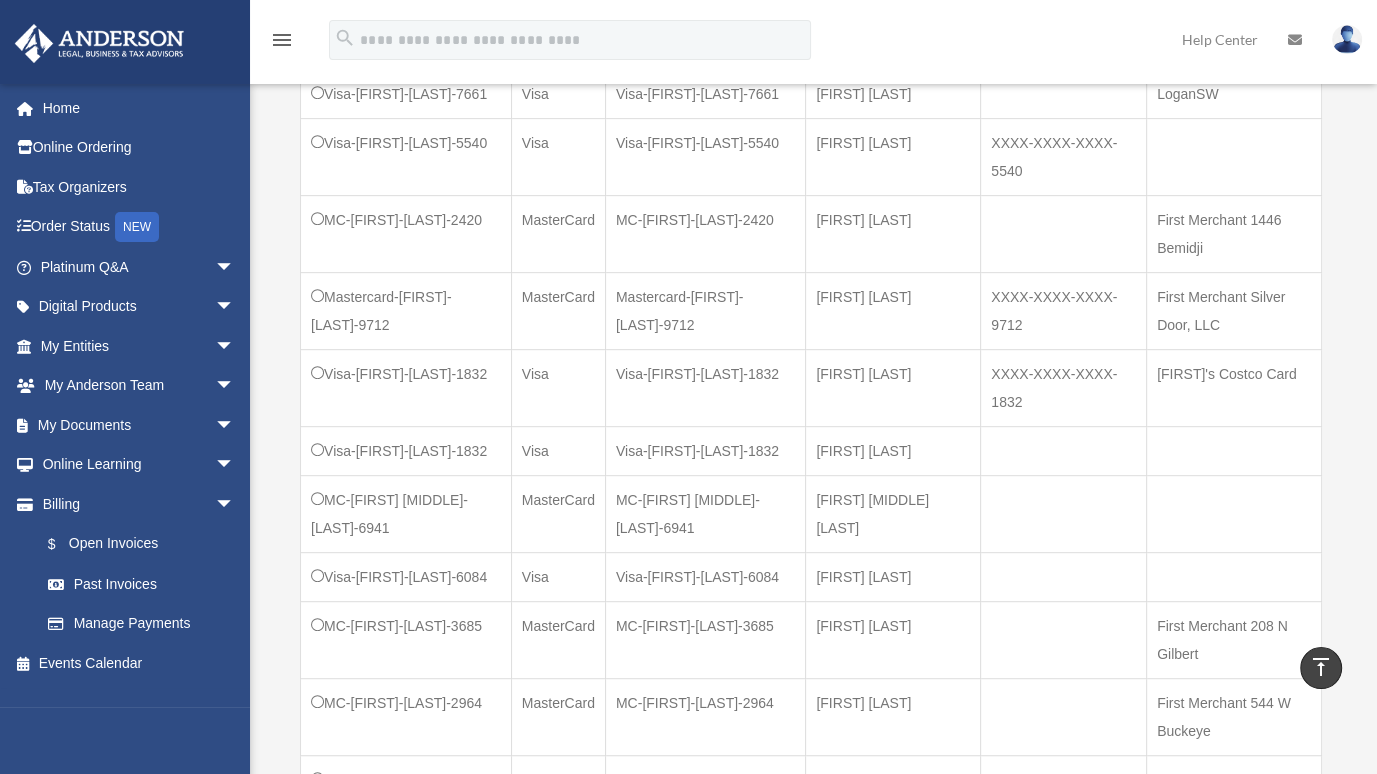 scroll, scrollTop: 782, scrollLeft: 0, axis: vertical 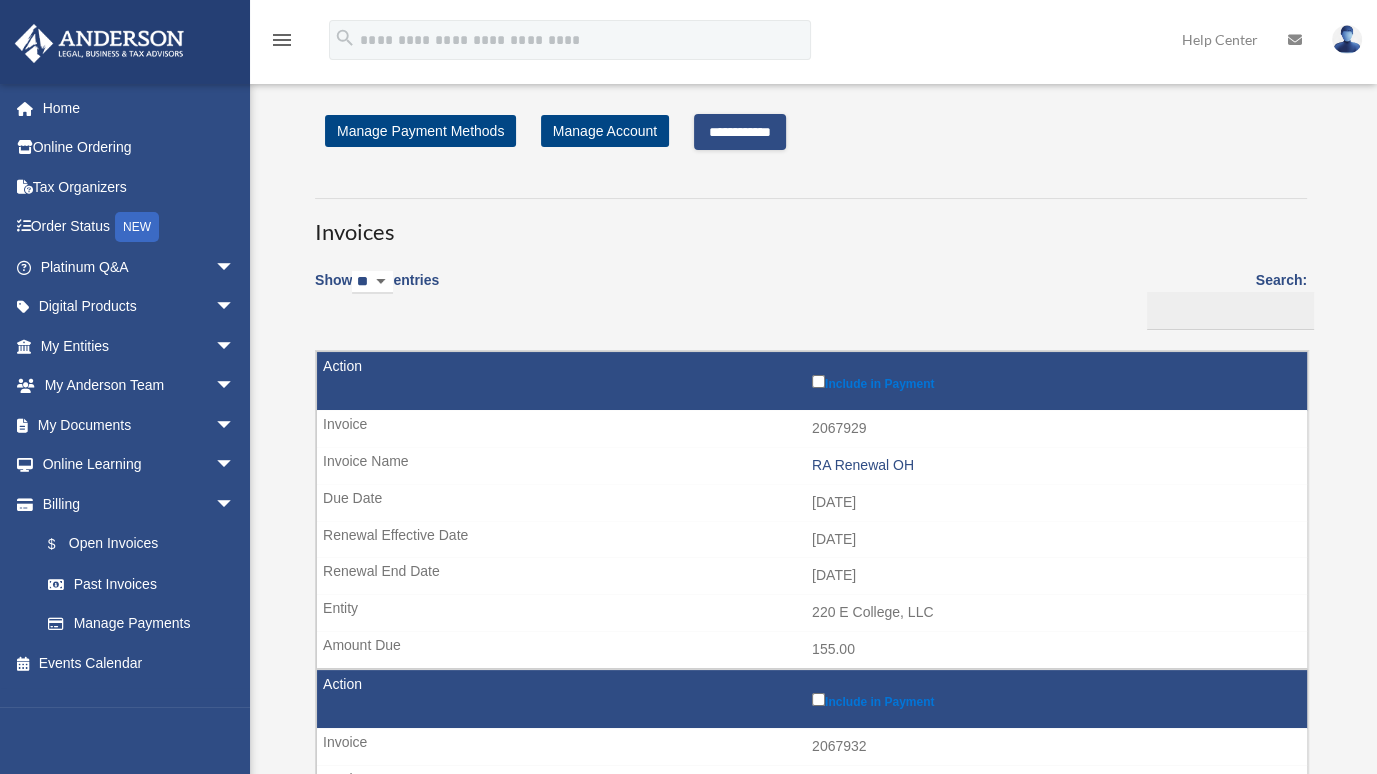 click on "**********" at bounding box center [740, 132] 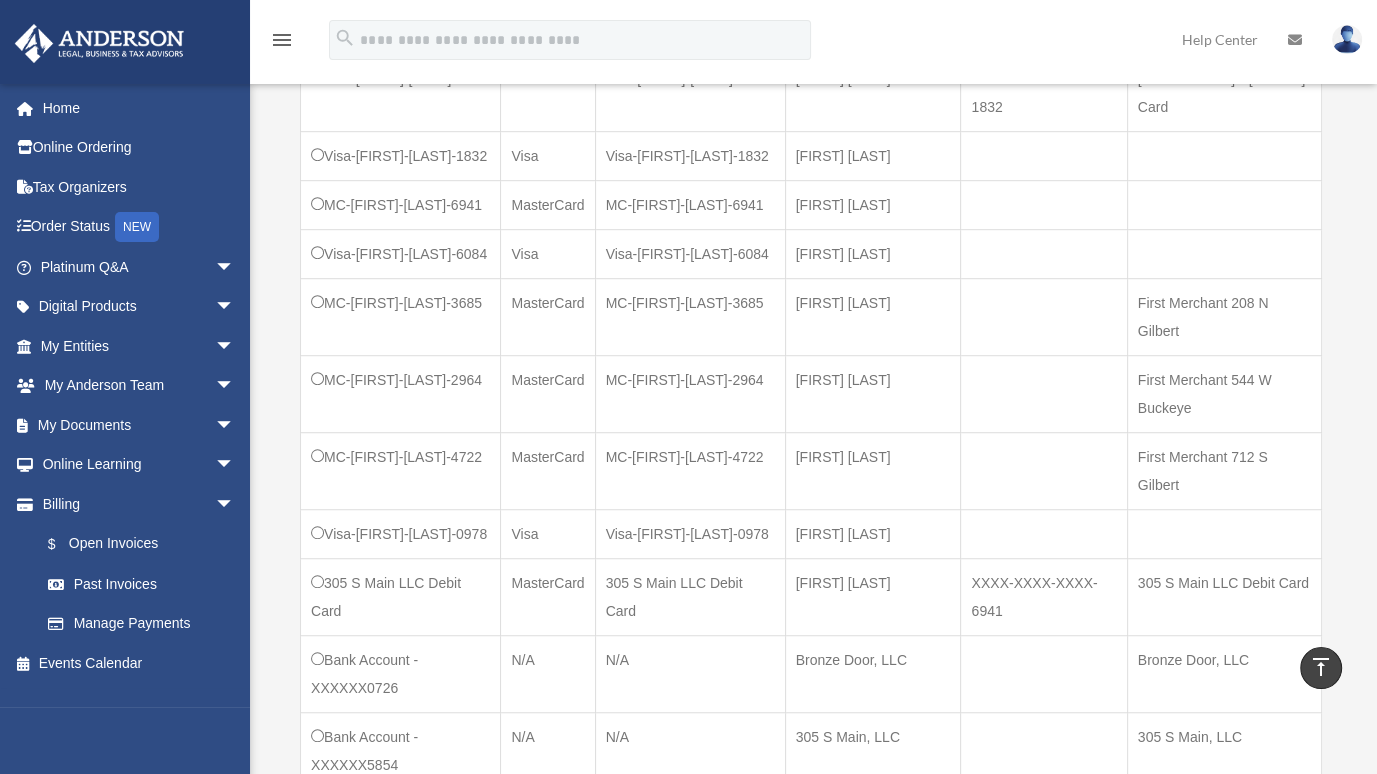 scroll, scrollTop: 1121, scrollLeft: 0, axis: vertical 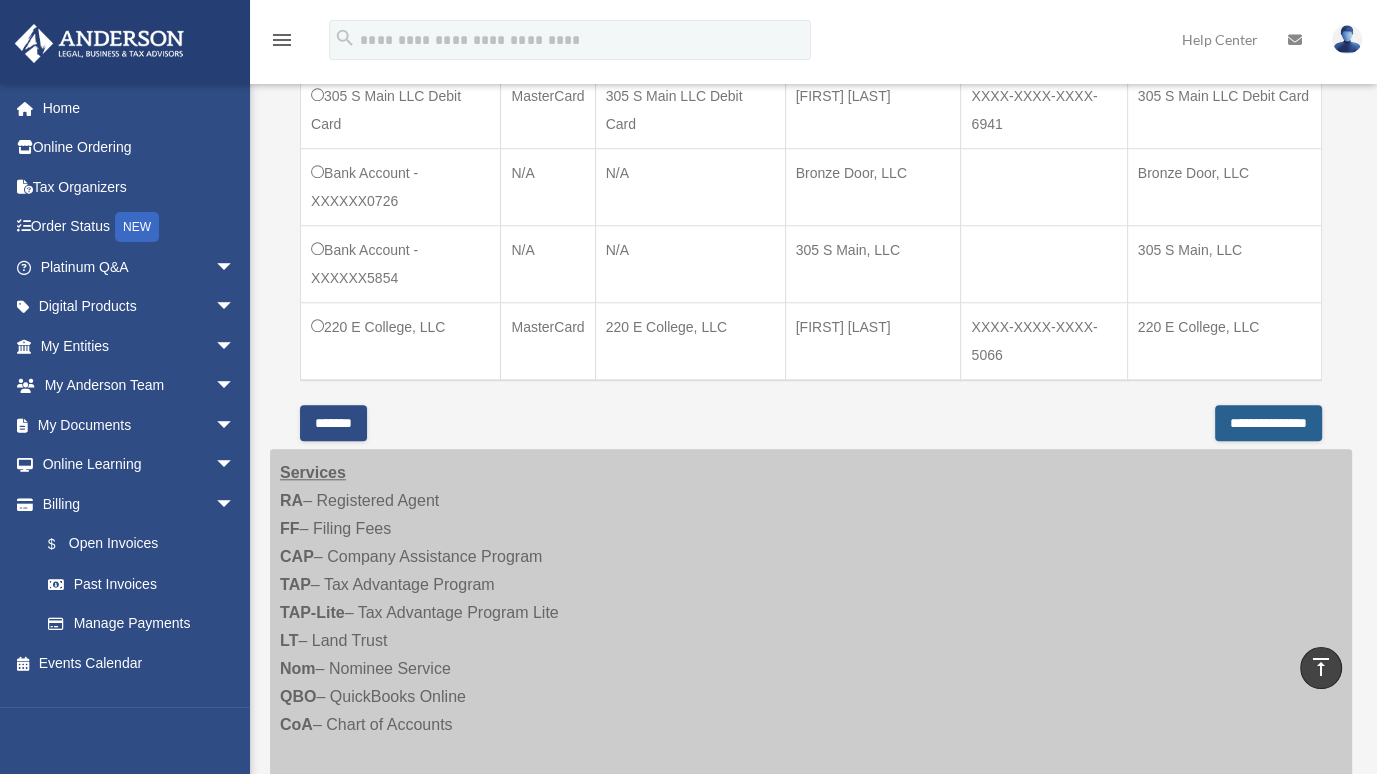 click on "**********" at bounding box center (1268, 423) 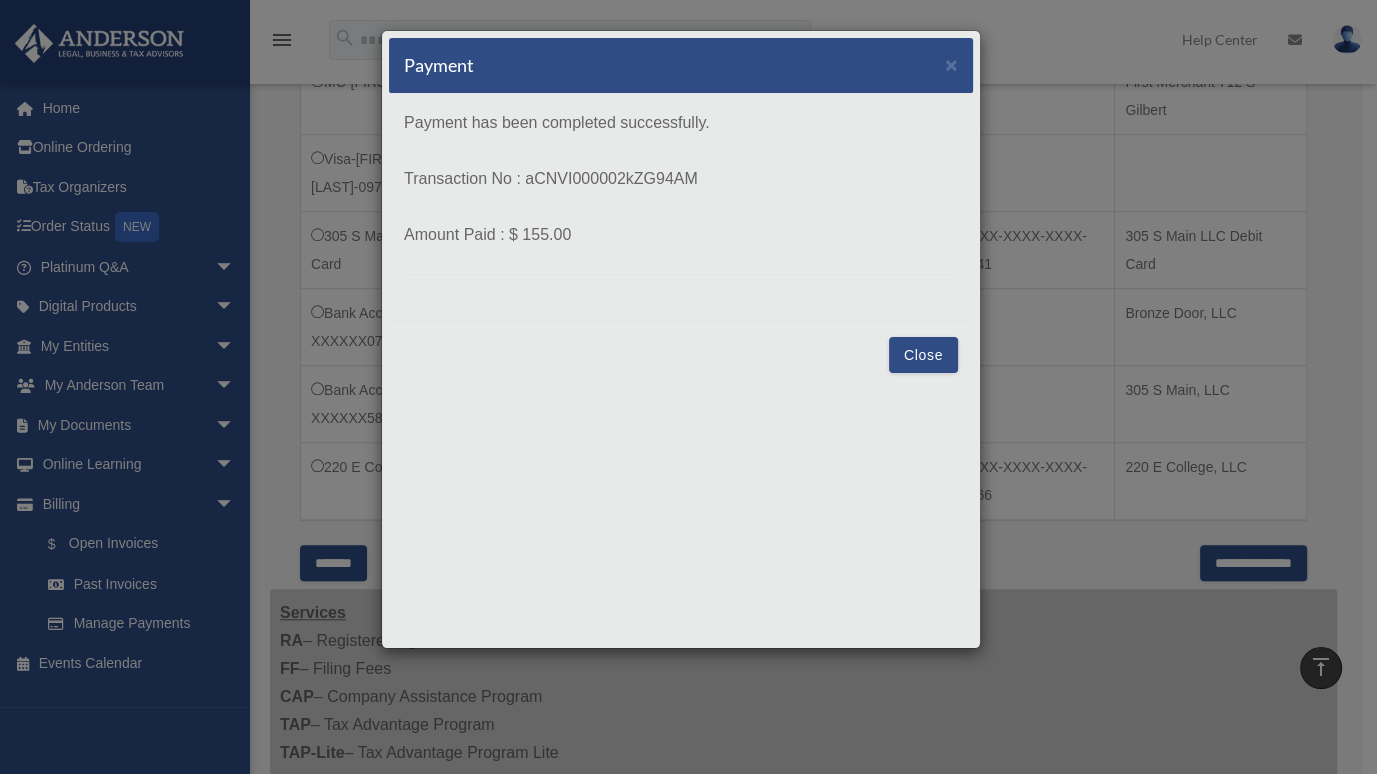 click on "Close" at bounding box center (923, 355) 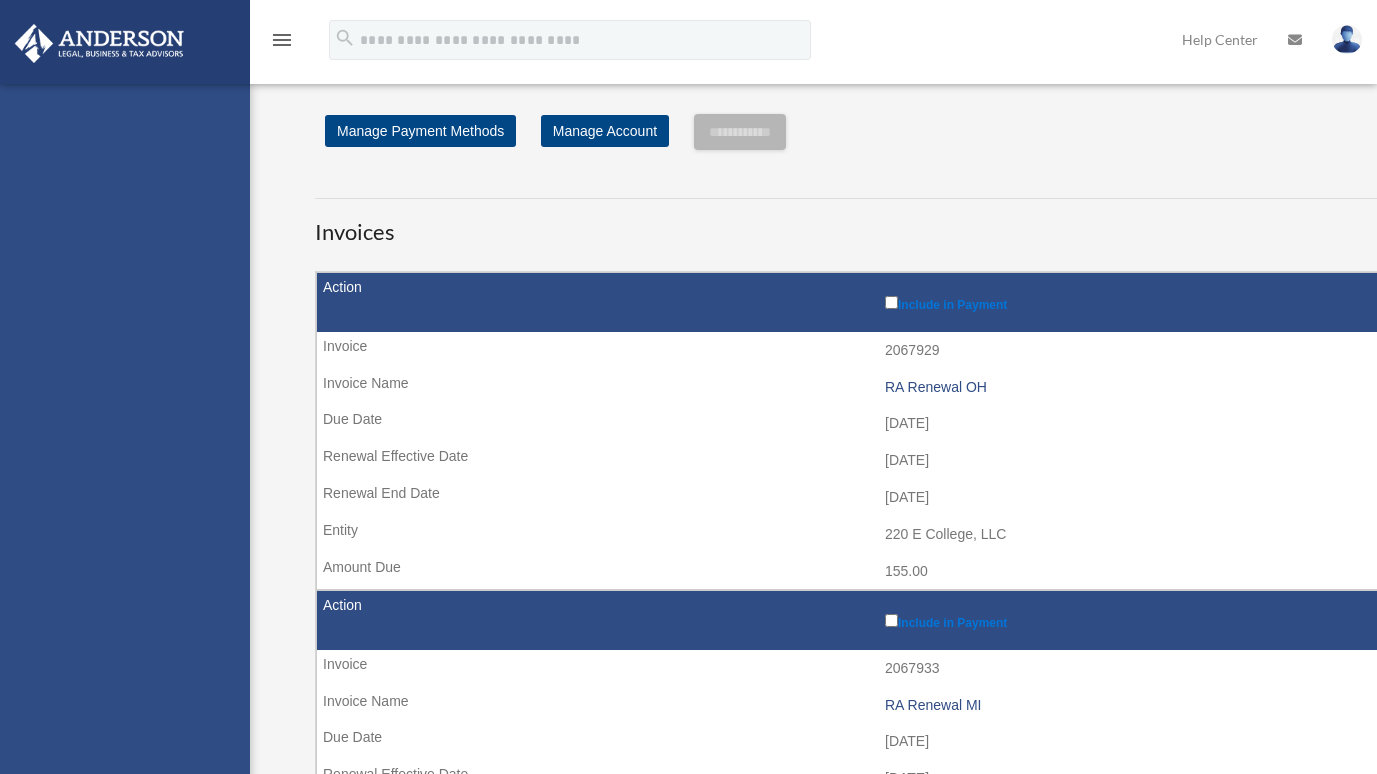 scroll, scrollTop: 2397, scrollLeft: 0, axis: vertical 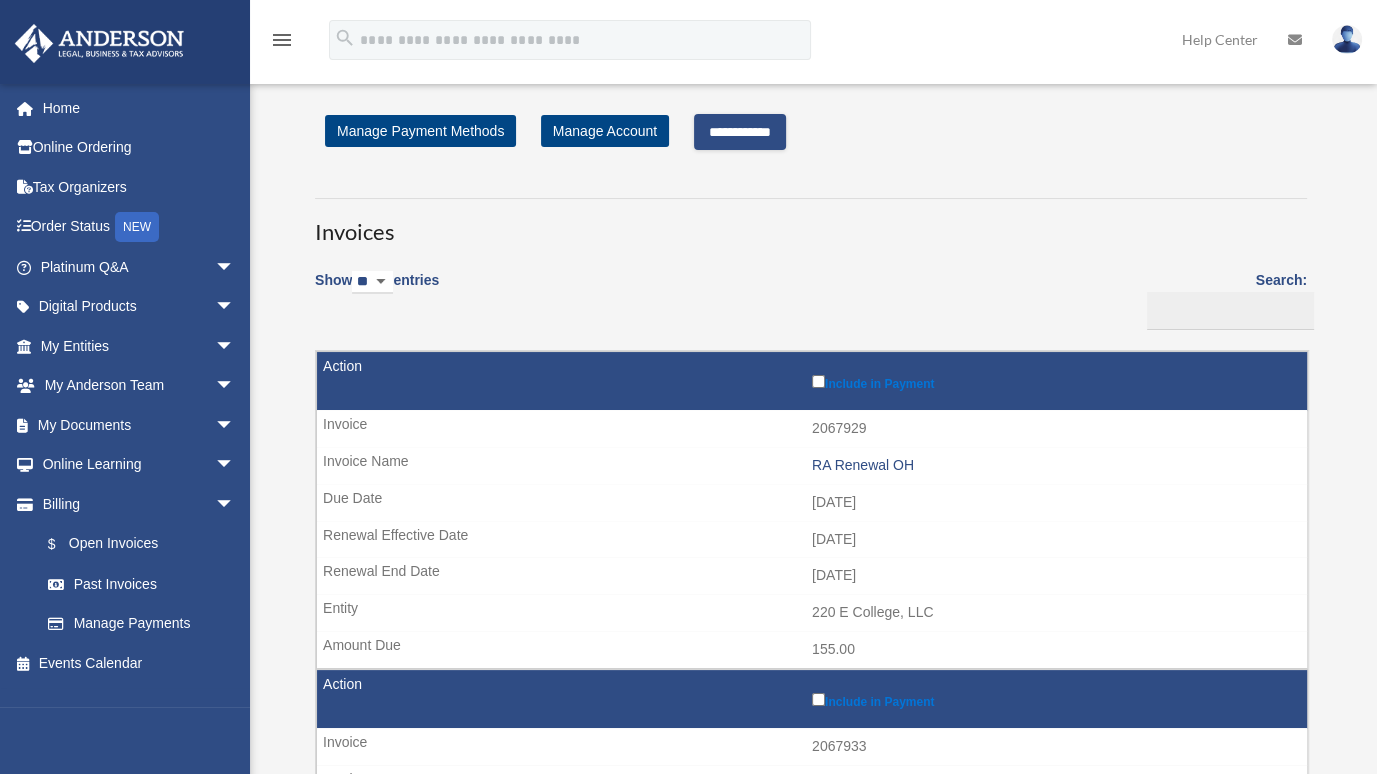 click on "**********" at bounding box center (740, 132) 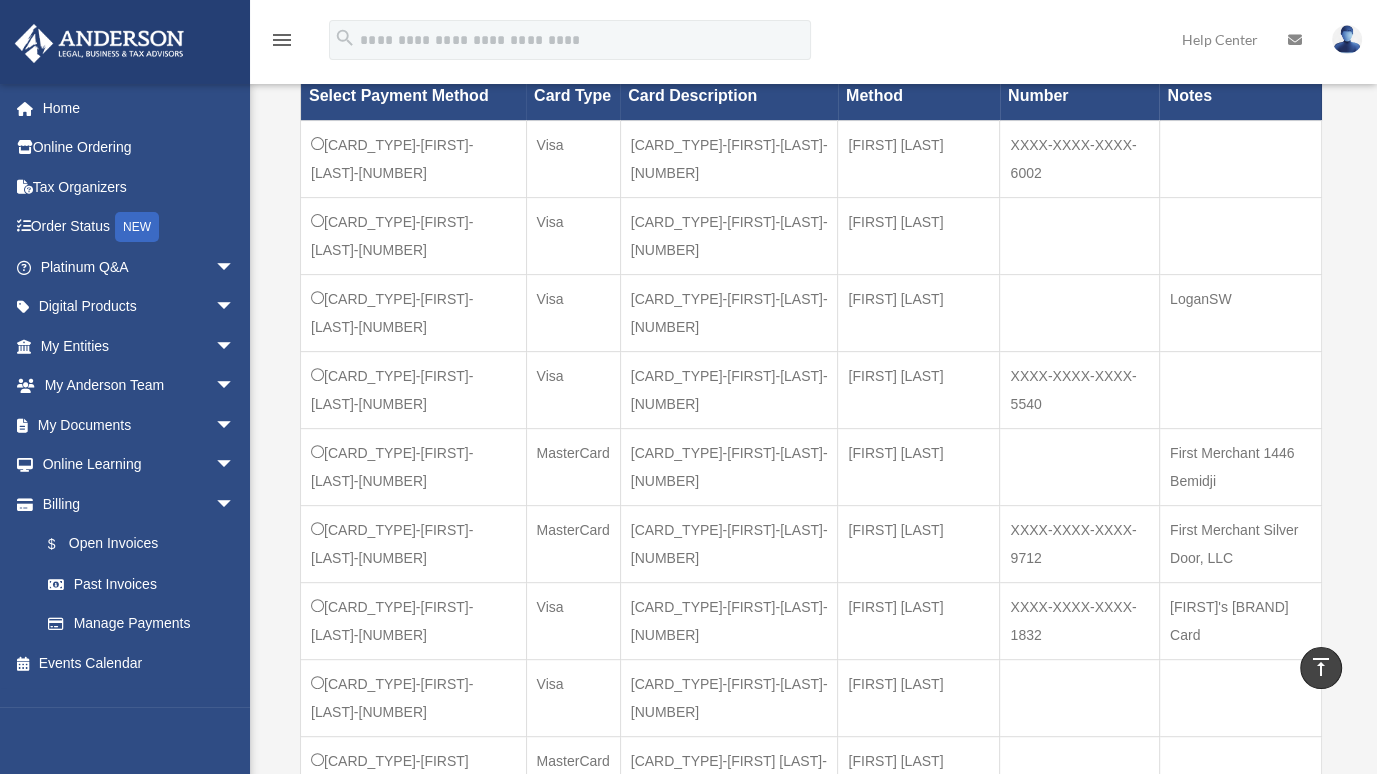 scroll, scrollTop: 748, scrollLeft: 0, axis: vertical 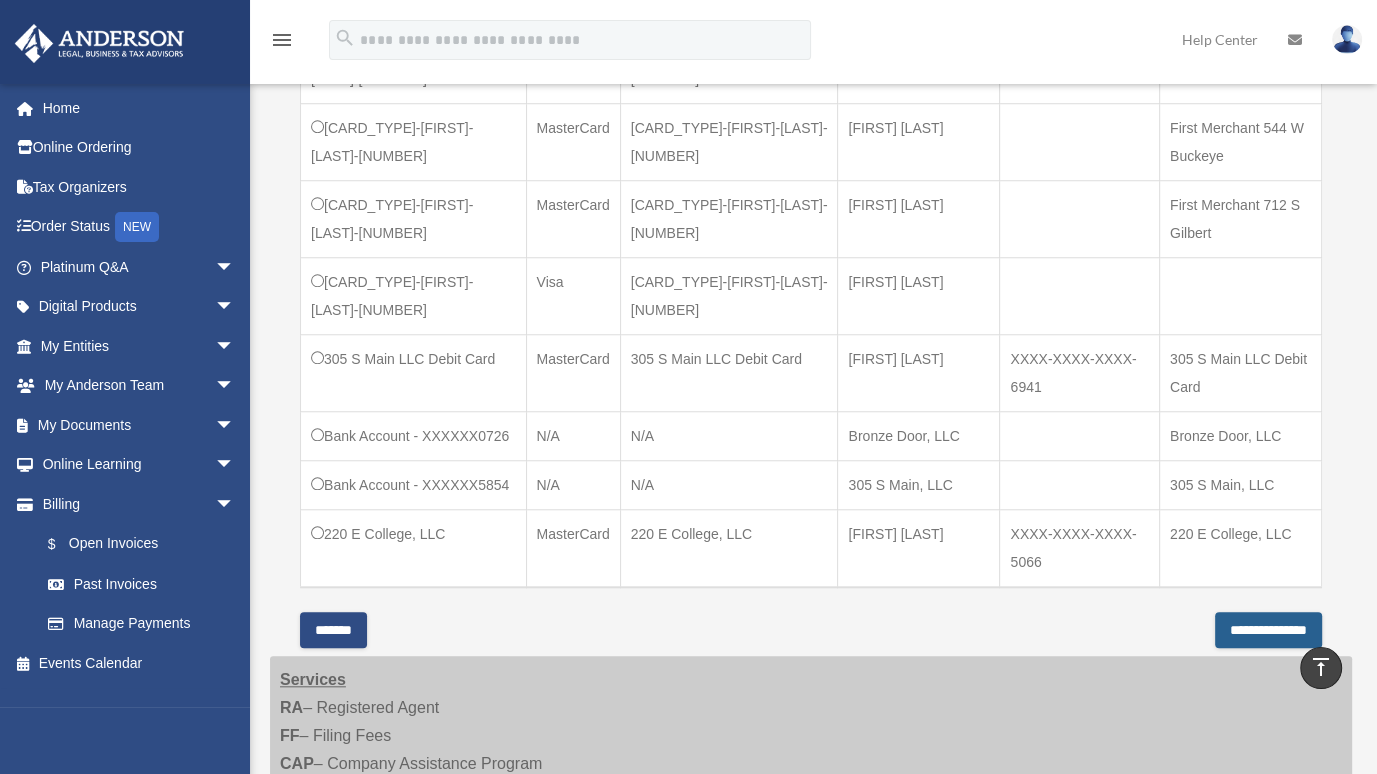 click on "**********" at bounding box center [1268, 630] 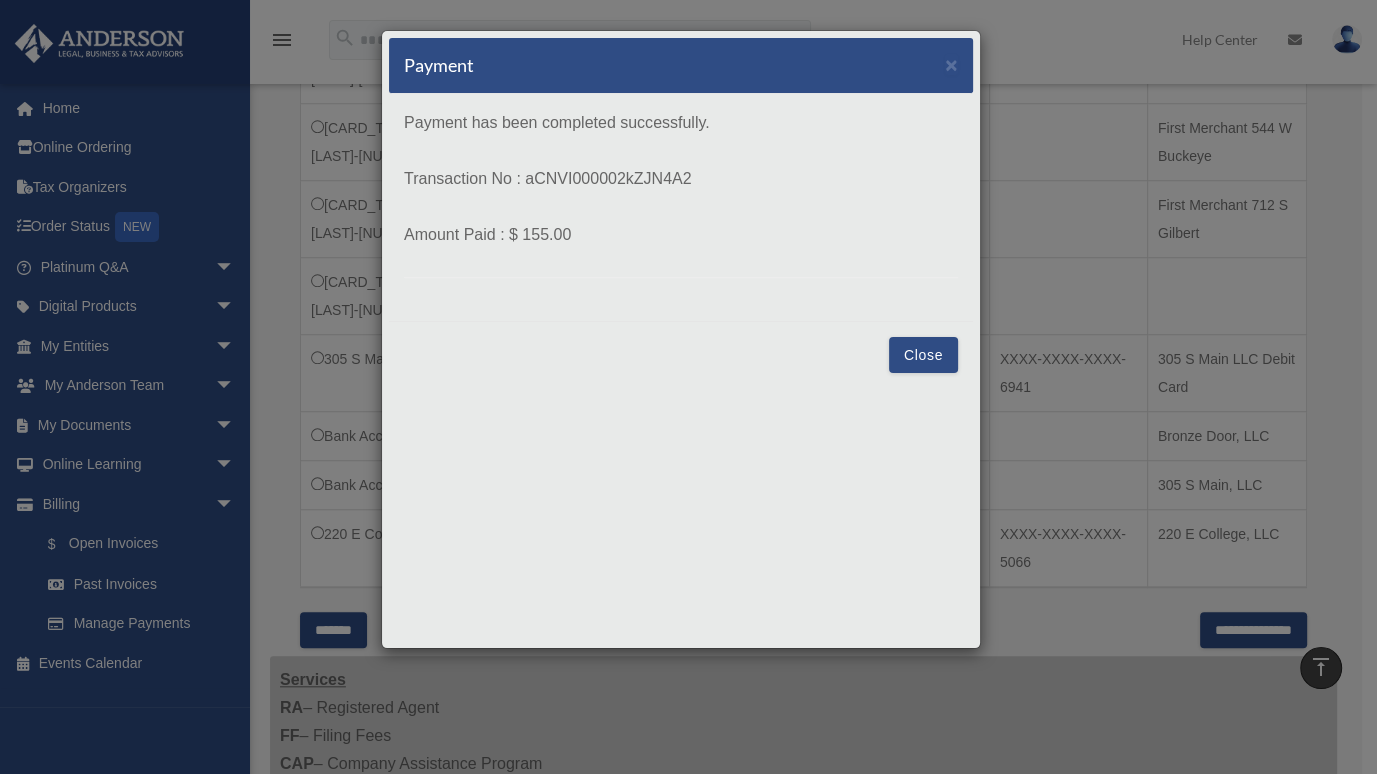 click on "Close" at bounding box center [923, 355] 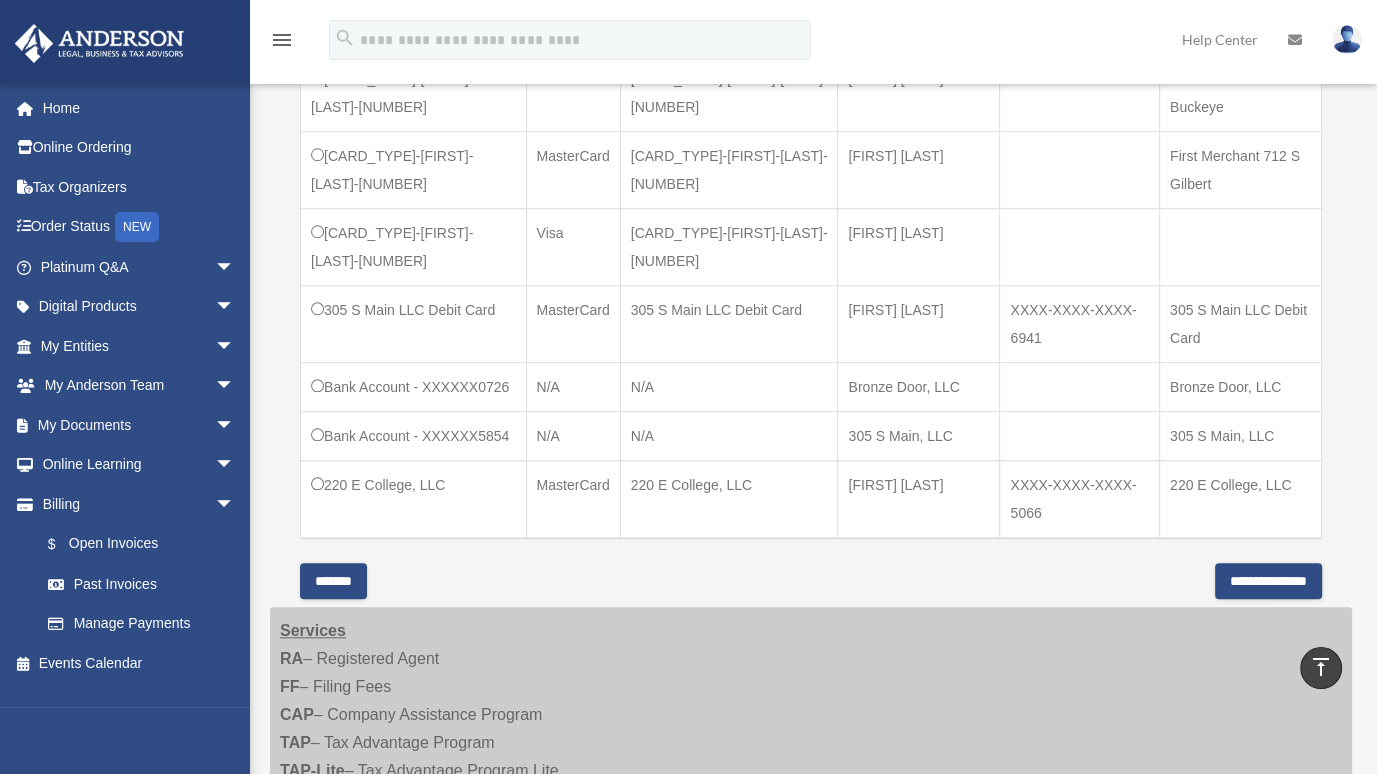 scroll, scrollTop: 1688, scrollLeft: 0, axis: vertical 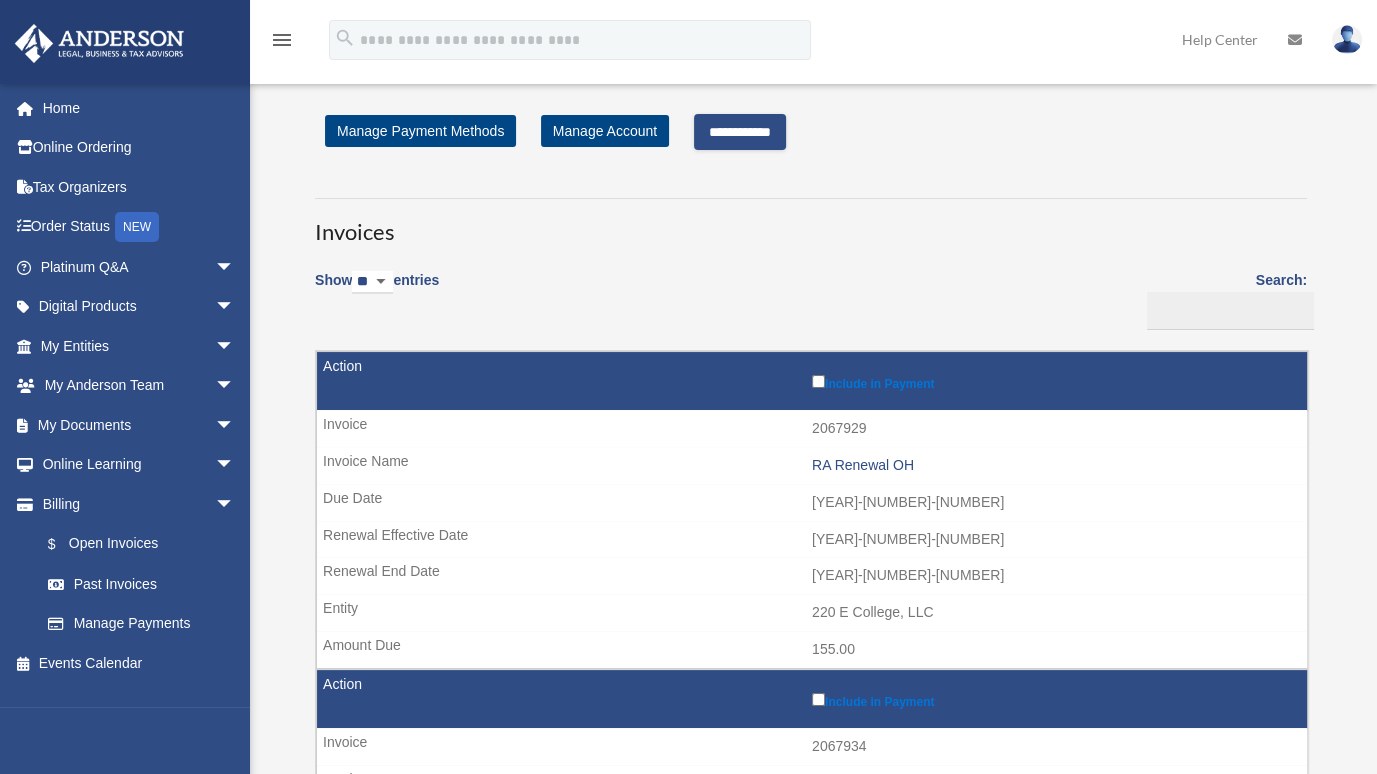 click on "**********" at bounding box center [740, 132] 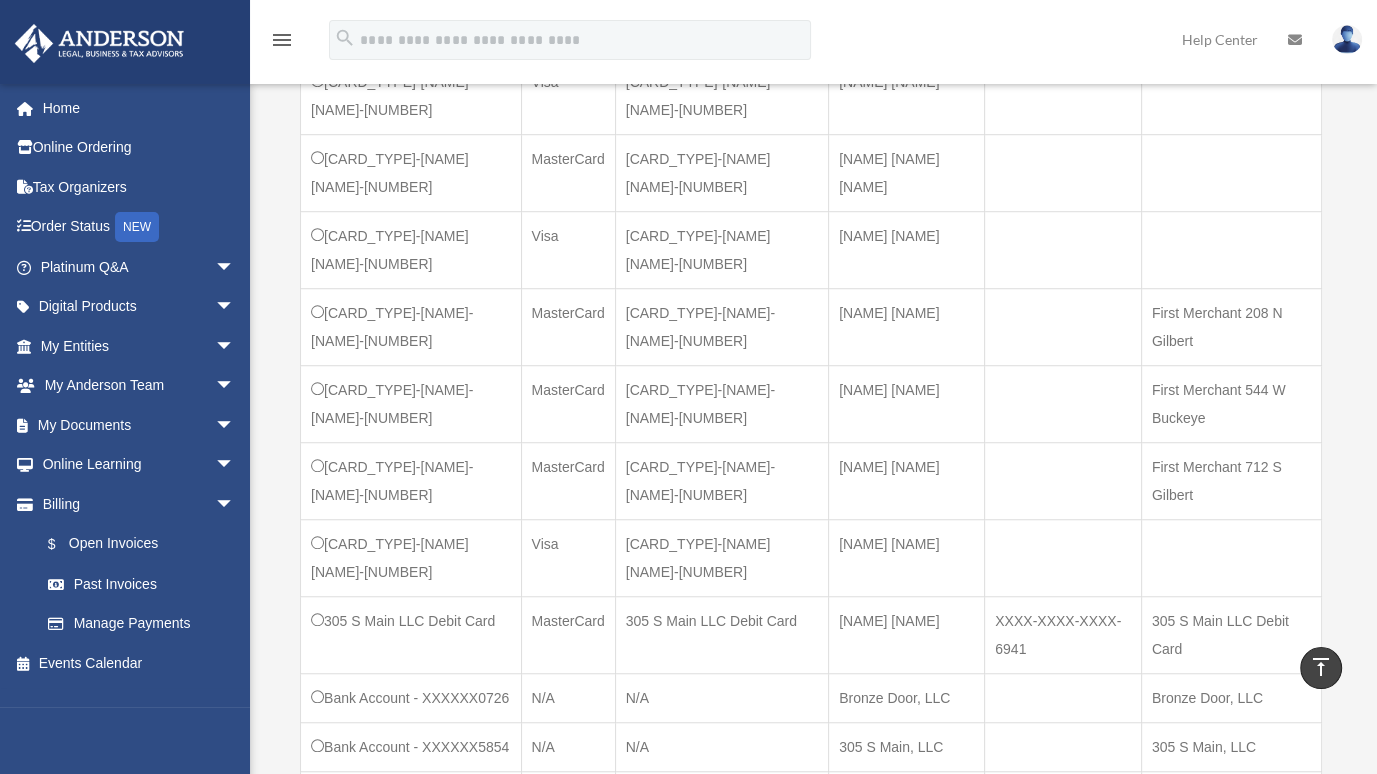 scroll, scrollTop: 1290, scrollLeft: 0, axis: vertical 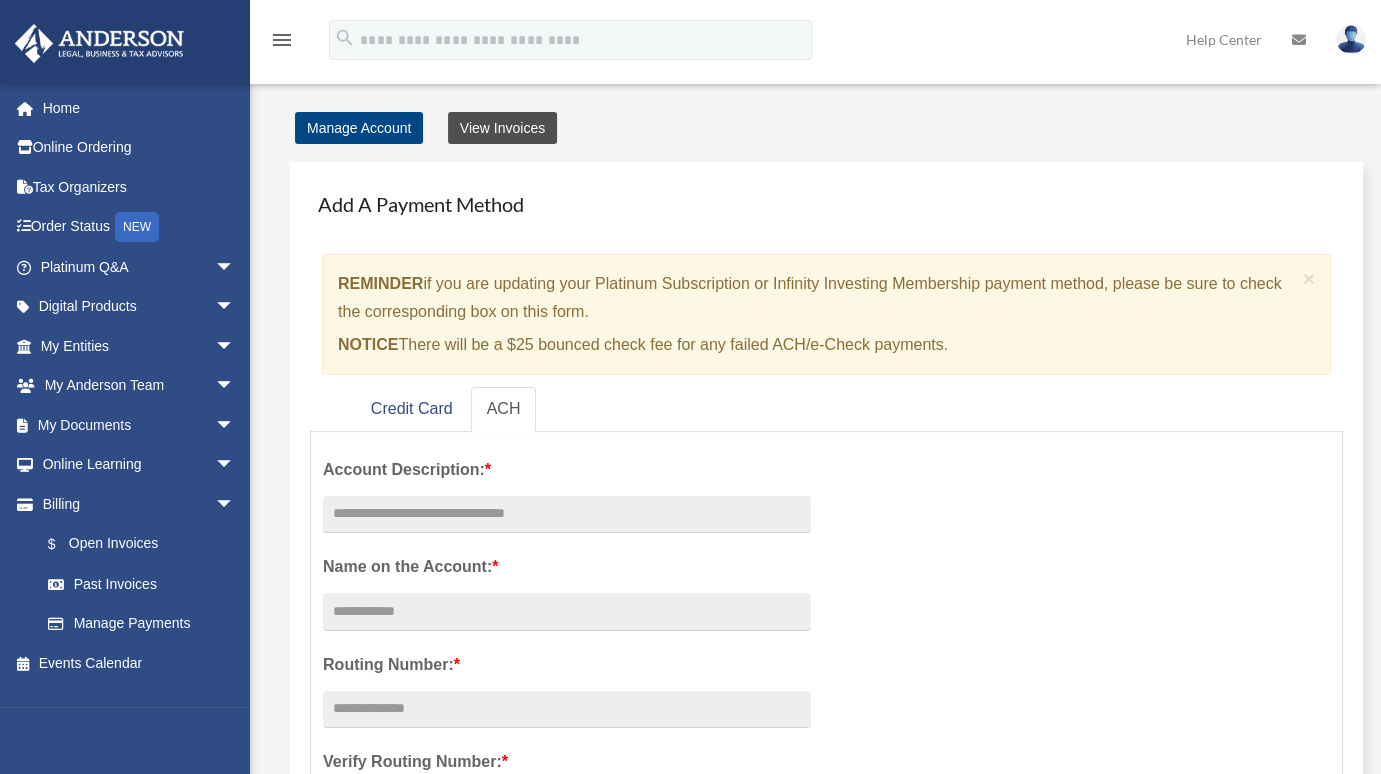 click on "View Invoices" at bounding box center [502, 128] 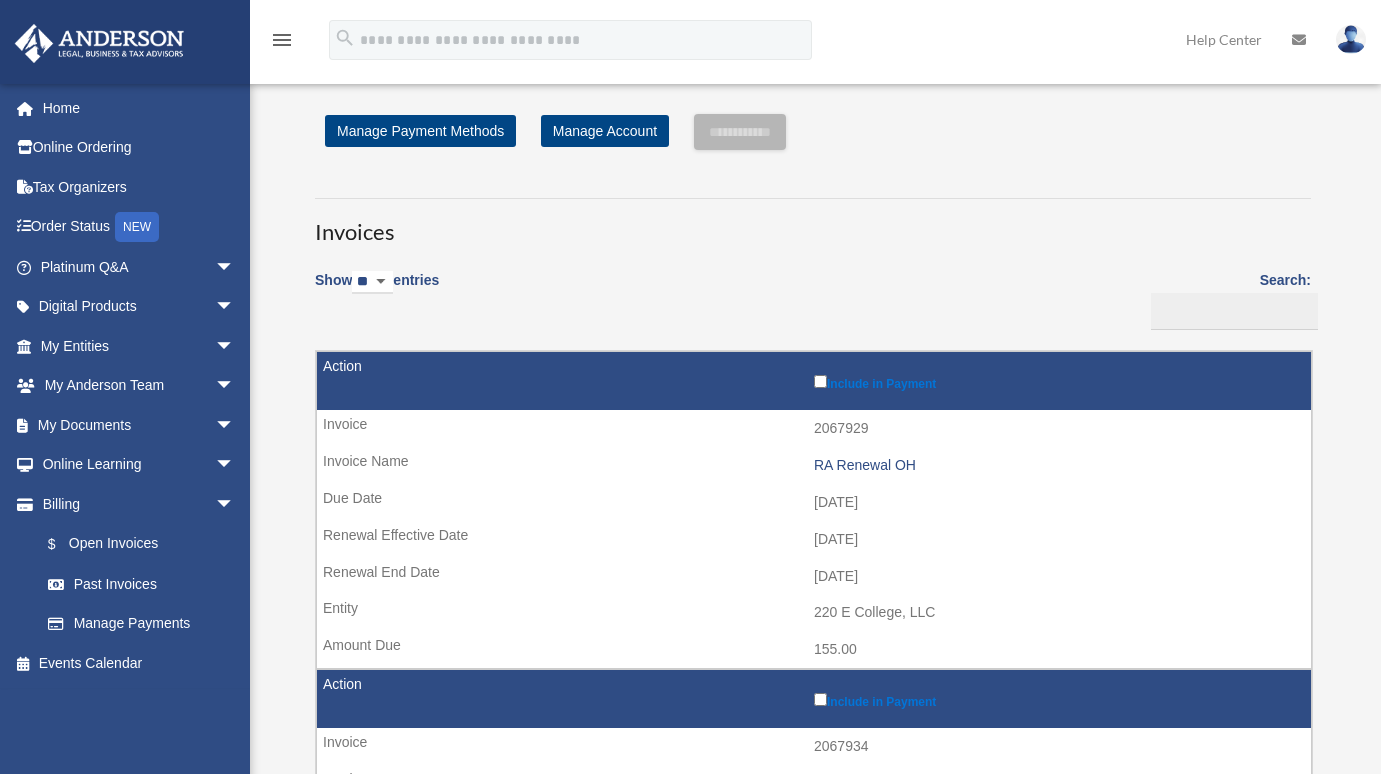 scroll, scrollTop: 0, scrollLeft: 0, axis: both 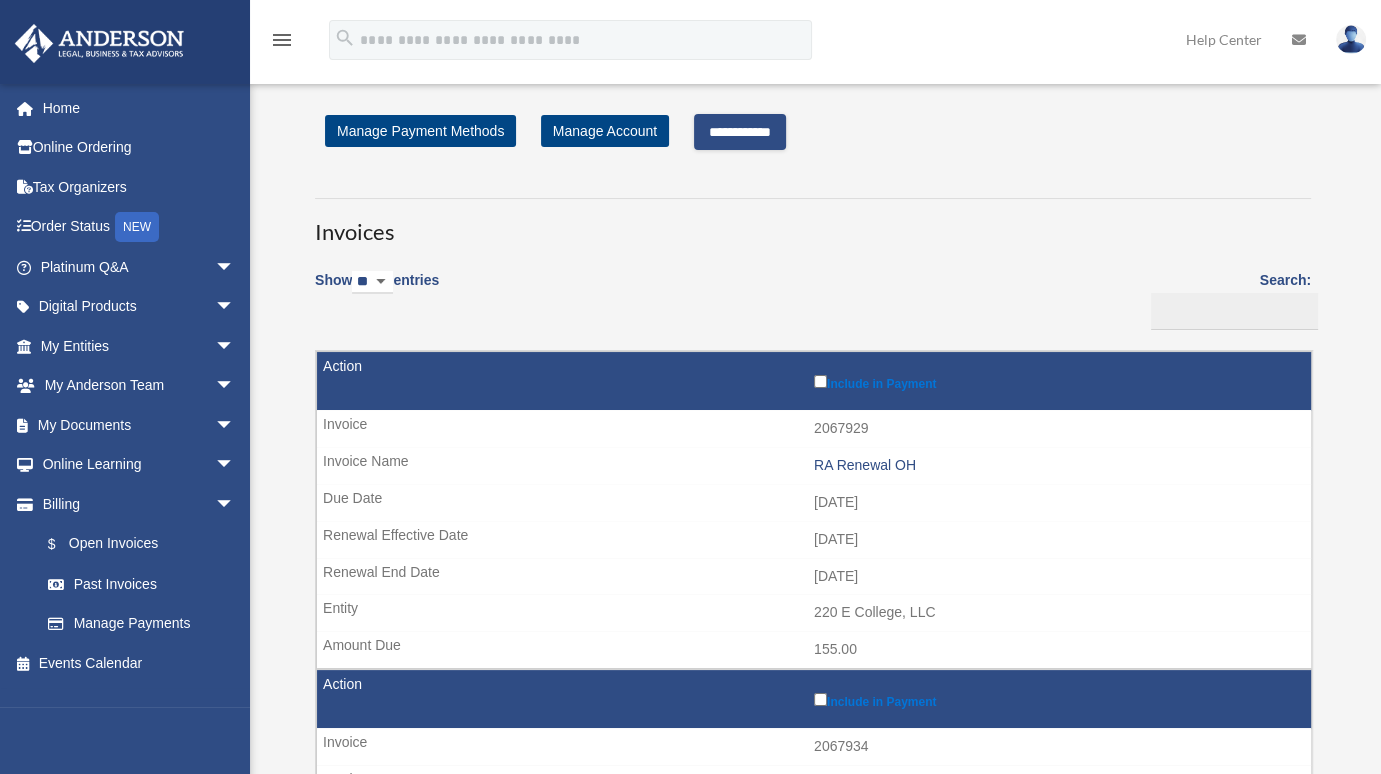 click on "**********" at bounding box center [740, 132] 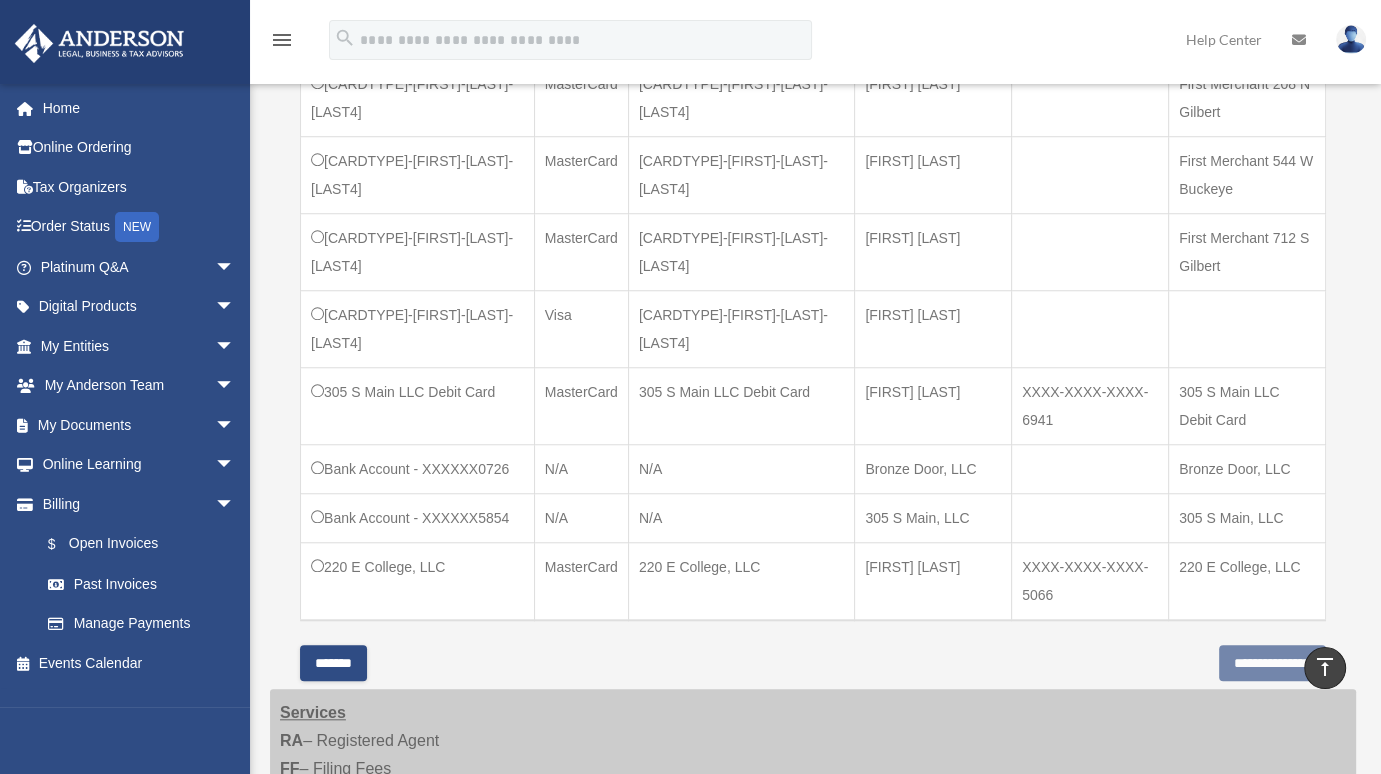 scroll, scrollTop: 1385, scrollLeft: 0, axis: vertical 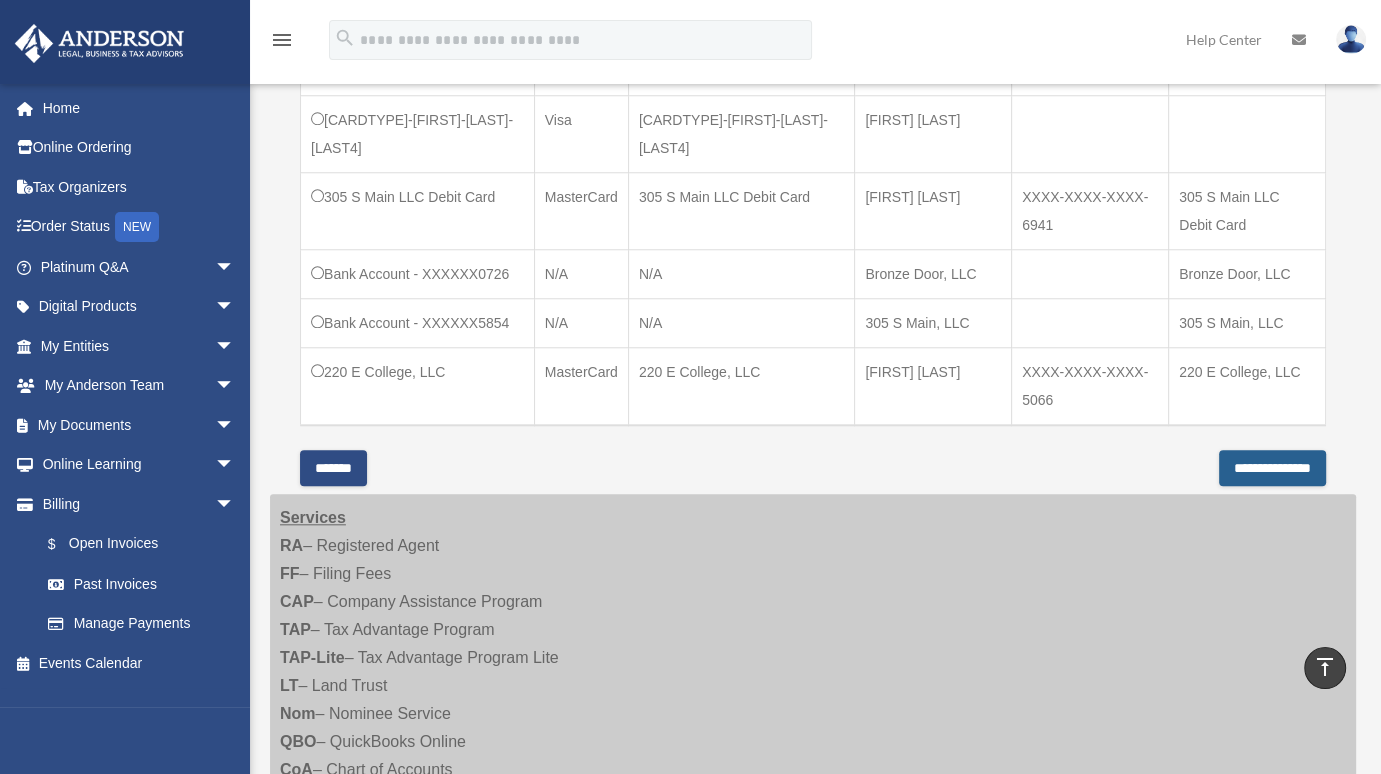 click on "**********" at bounding box center [1272, 468] 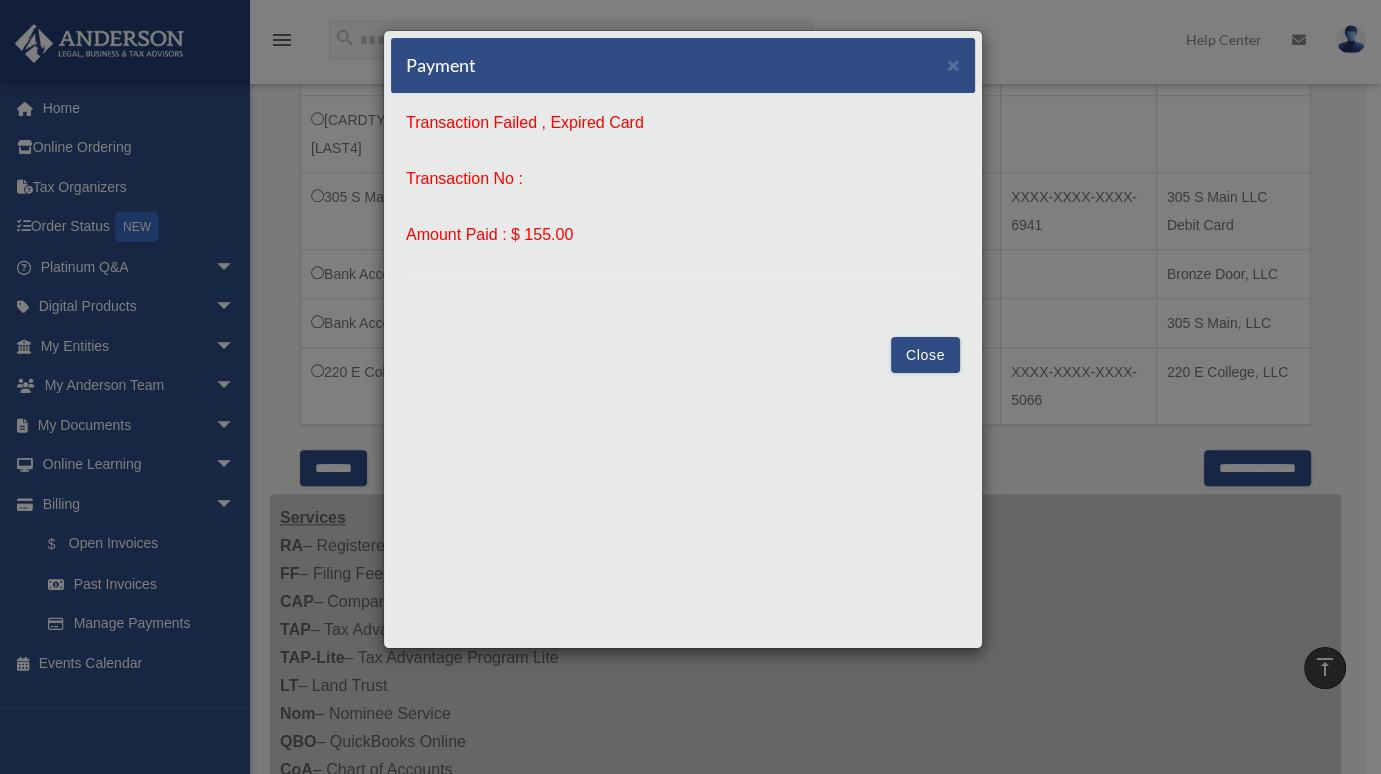 click on "Close" at bounding box center (925, 355) 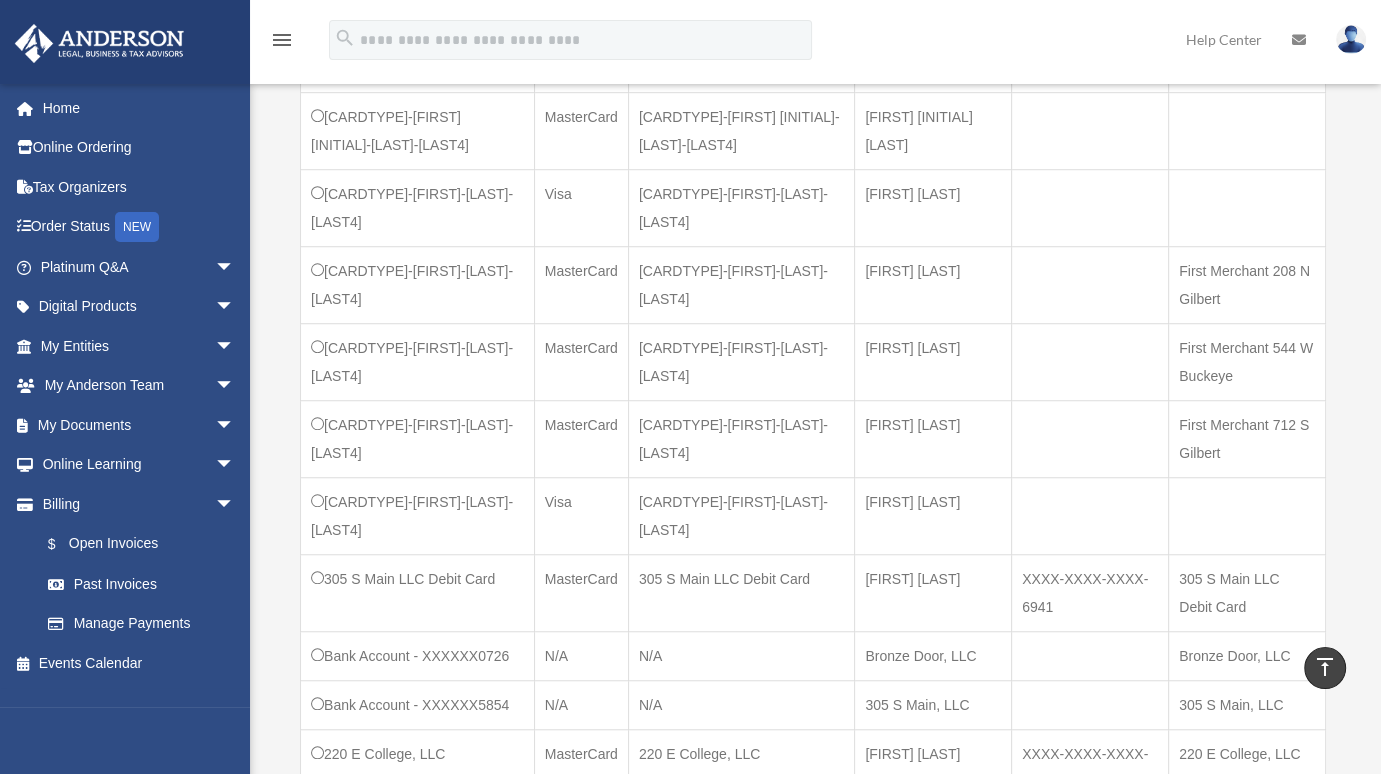 scroll, scrollTop: 808, scrollLeft: 0, axis: vertical 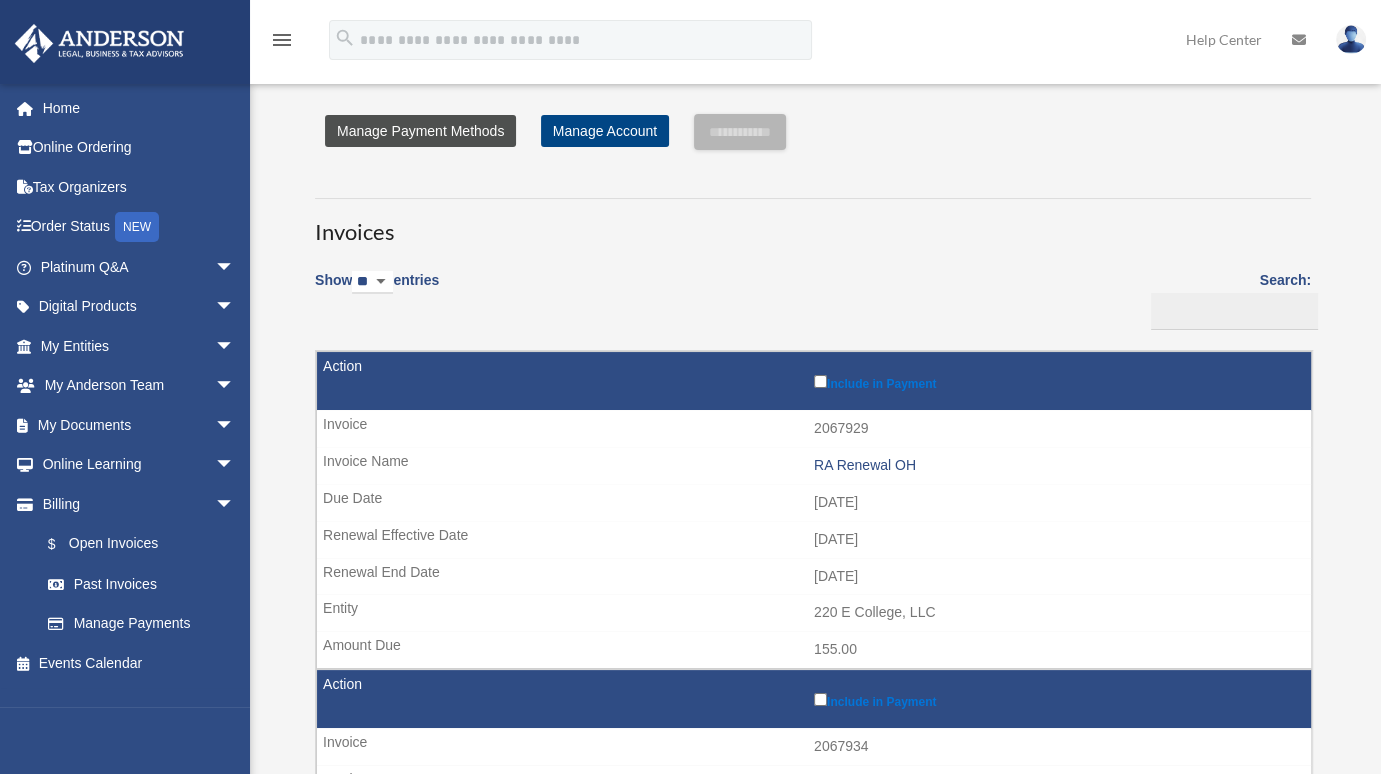 click on "Manage Payment Methods" at bounding box center [420, 131] 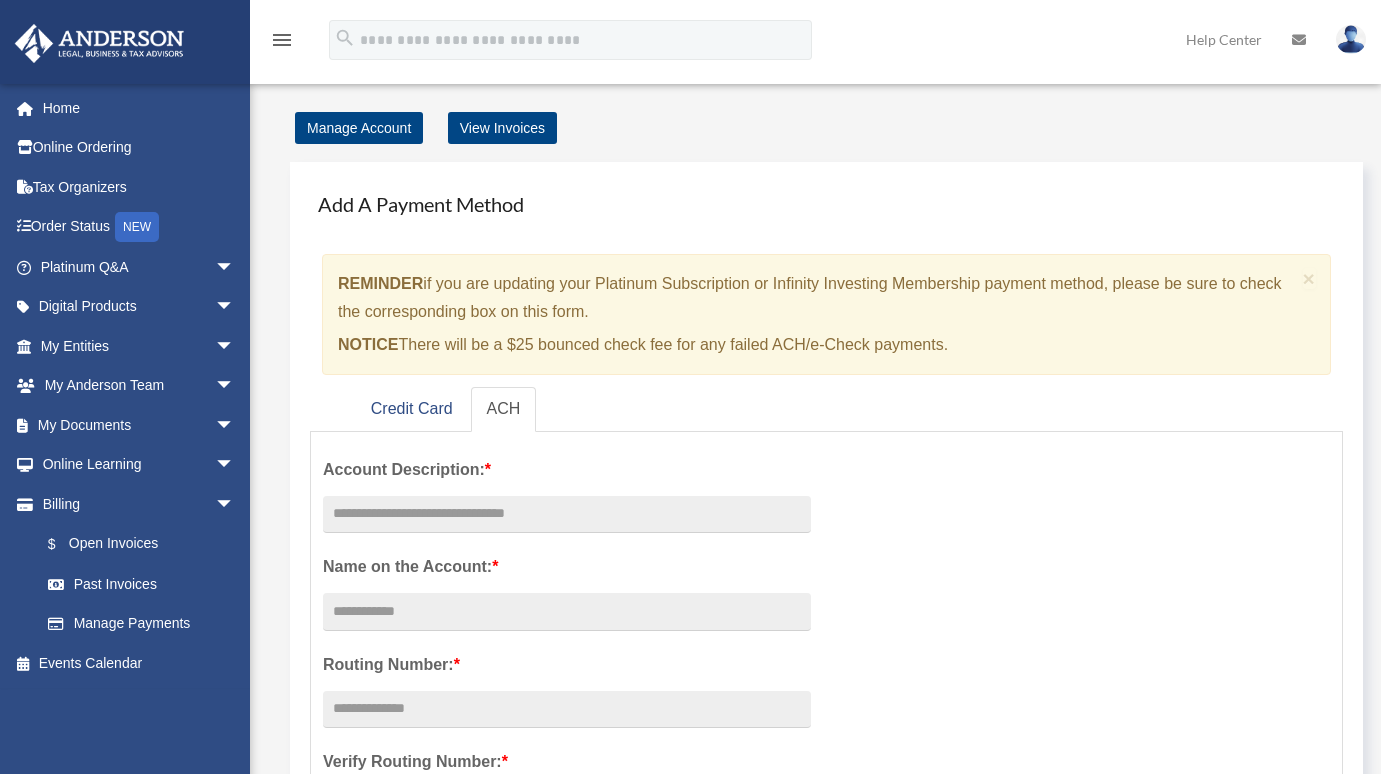 scroll, scrollTop: 0, scrollLeft: 0, axis: both 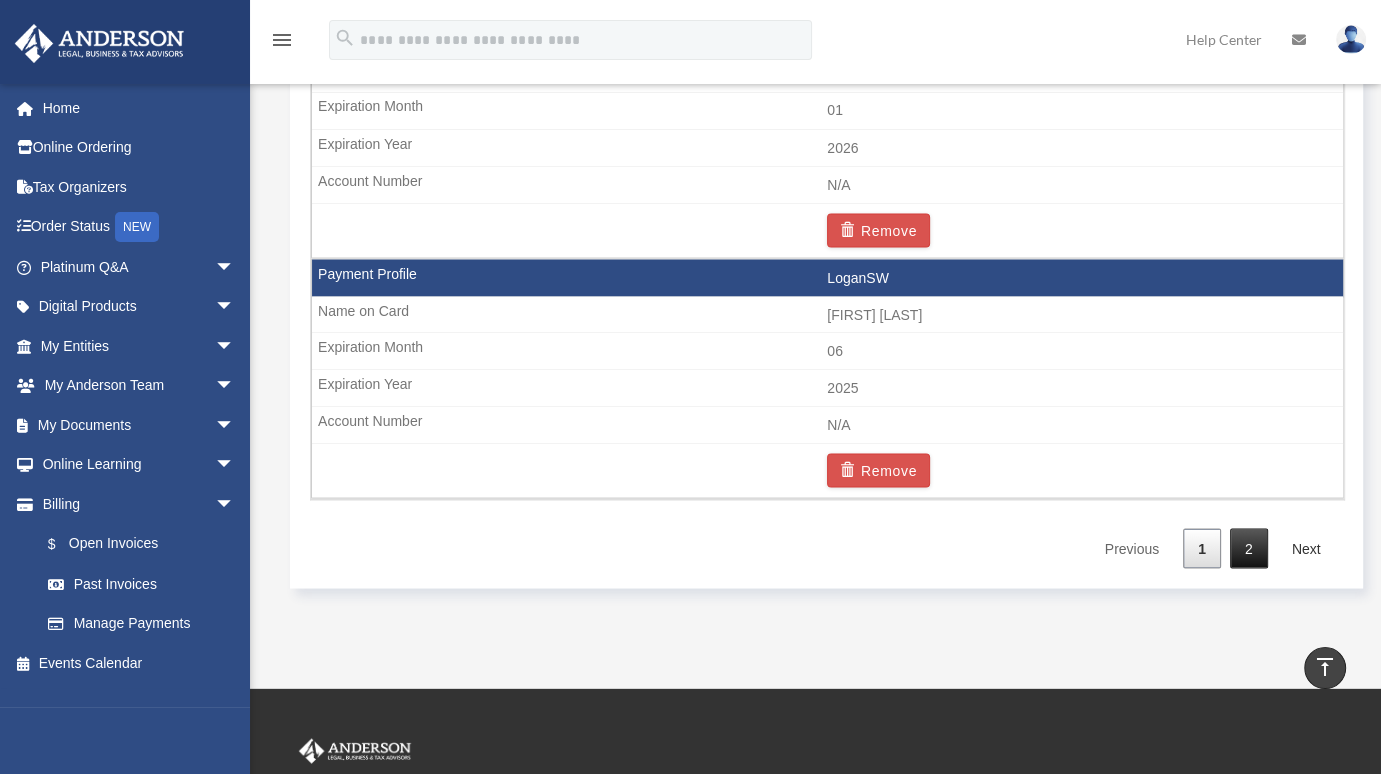 click on "2" at bounding box center [1249, 548] 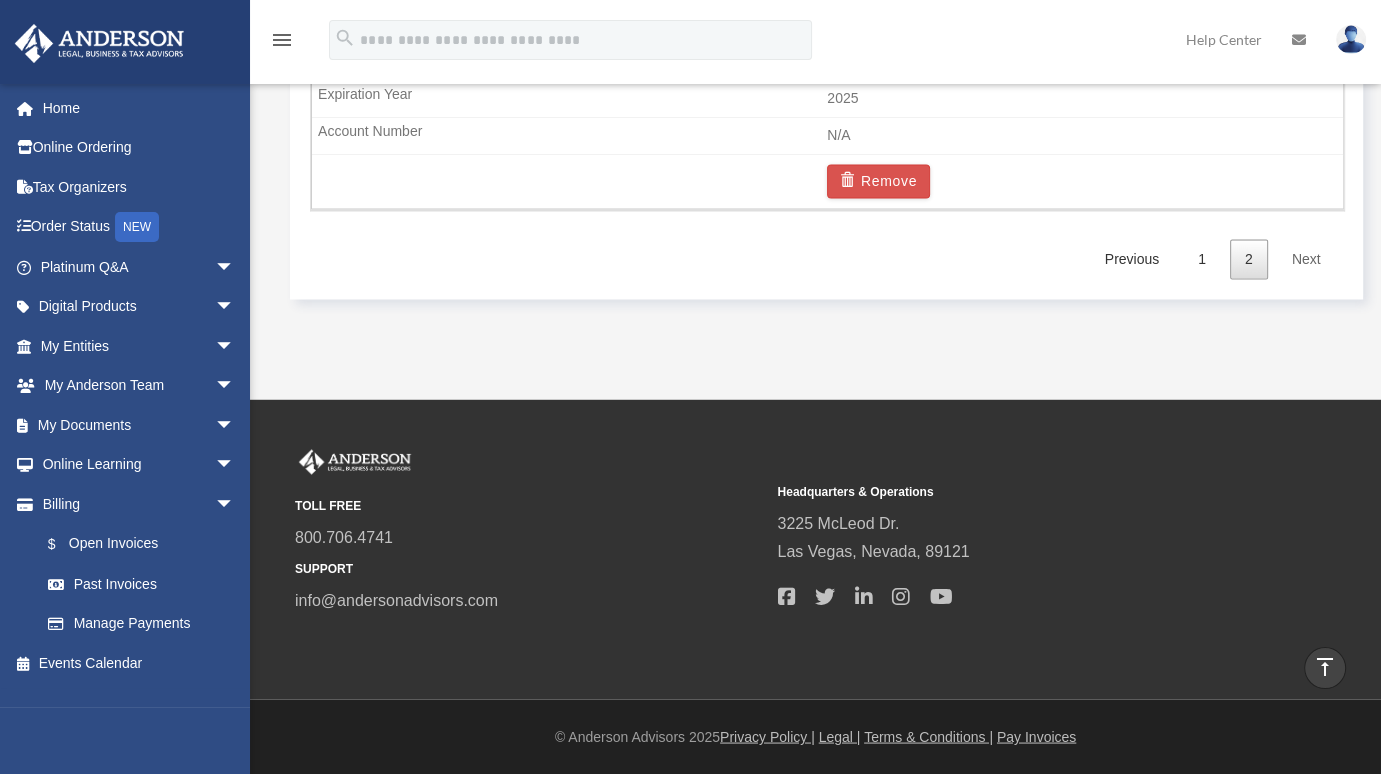 scroll, scrollTop: 3118, scrollLeft: 0, axis: vertical 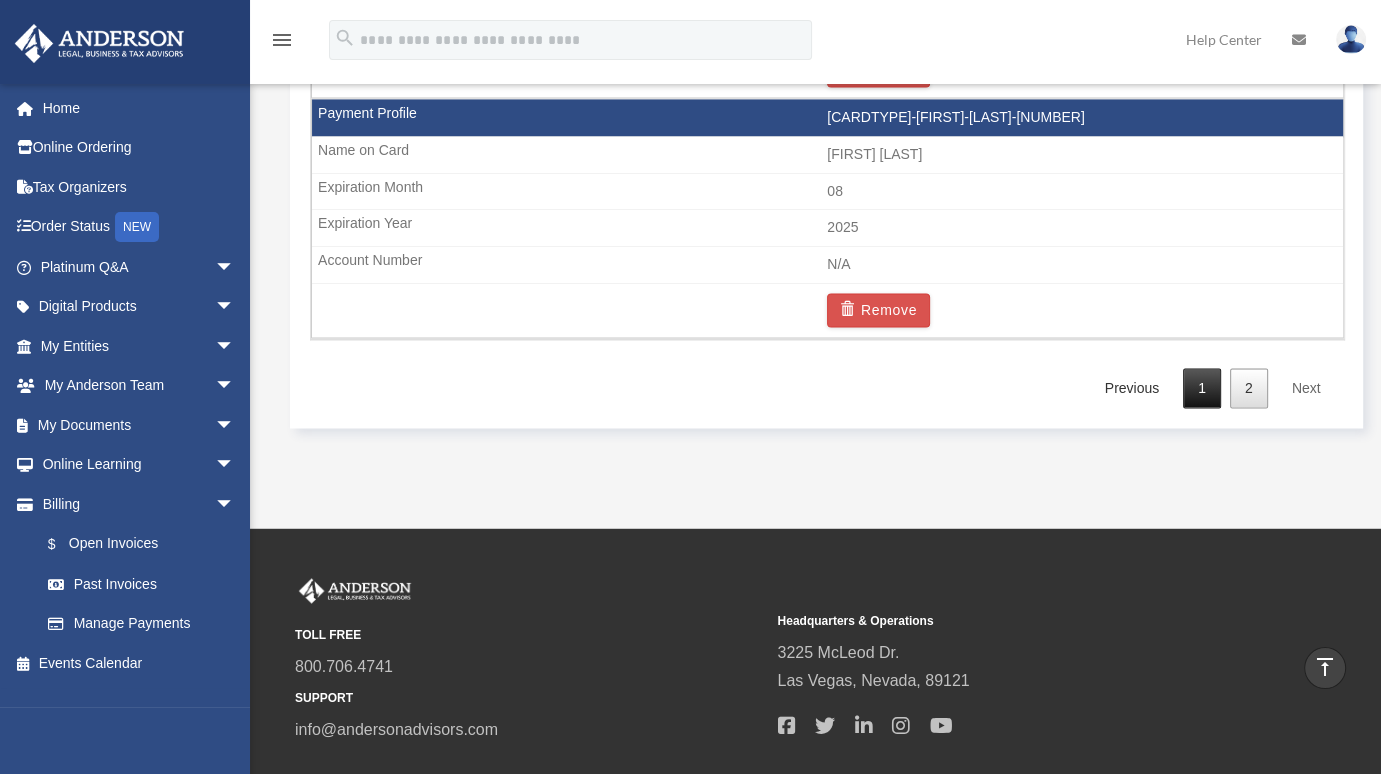 click on "1" at bounding box center [1202, 388] 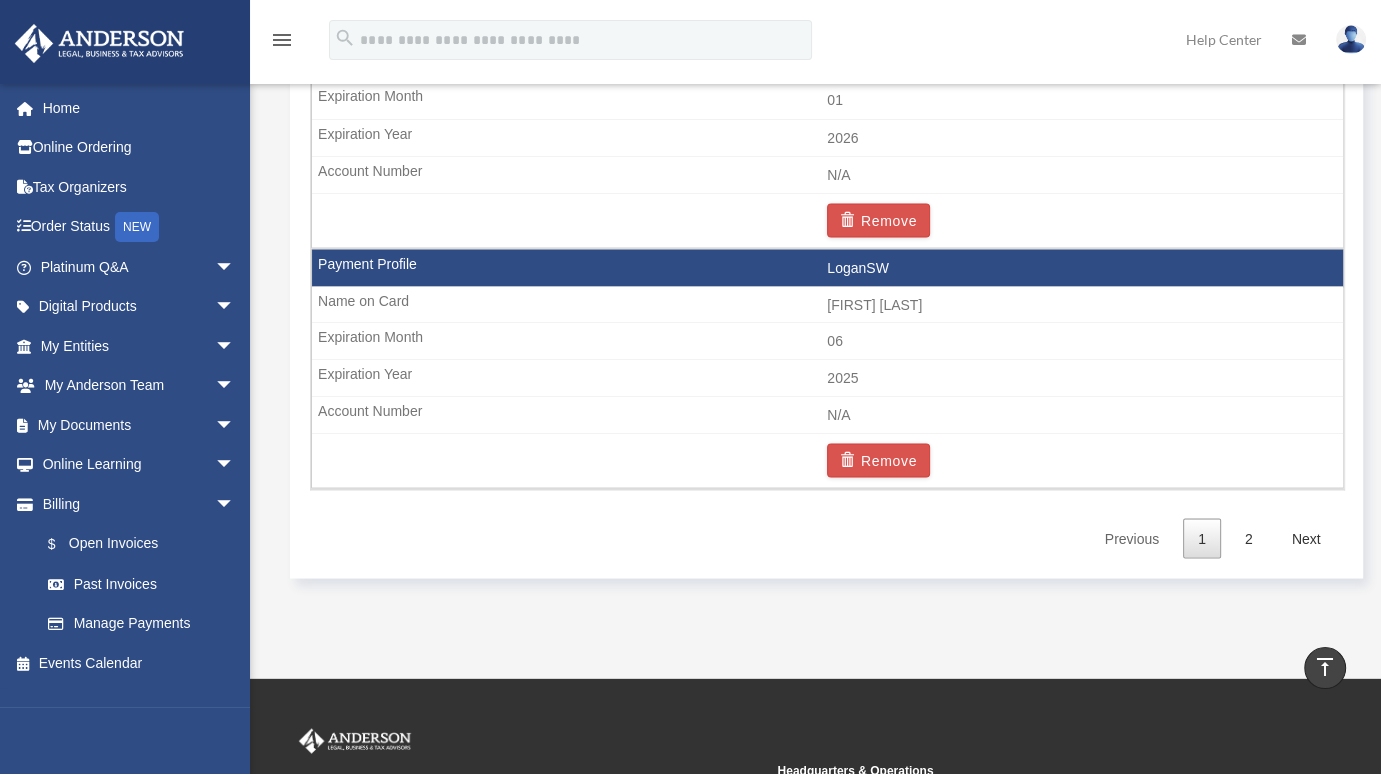 scroll, scrollTop: 3337, scrollLeft: 0, axis: vertical 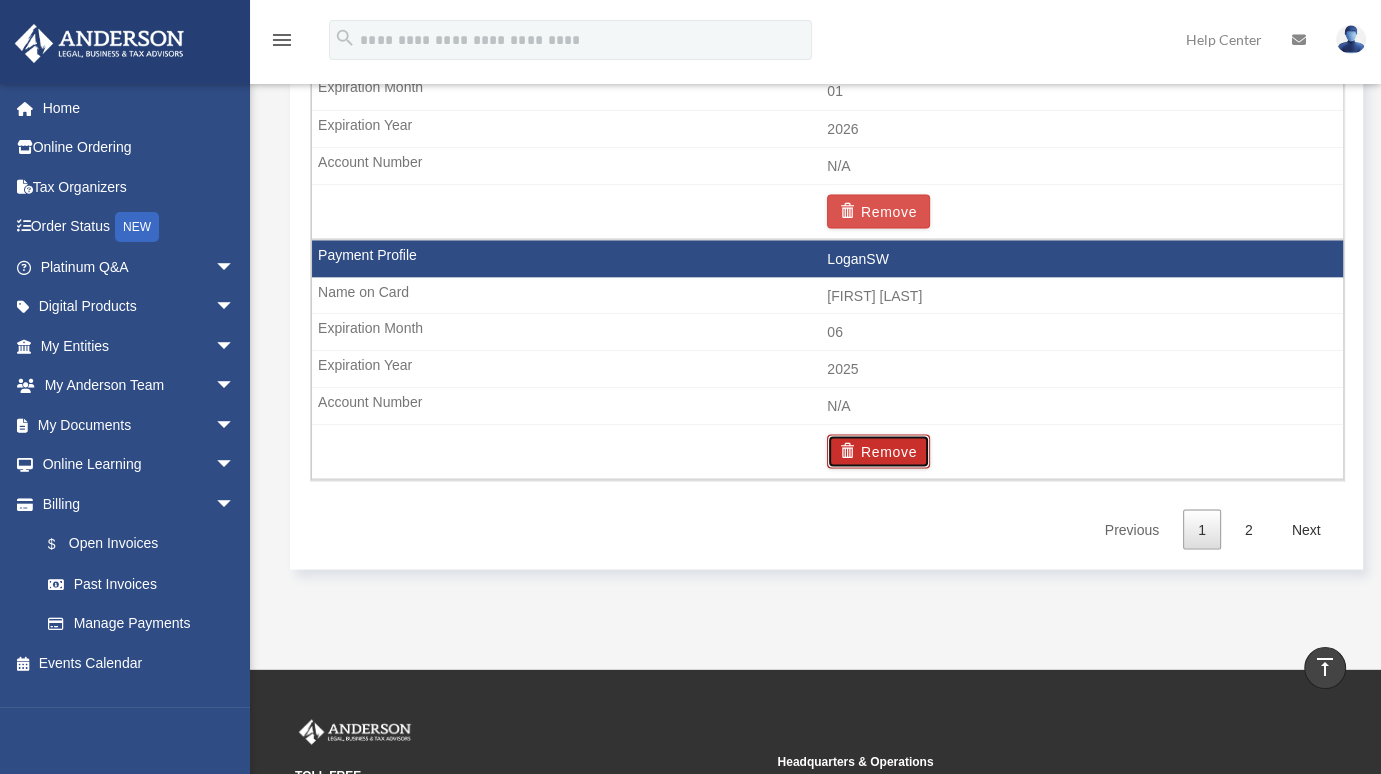 click on "Remove" at bounding box center [878, 451] 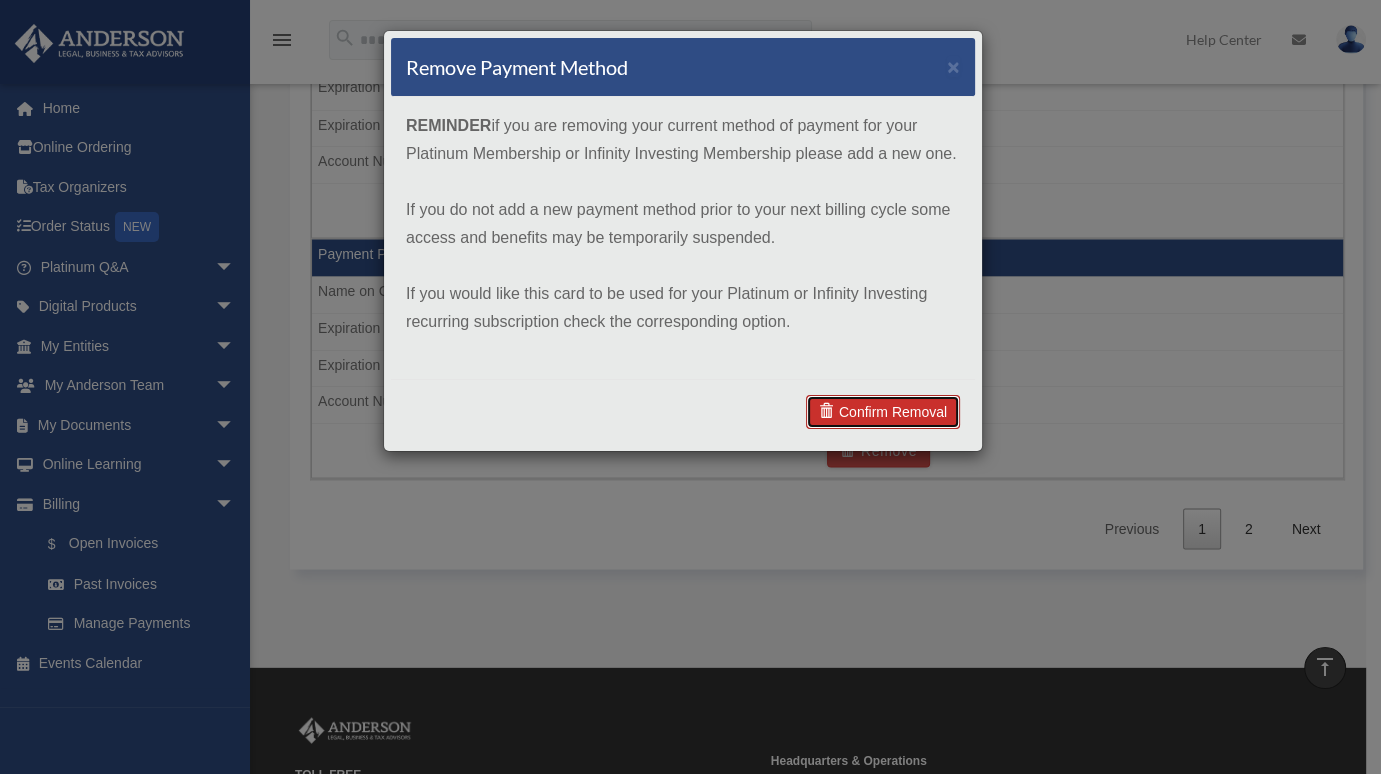 click on "Confirm Removal" at bounding box center (883, 412) 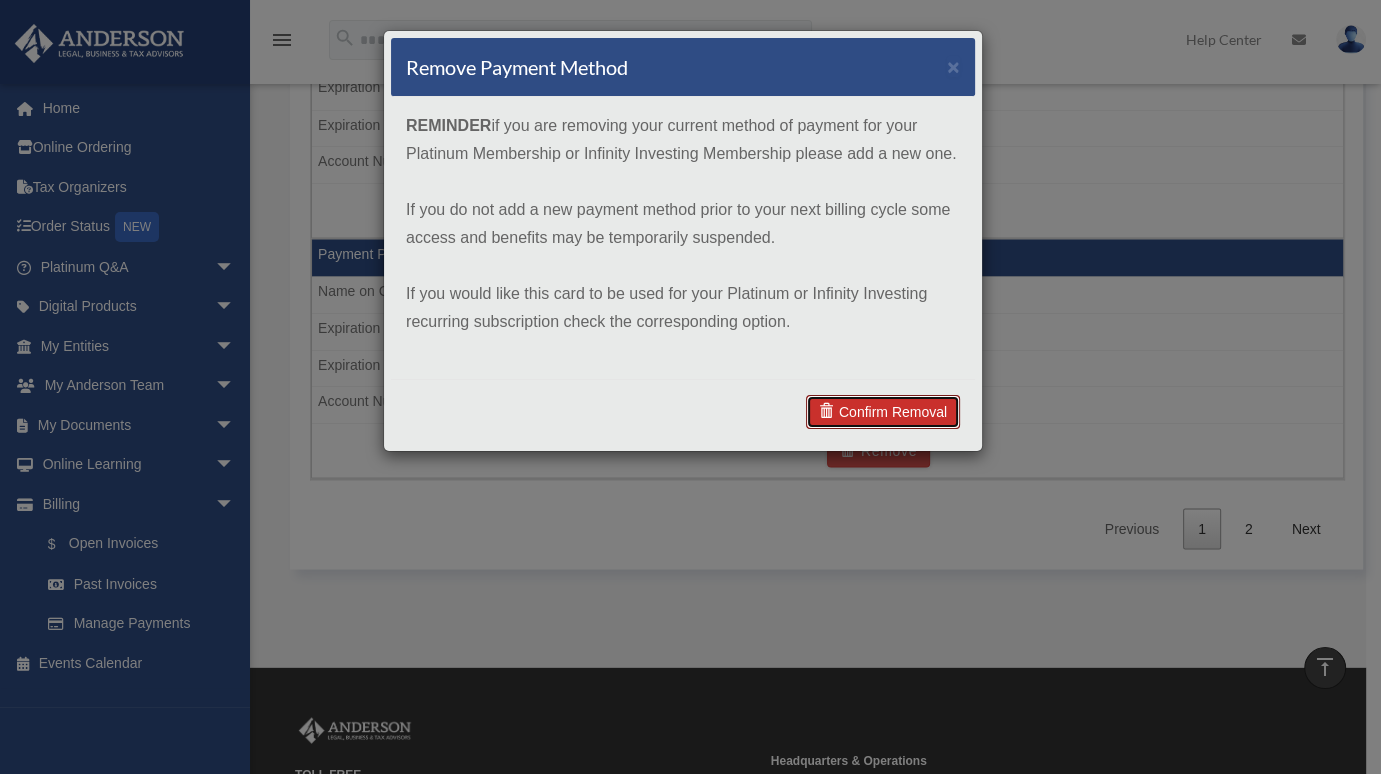 scroll, scrollTop: 3416, scrollLeft: 0, axis: vertical 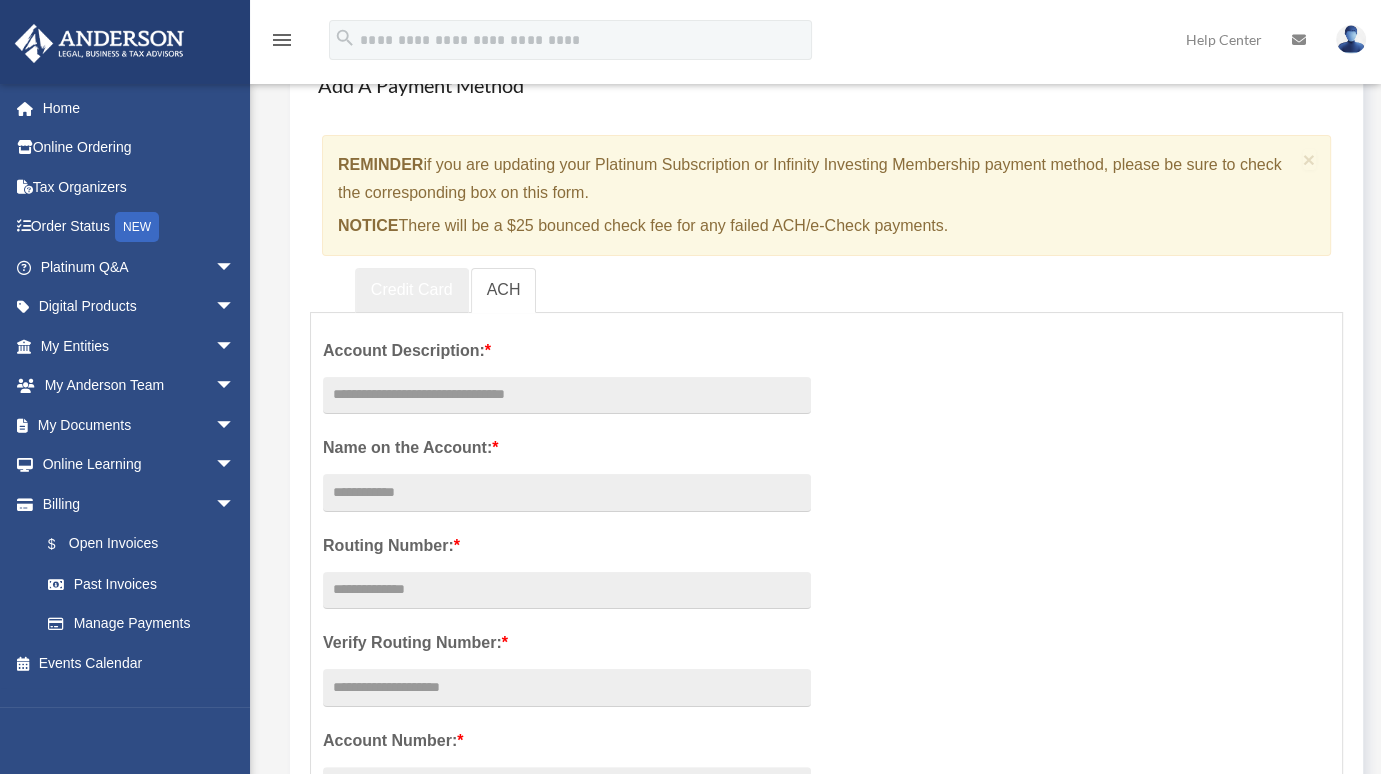 click on "Credit Card" at bounding box center [412, 290] 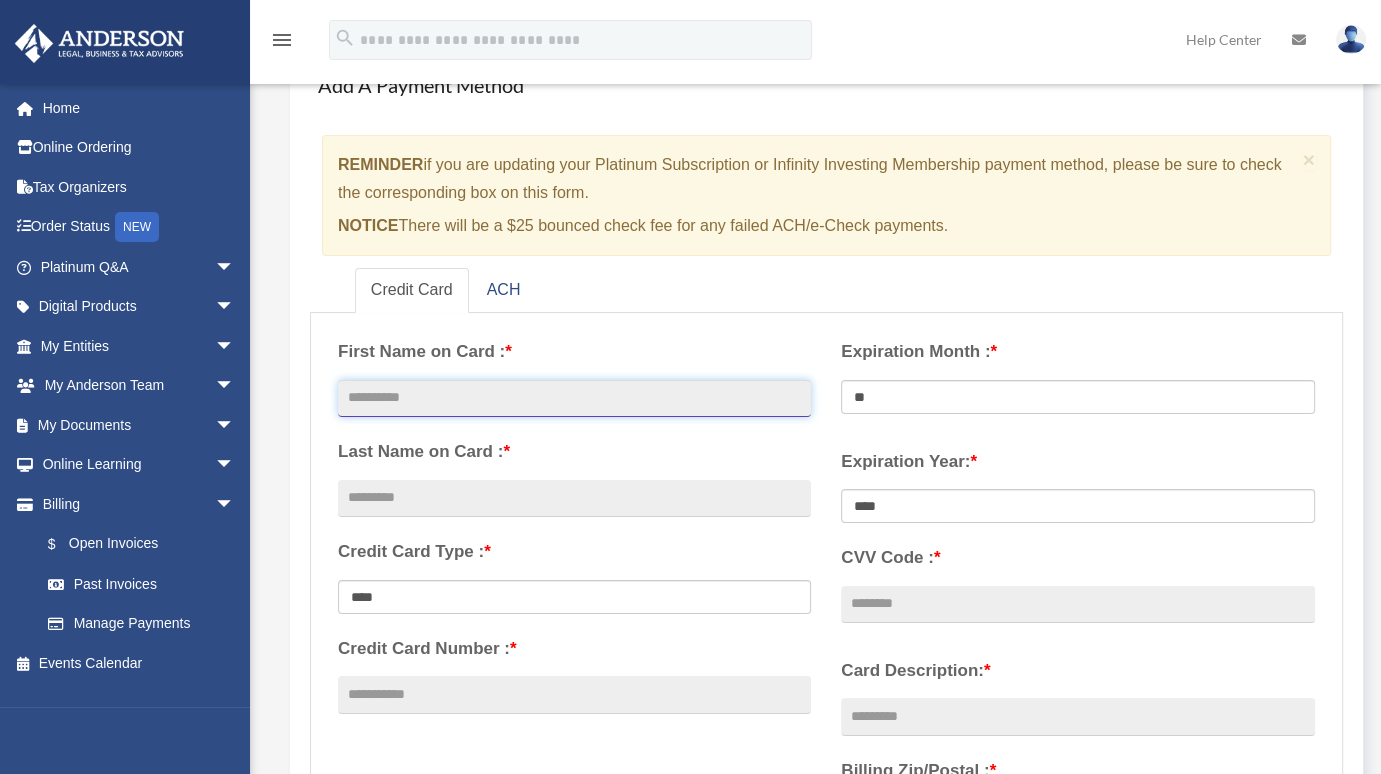 click at bounding box center [574, 399] 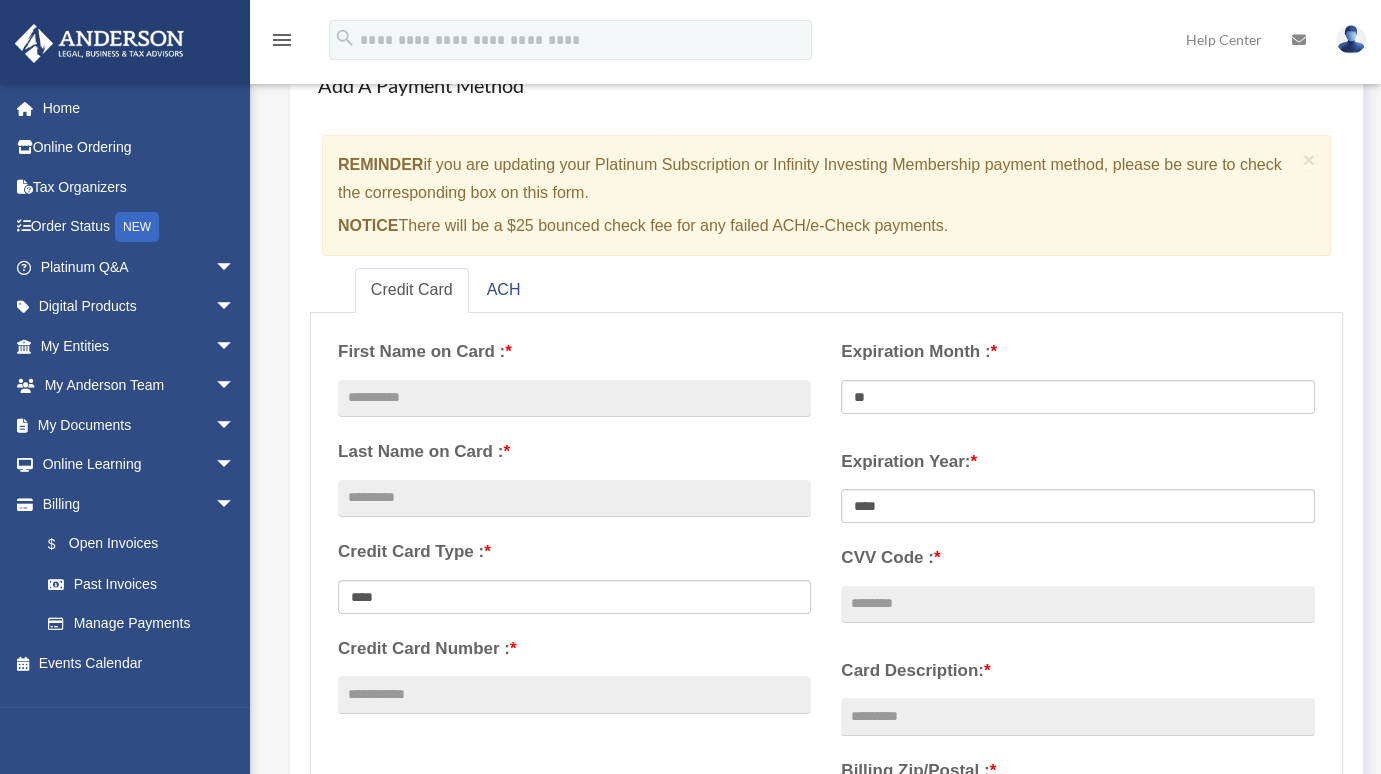 click on "Credit Card
ACH" at bounding box center (826, 290) 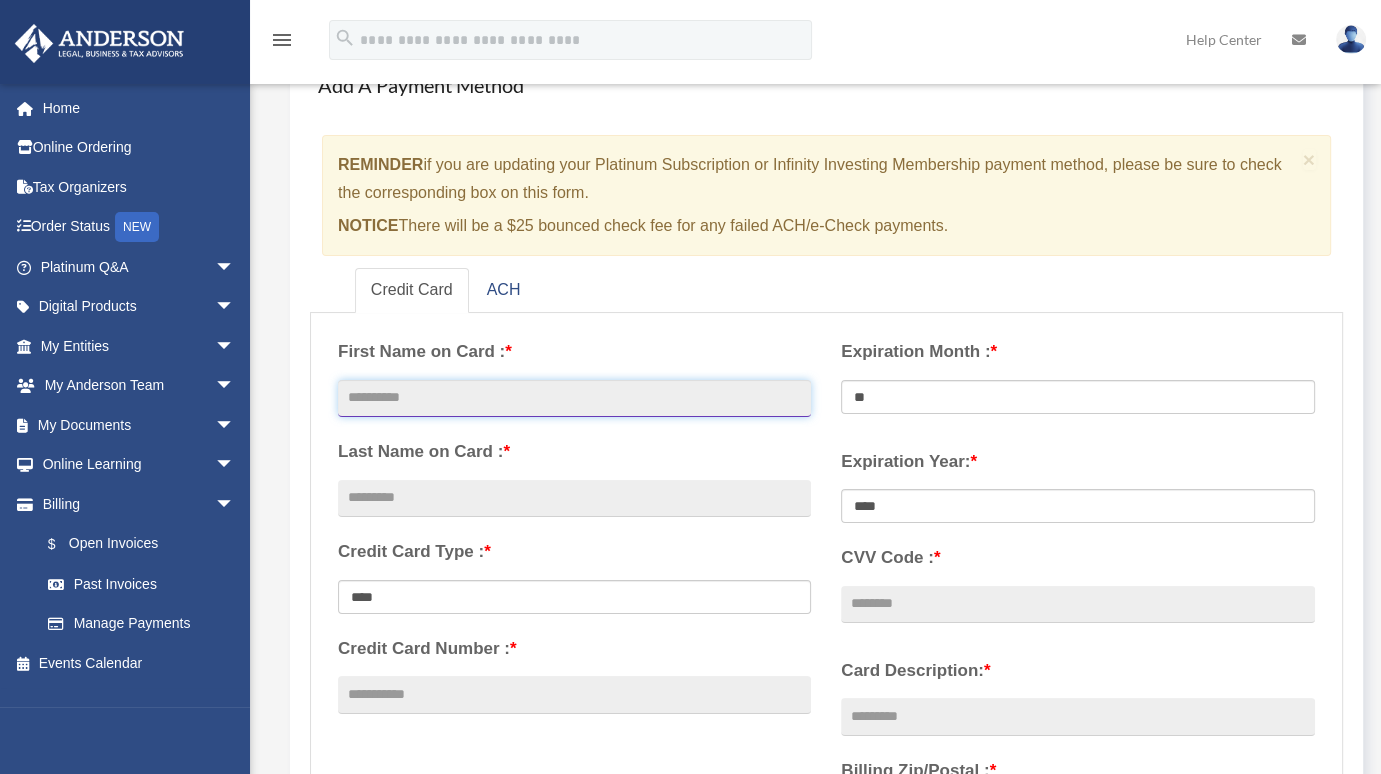 click at bounding box center (574, 399) 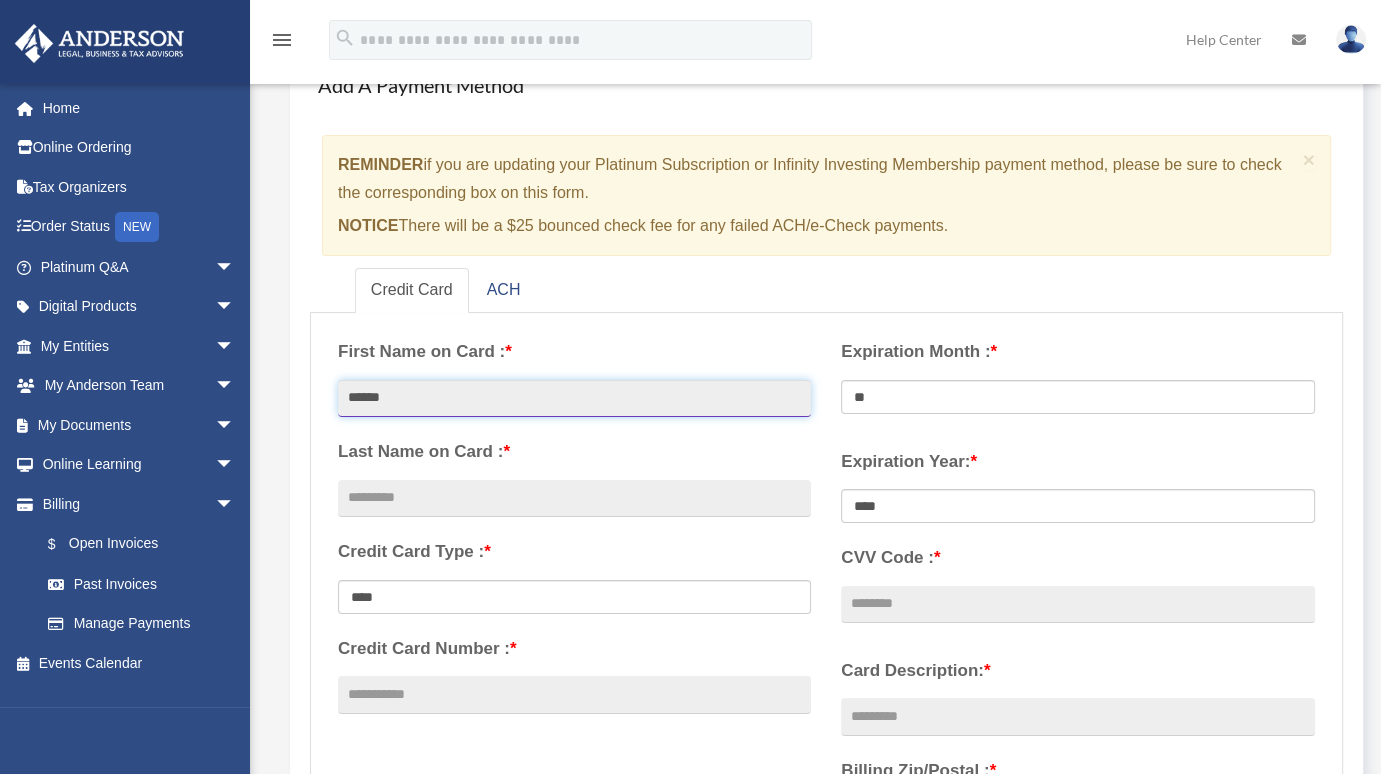 type on "******" 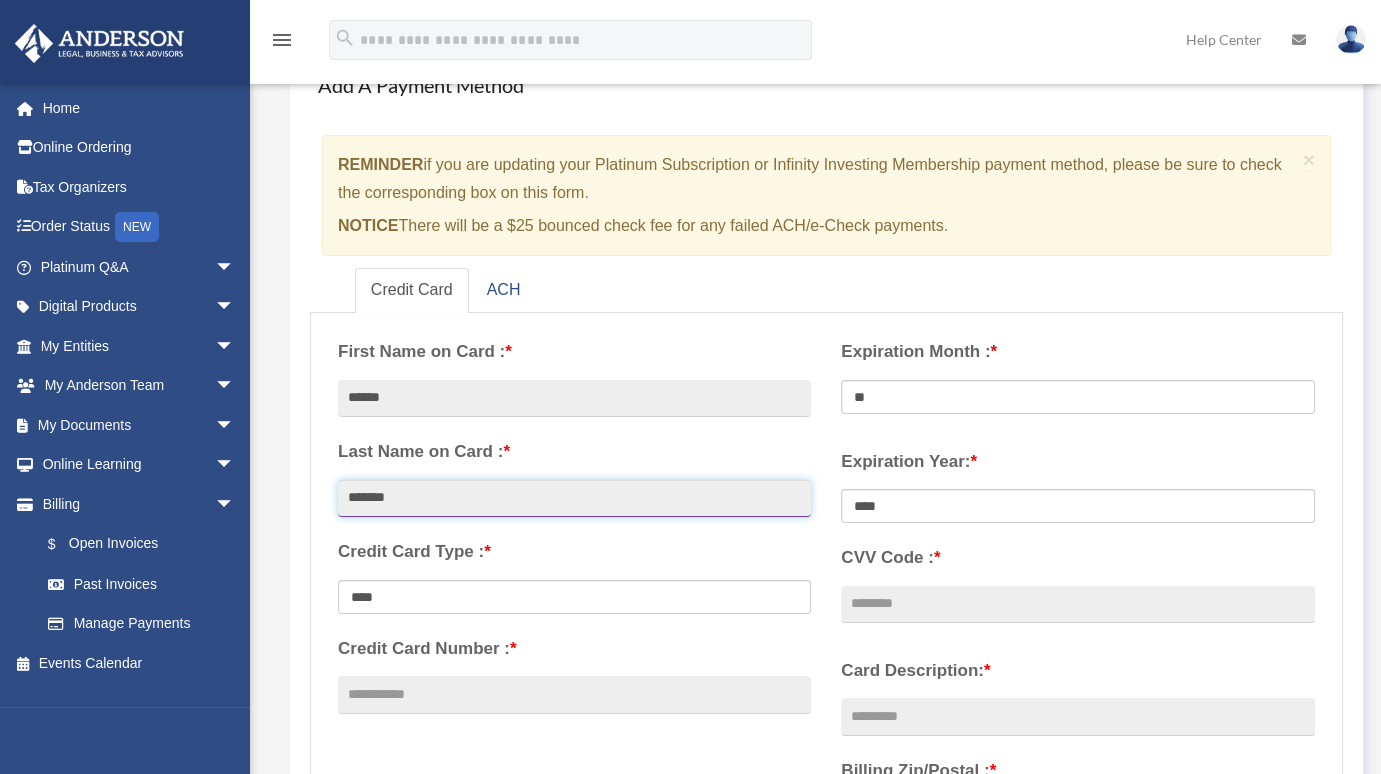 type on "*******" 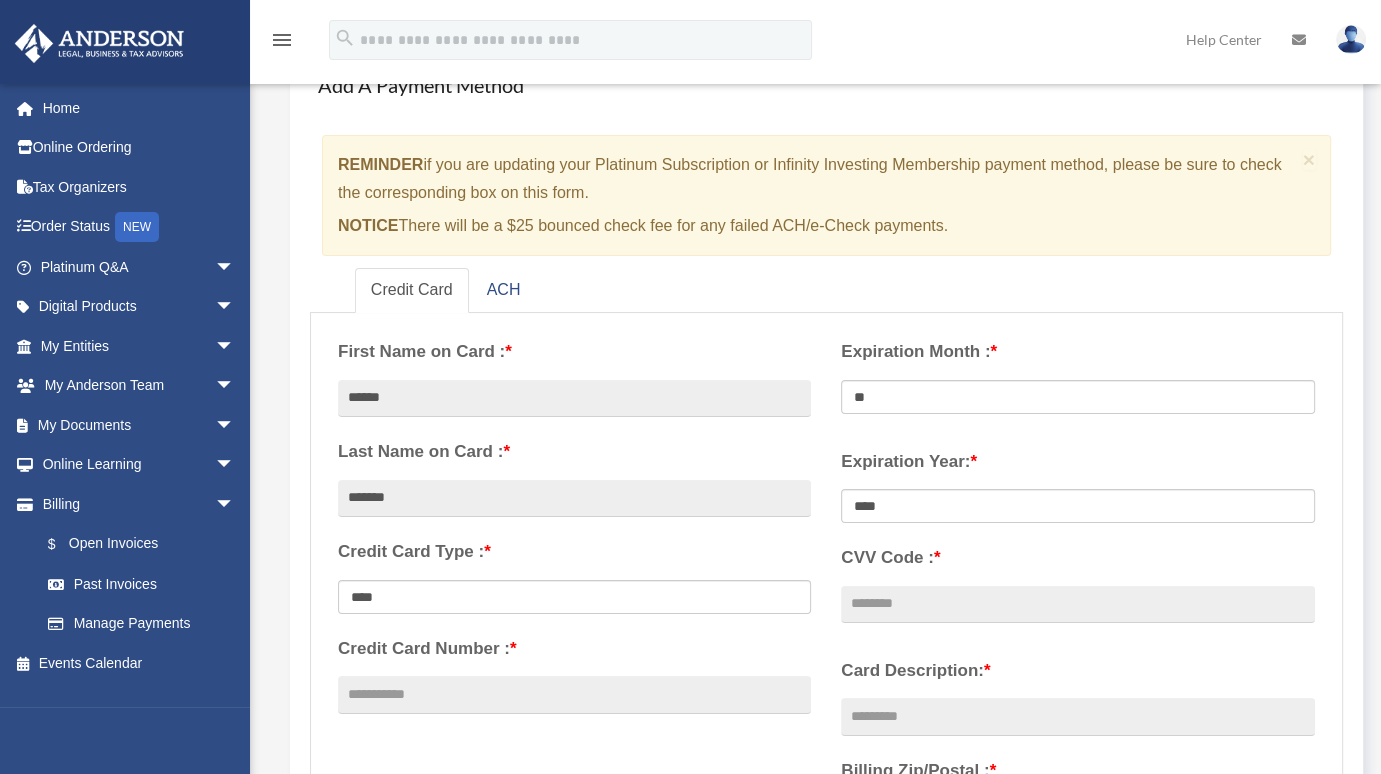click on "**********" at bounding box center (574, 529) 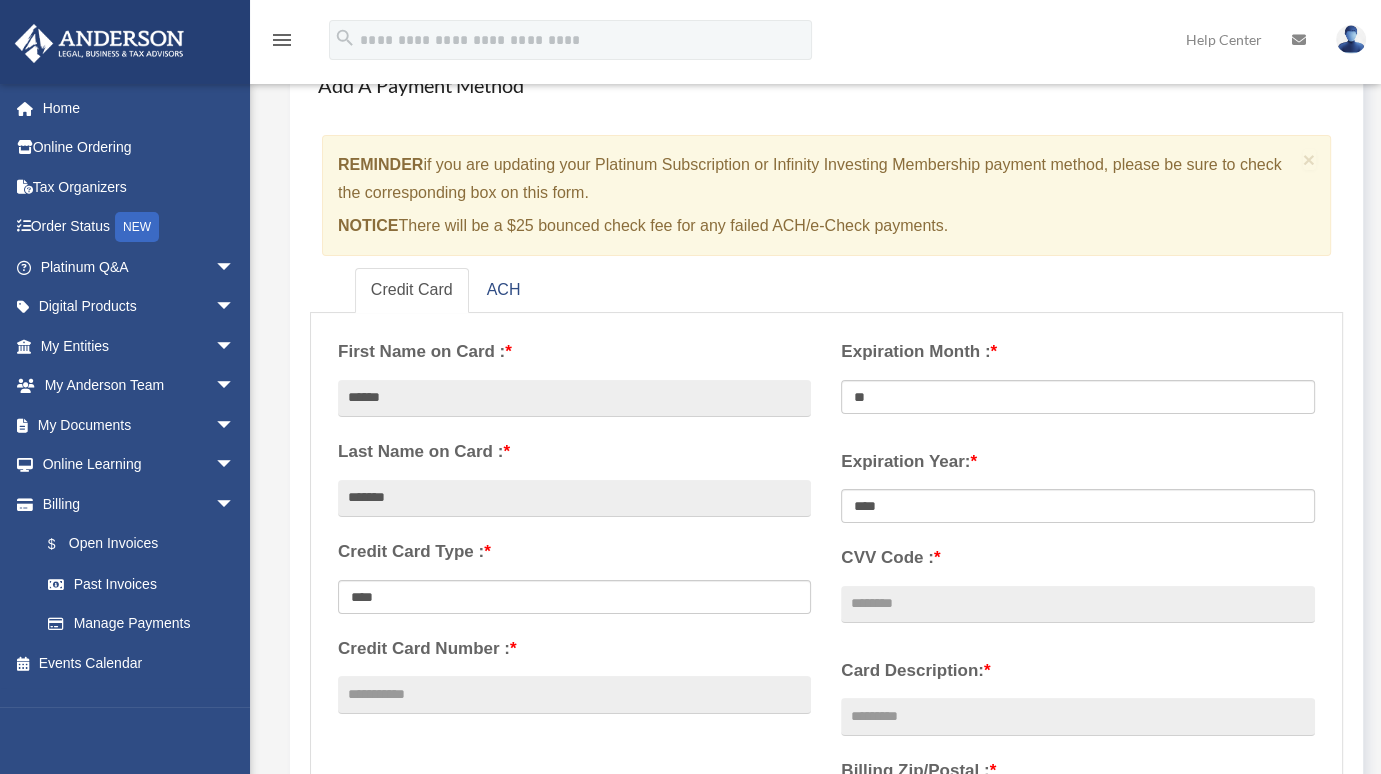 scroll, scrollTop: 0, scrollLeft: 0, axis: both 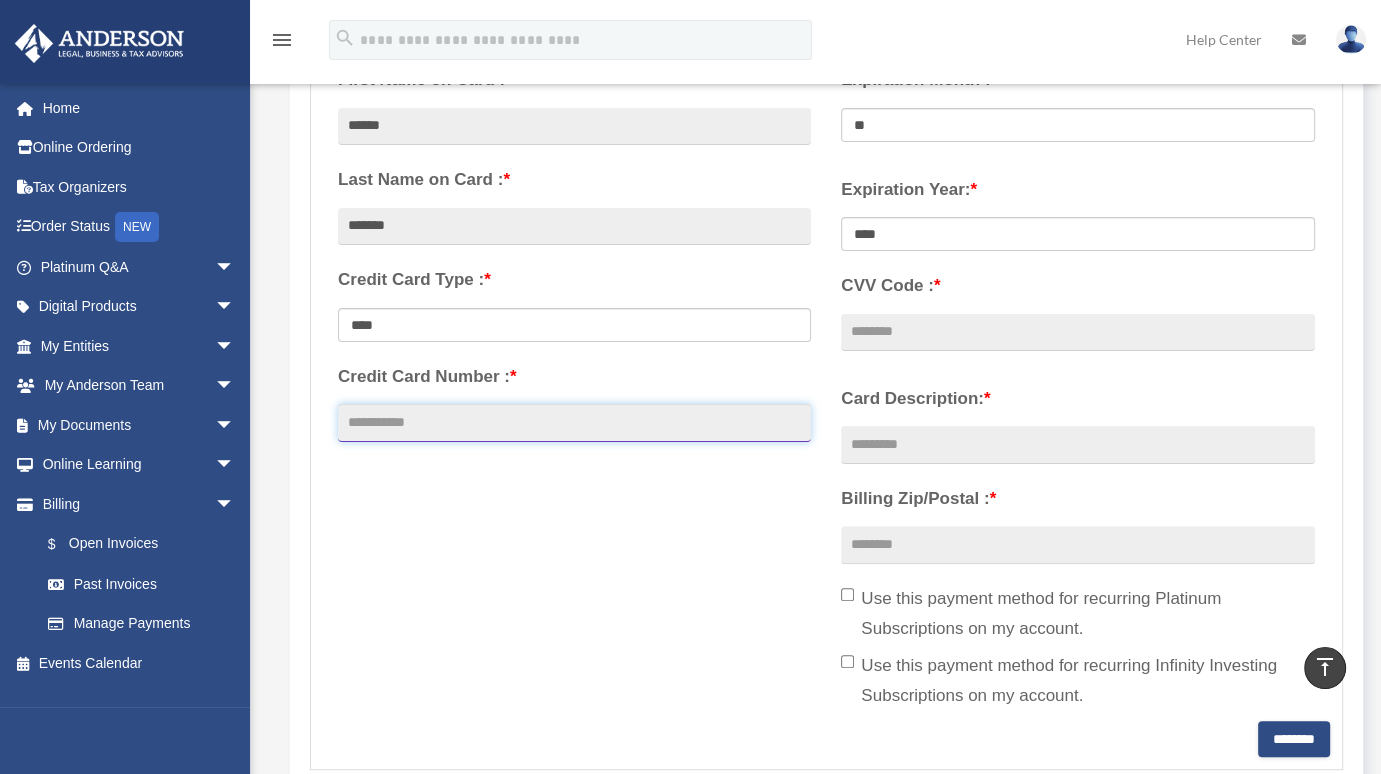 click on "Credit Card Number : *" at bounding box center [574, 423] 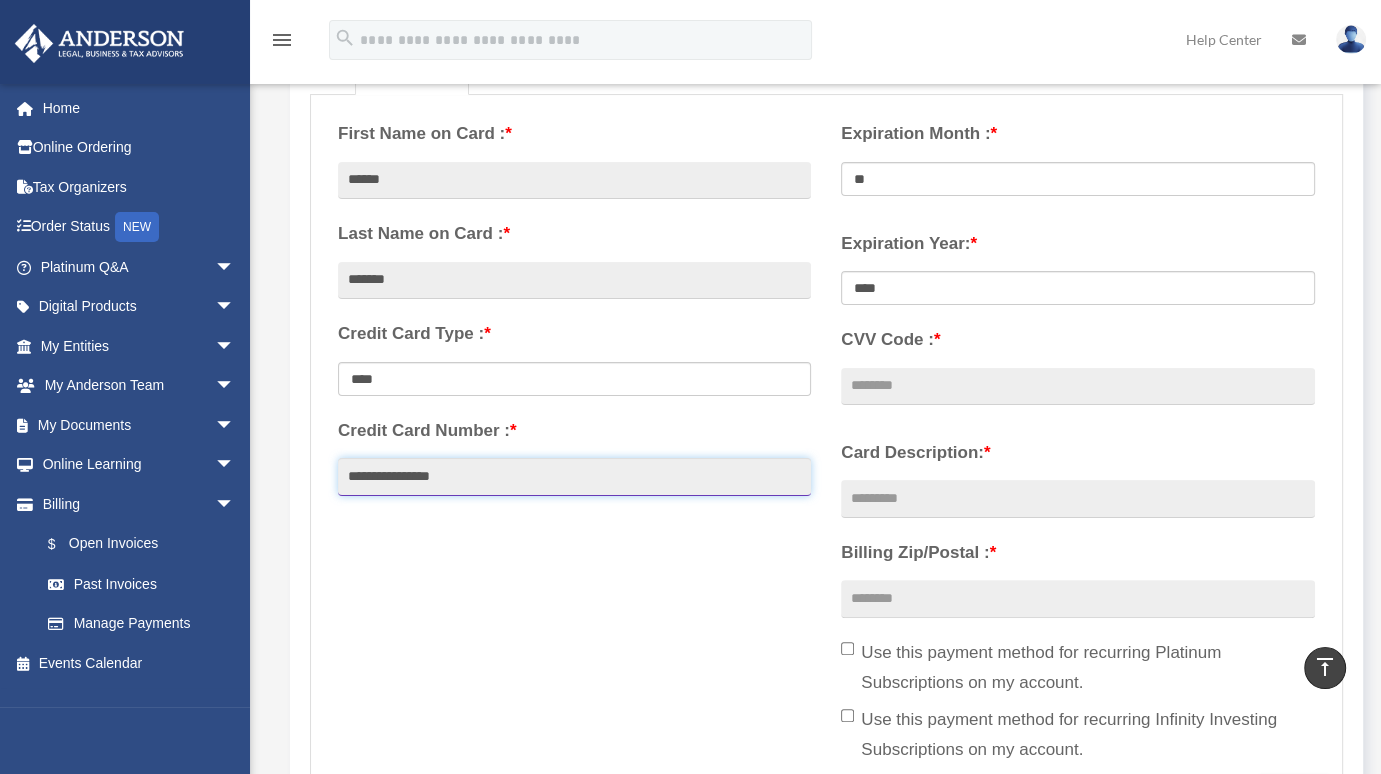 scroll, scrollTop: 347, scrollLeft: 0, axis: vertical 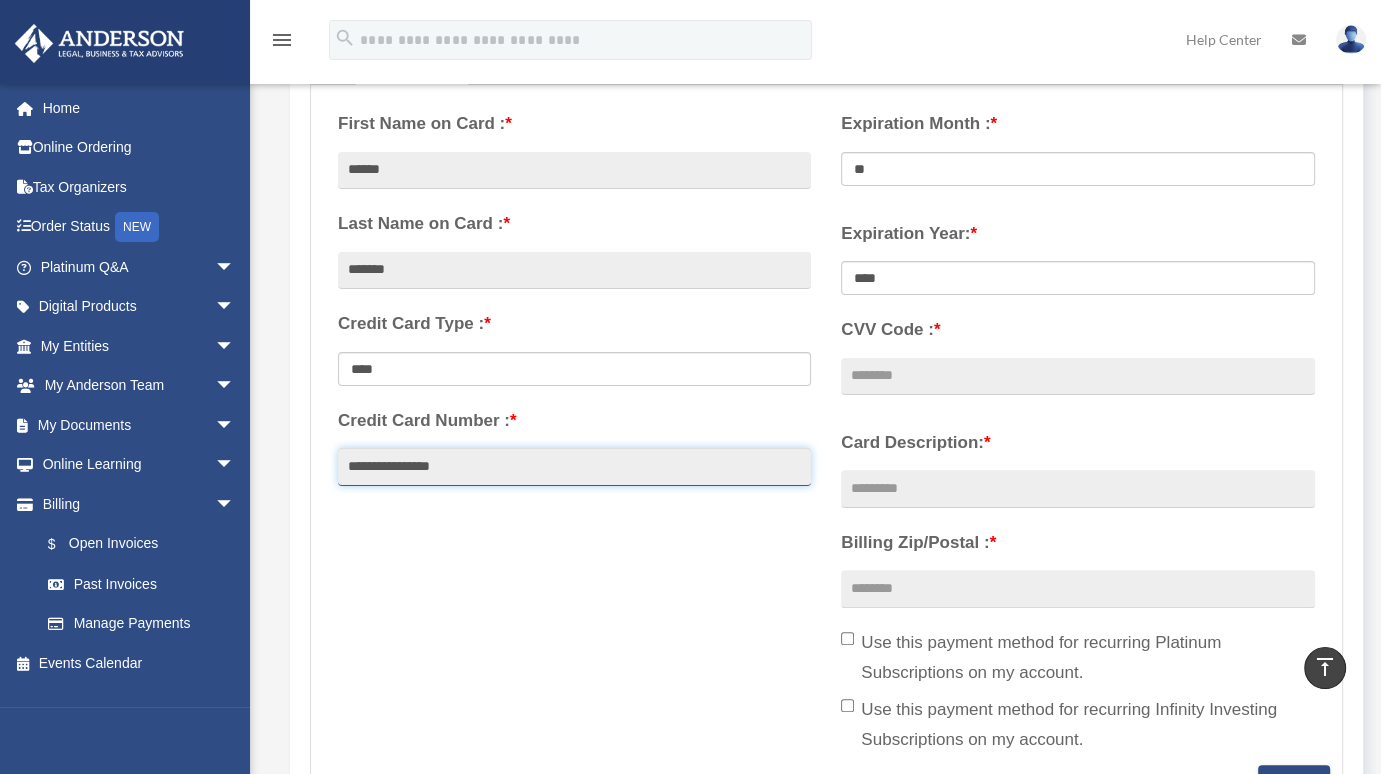 type on "**********" 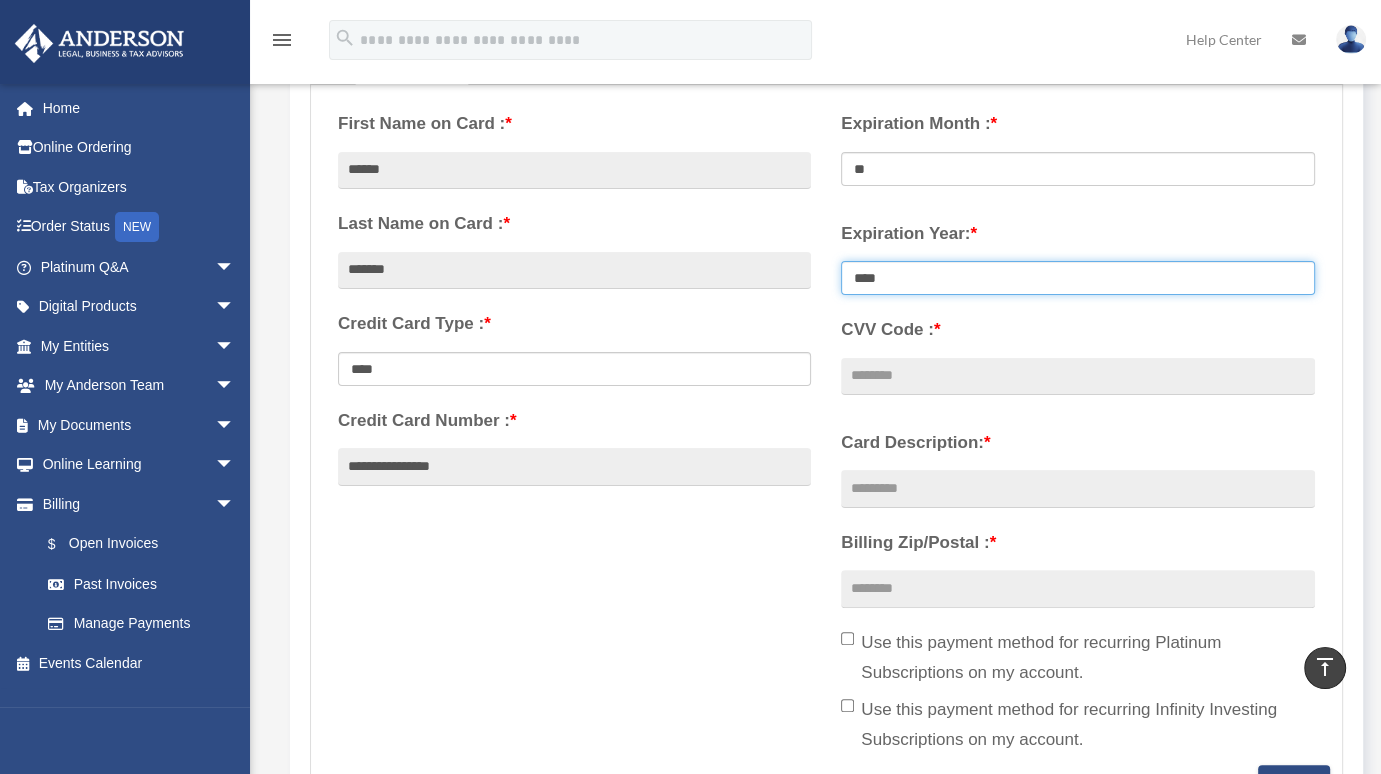 click on "****
****
****
****
****
****
****
**** ****" at bounding box center (1077, 278) 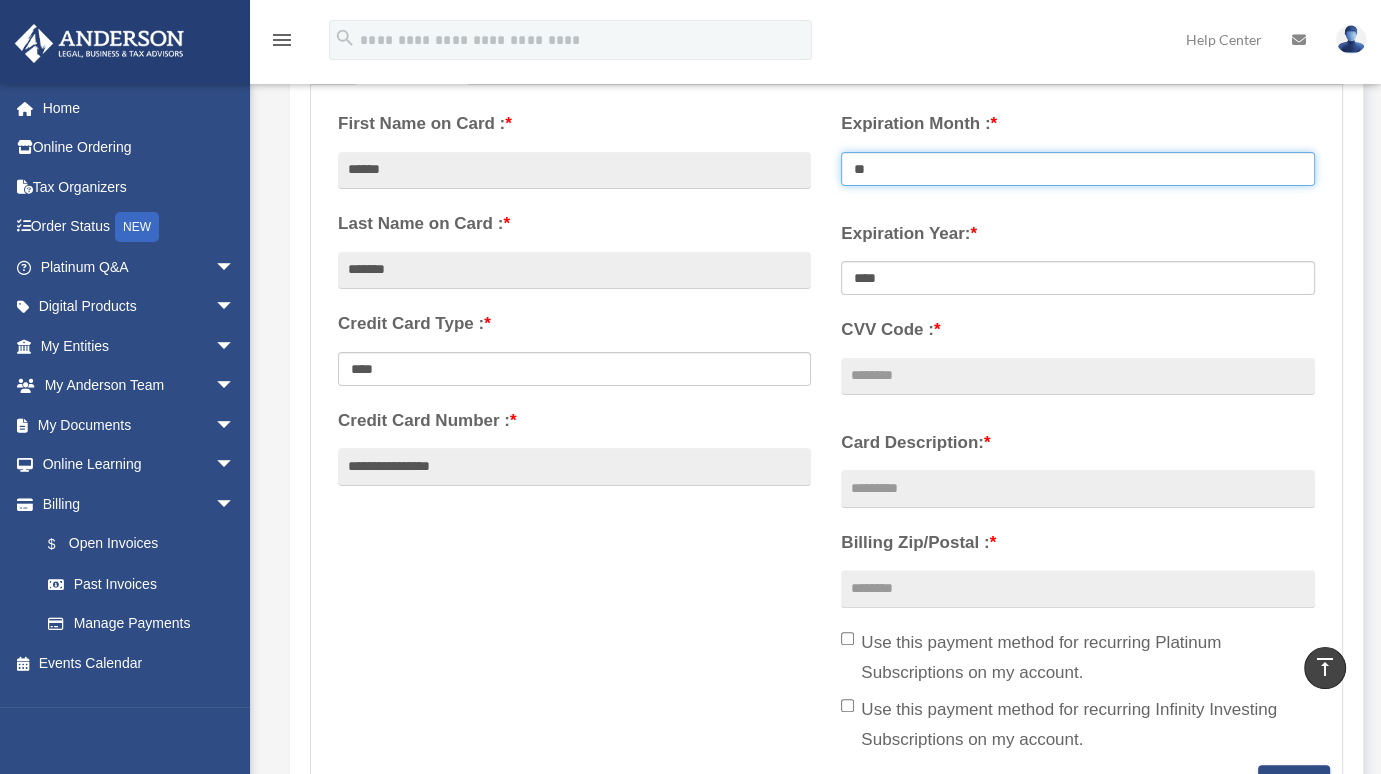 drag, startPoint x: 862, startPoint y: 164, endPoint x: 884, endPoint y: 164, distance: 22 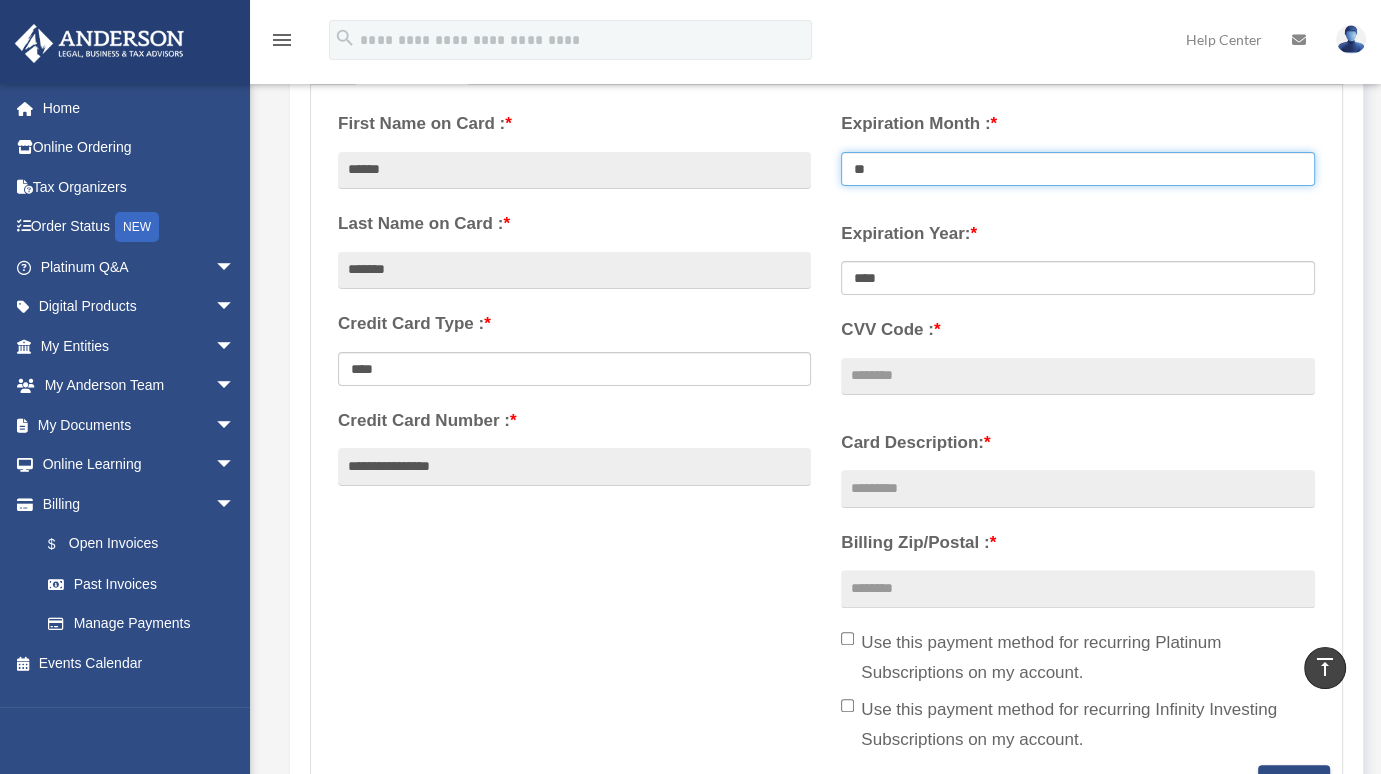 select on "**" 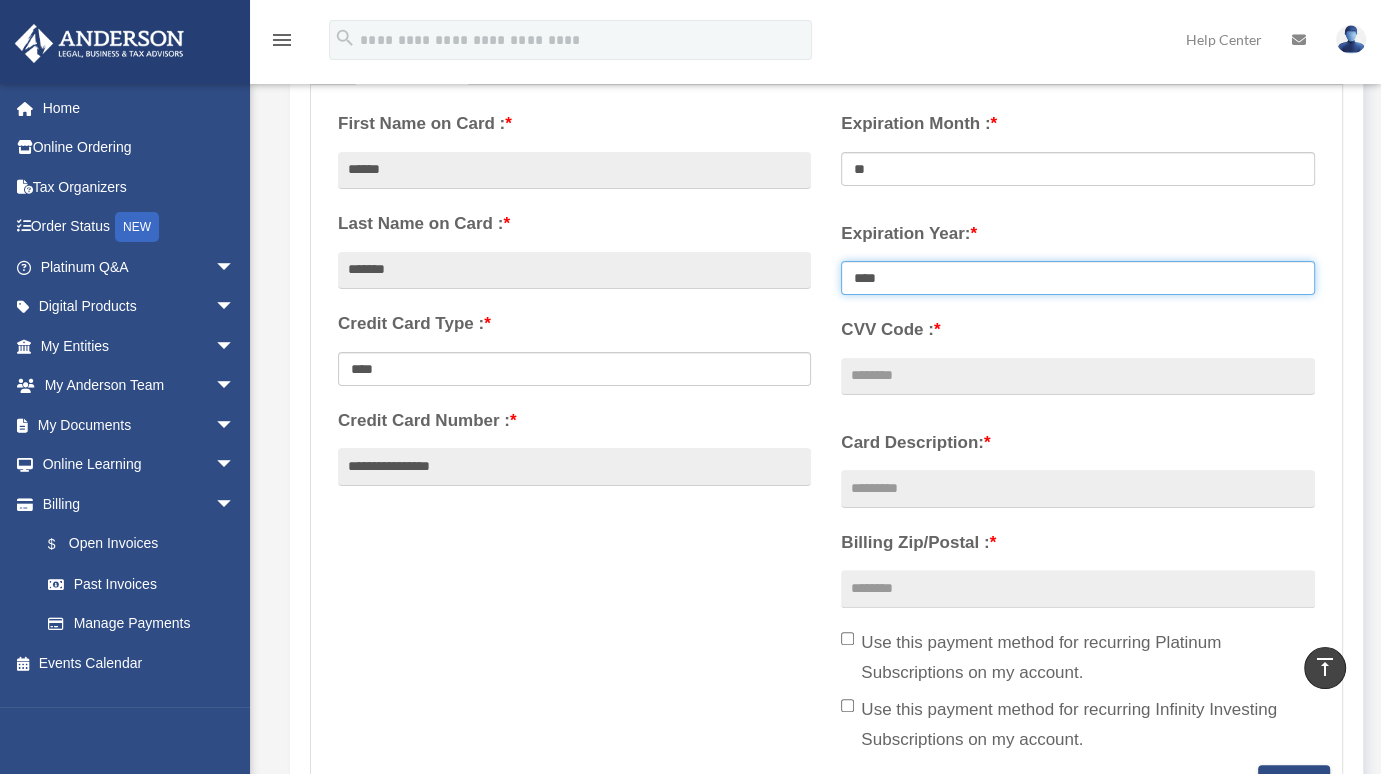 click on "****
****
****
****
****
****
****
**** ****" at bounding box center [1077, 278] 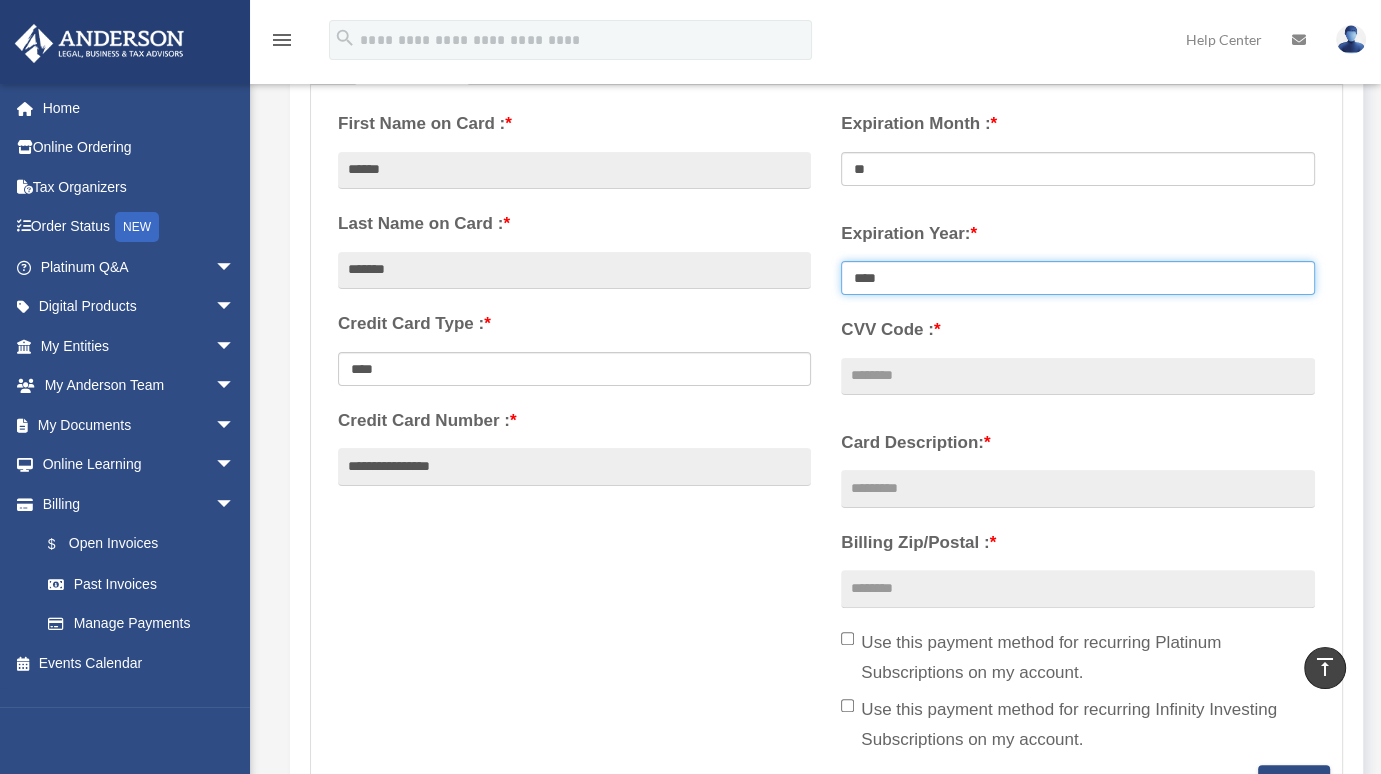 select on "****" 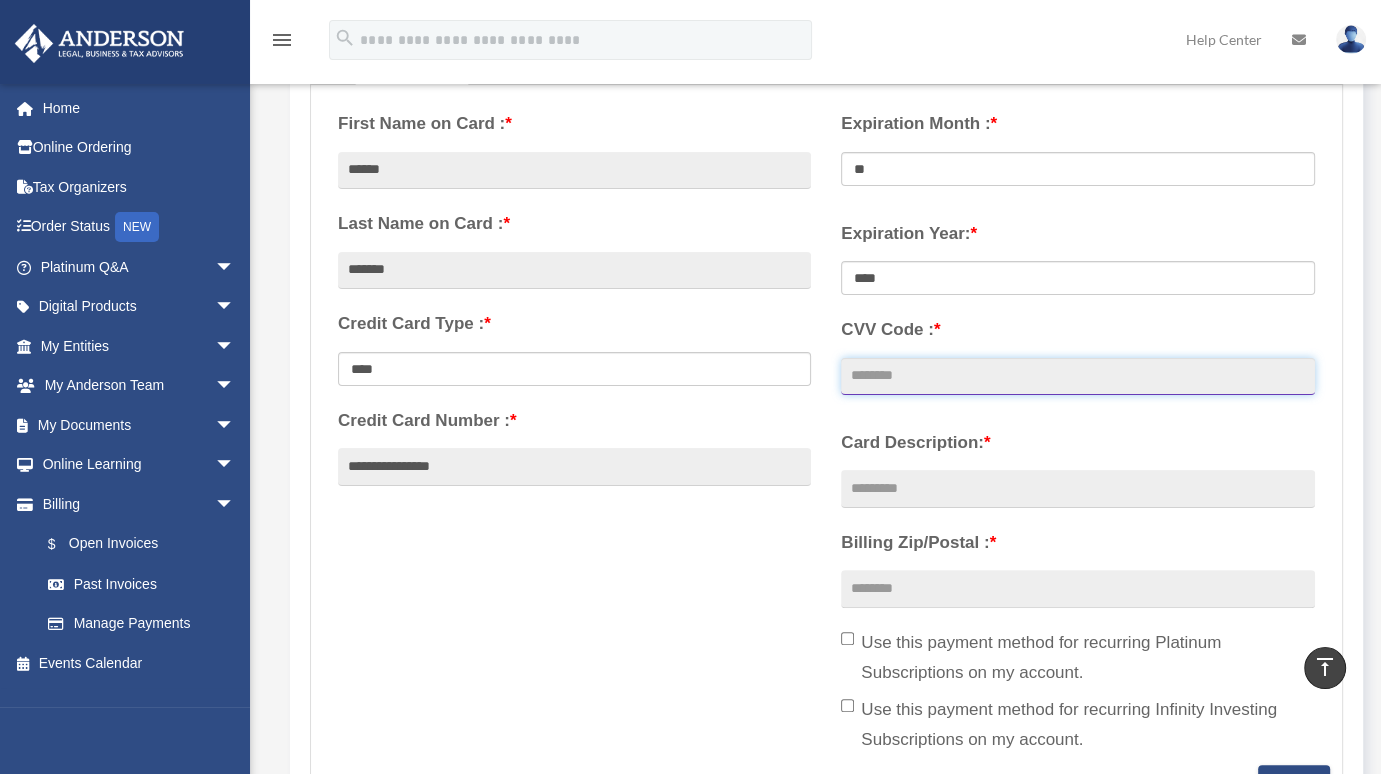 click on "CVV Code : *" at bounding box center [1077, 377] 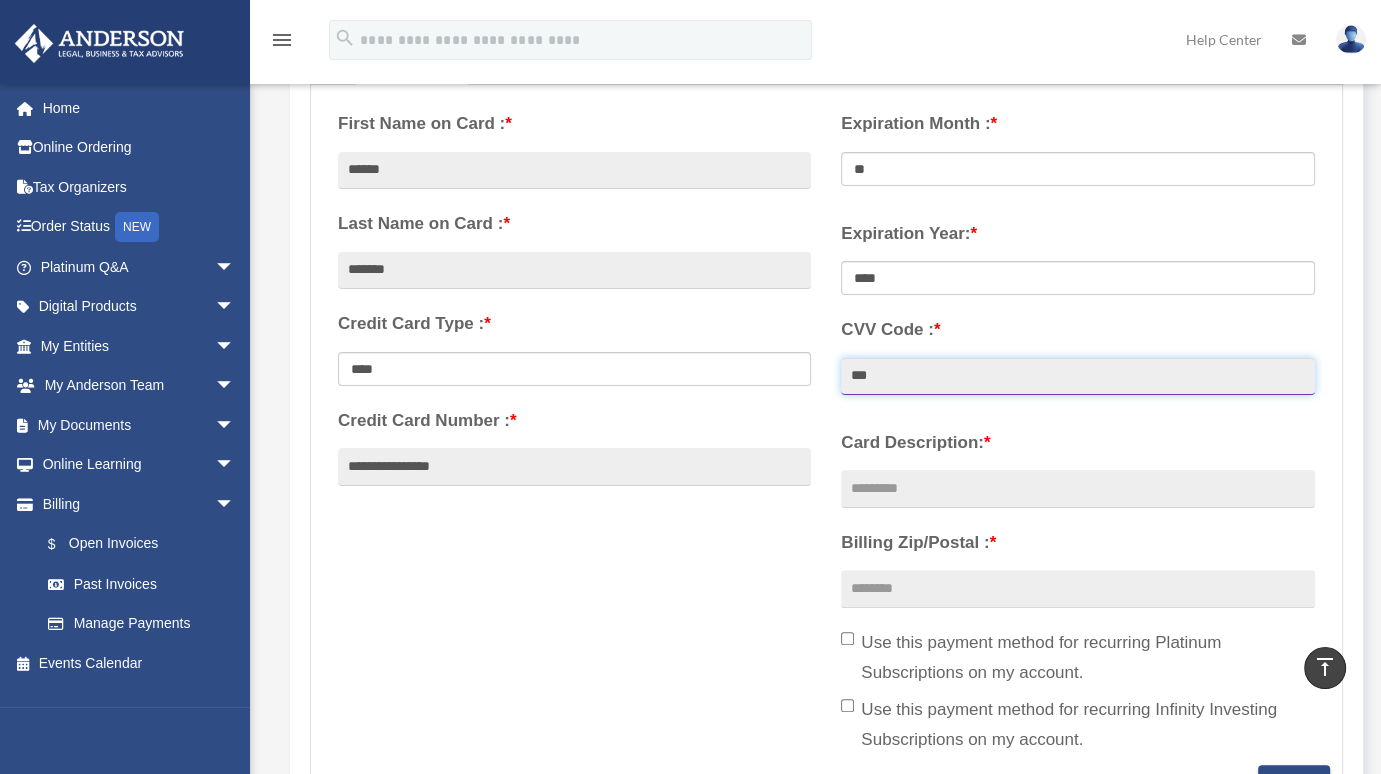 type on "***" 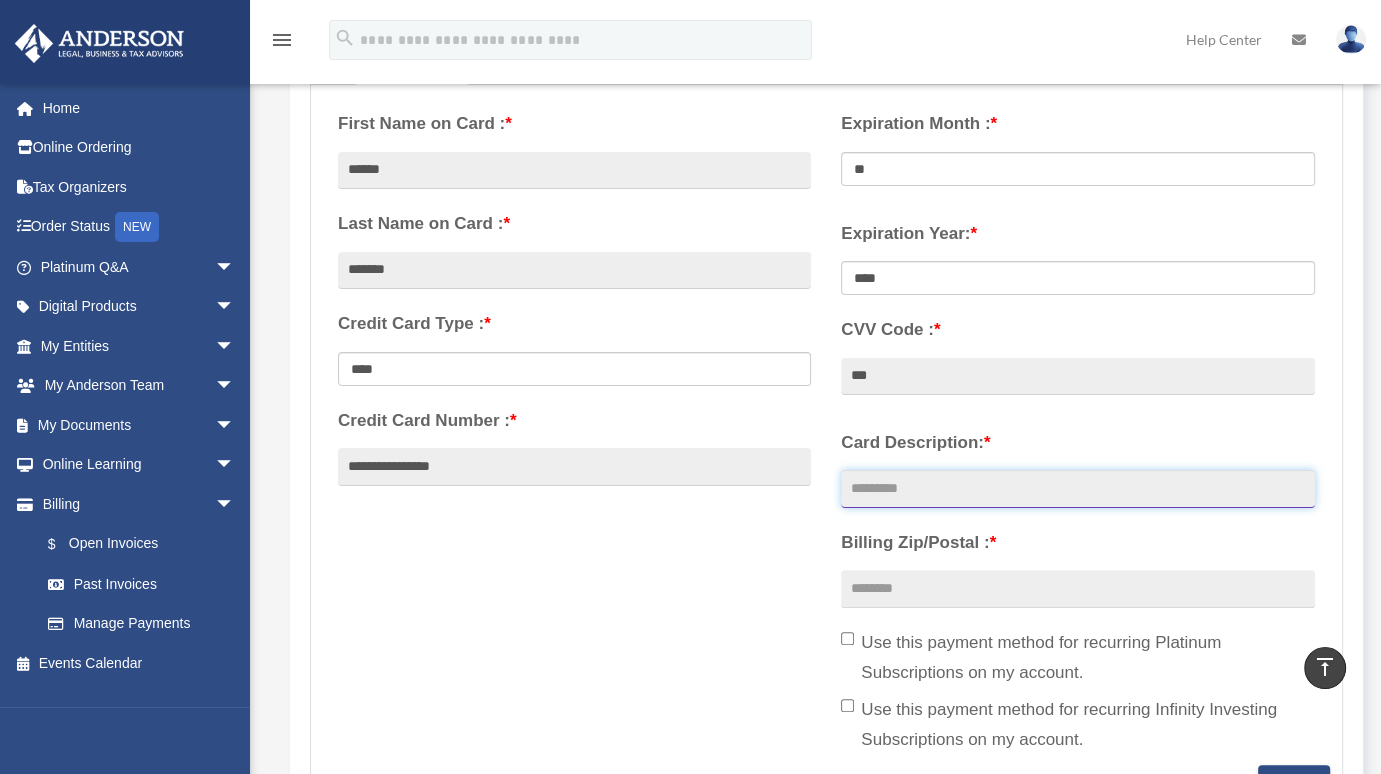 click on "Card Description: *" at bounding box center [1077, 489] 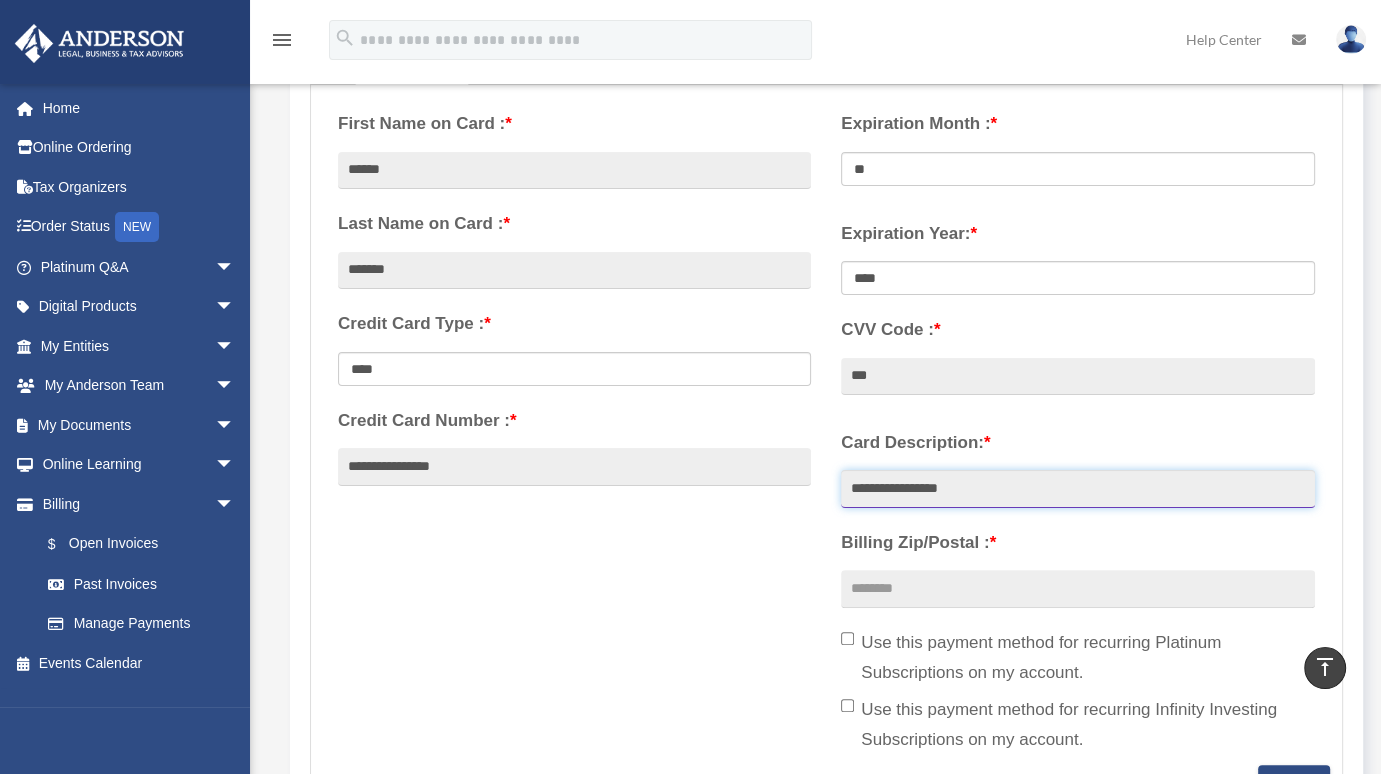 drag, startPoint x: 956, startPoint y: 493, endPoint x: 988, endPoint y: 489, distance: 32.24903 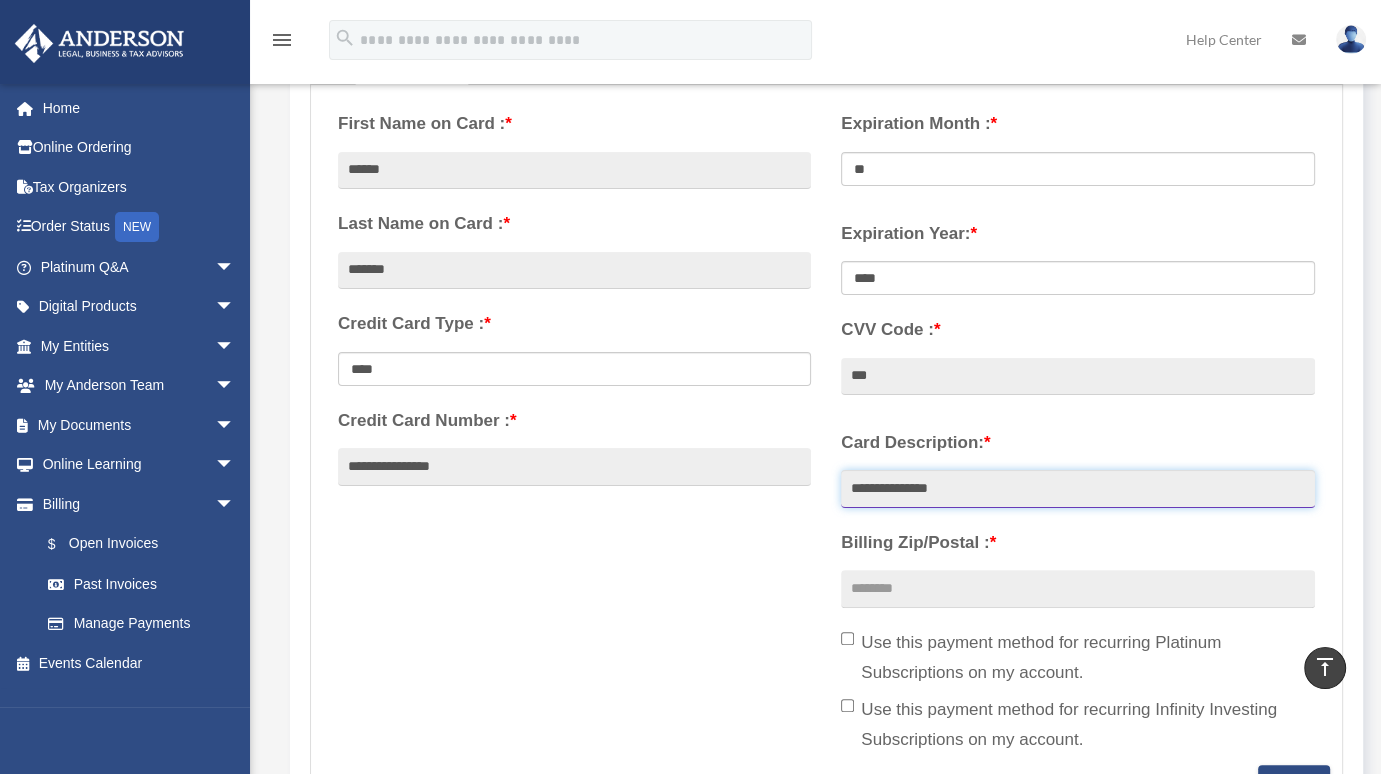 type on "**********" 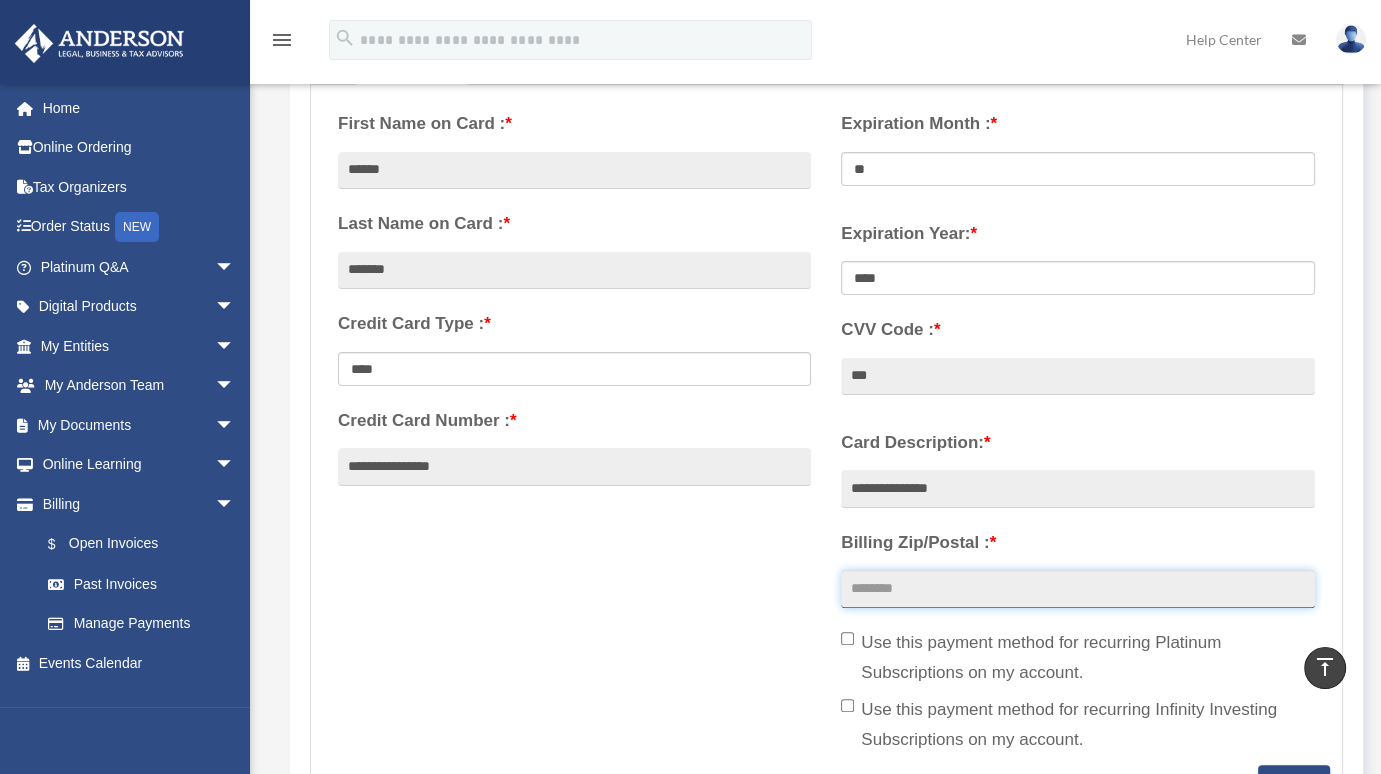 click on "Billing Zip/Postal : *" at bounding box center (1077, 589) 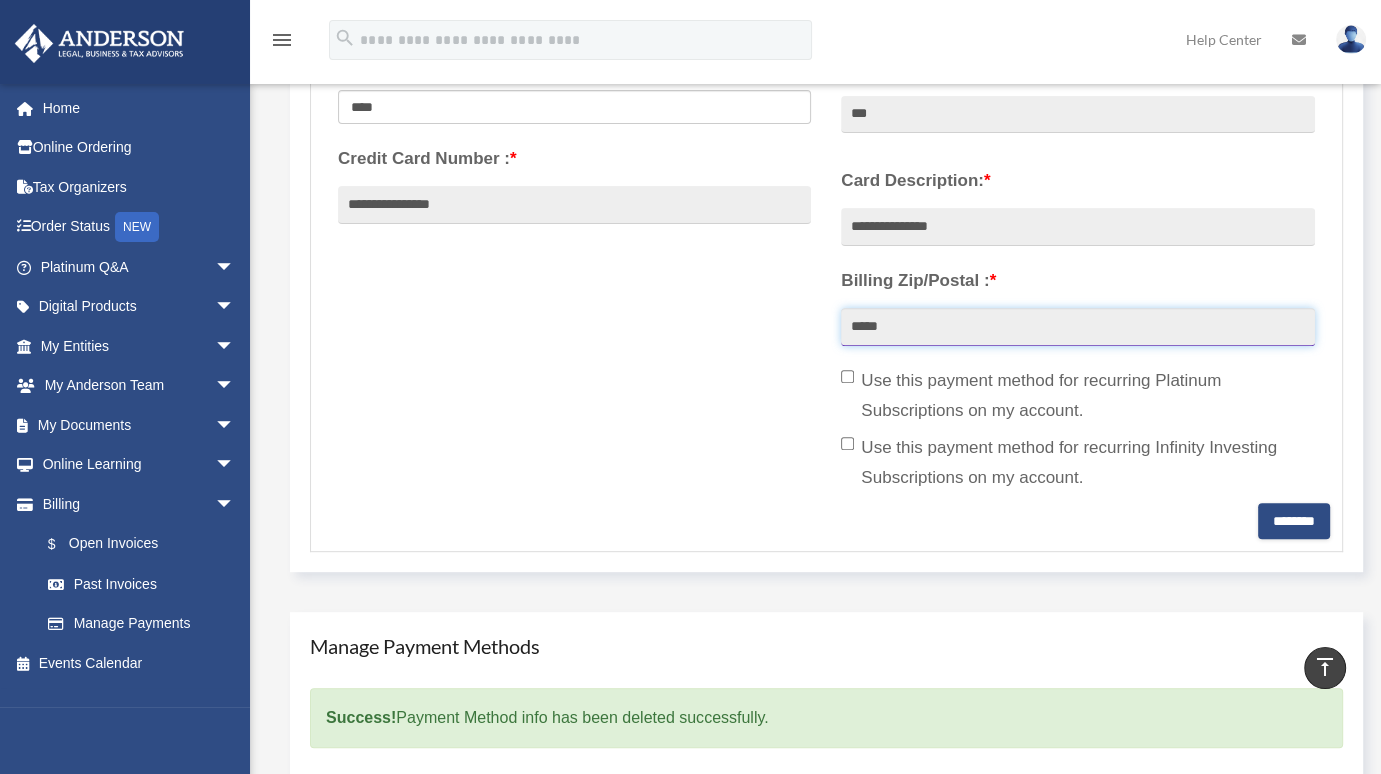 scroll, scrollTop: 619, scrollLeft: 0, axis: vertical 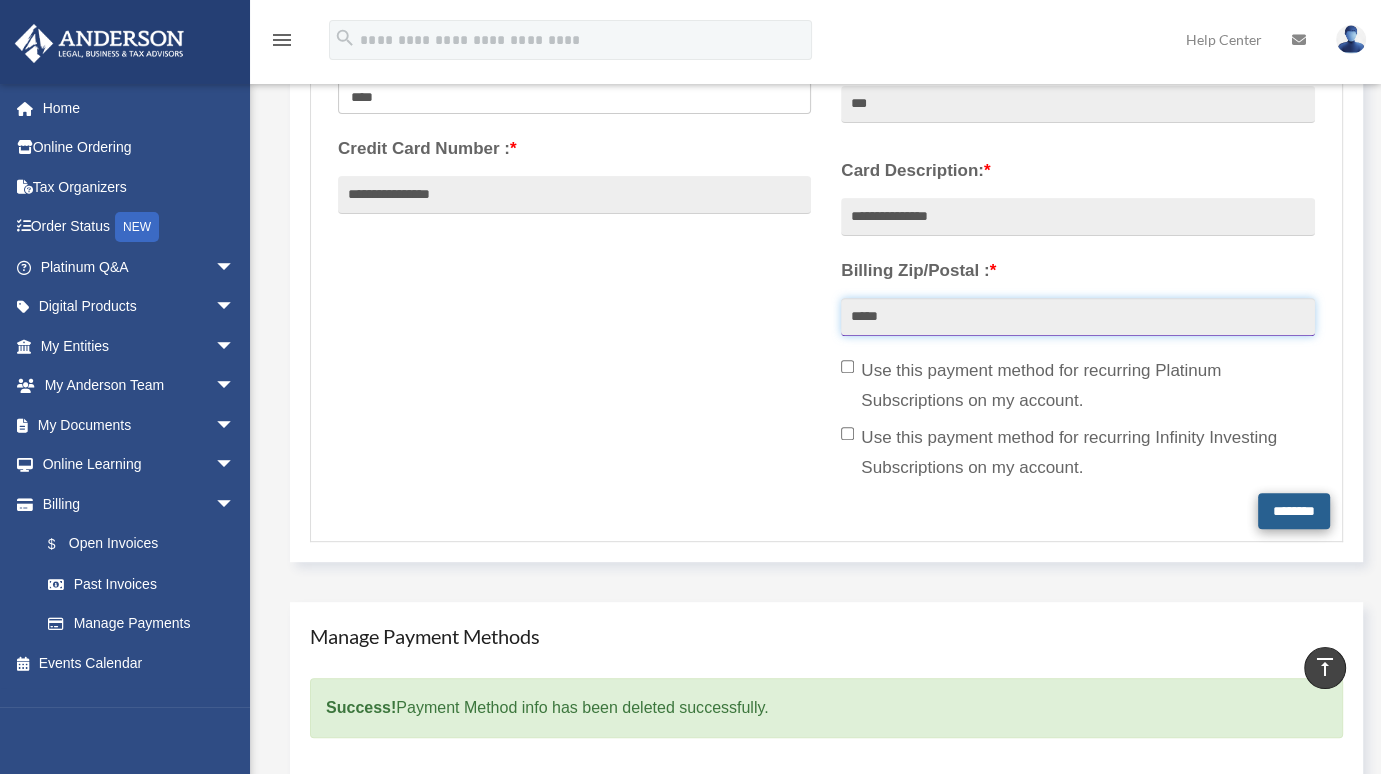 type on "*****" 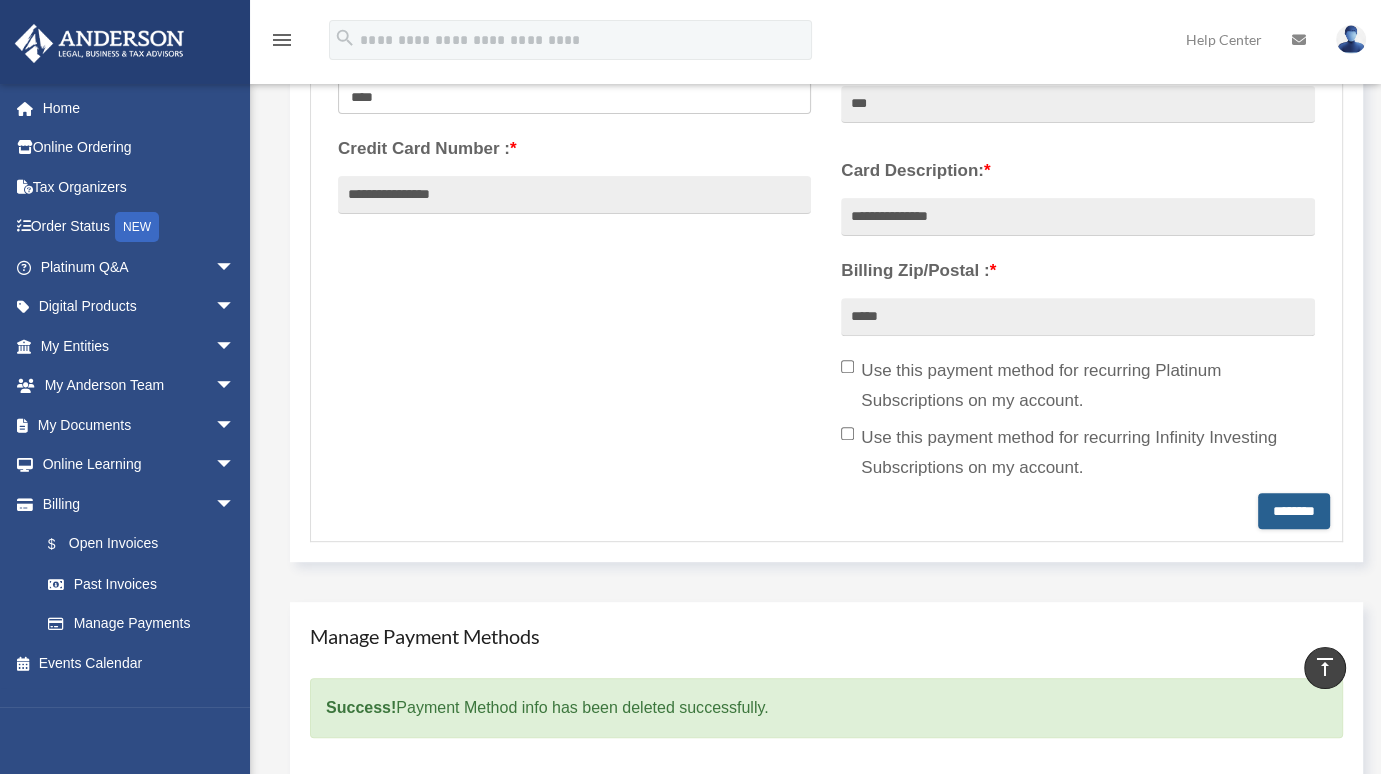 click on "********" at bounding box center [1294, 511] 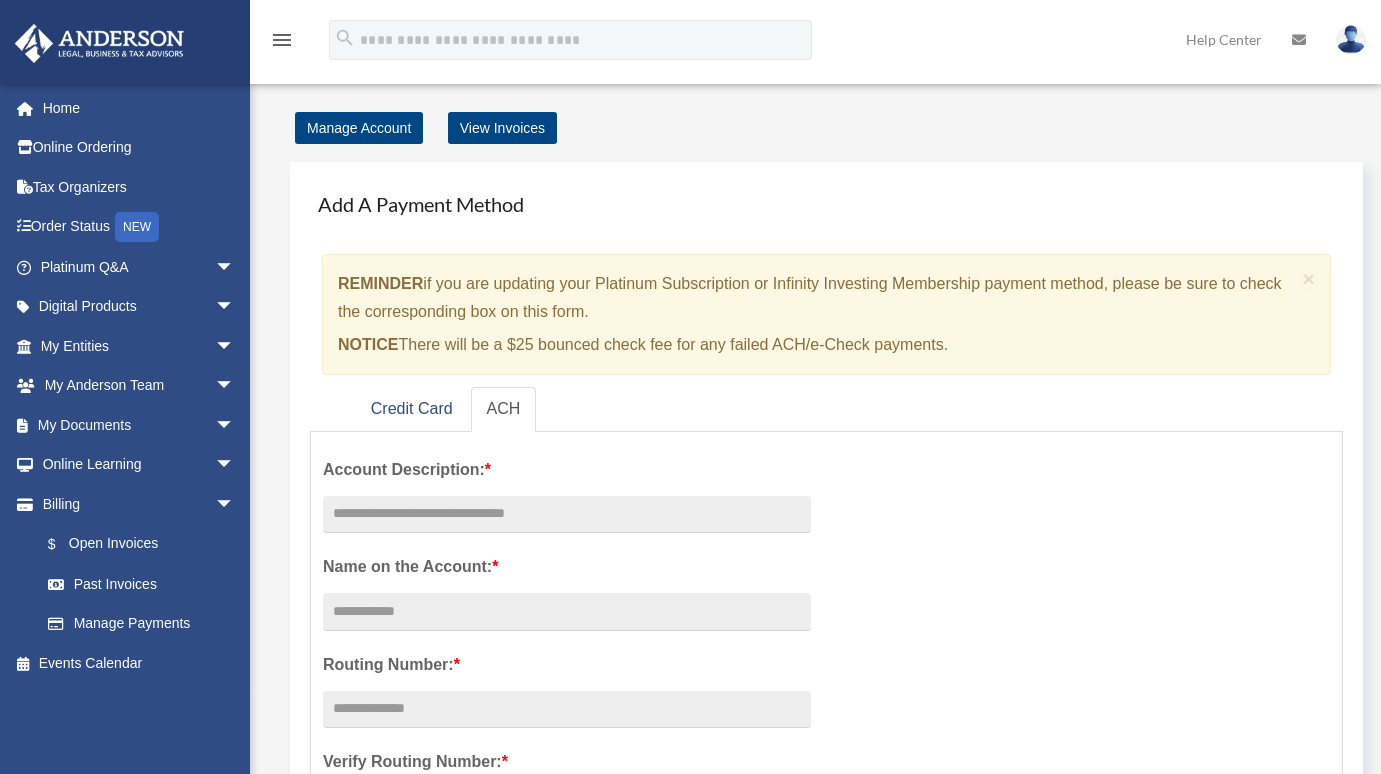 scroll, scrollTop: 0, scrollLeft: 0, axis: both 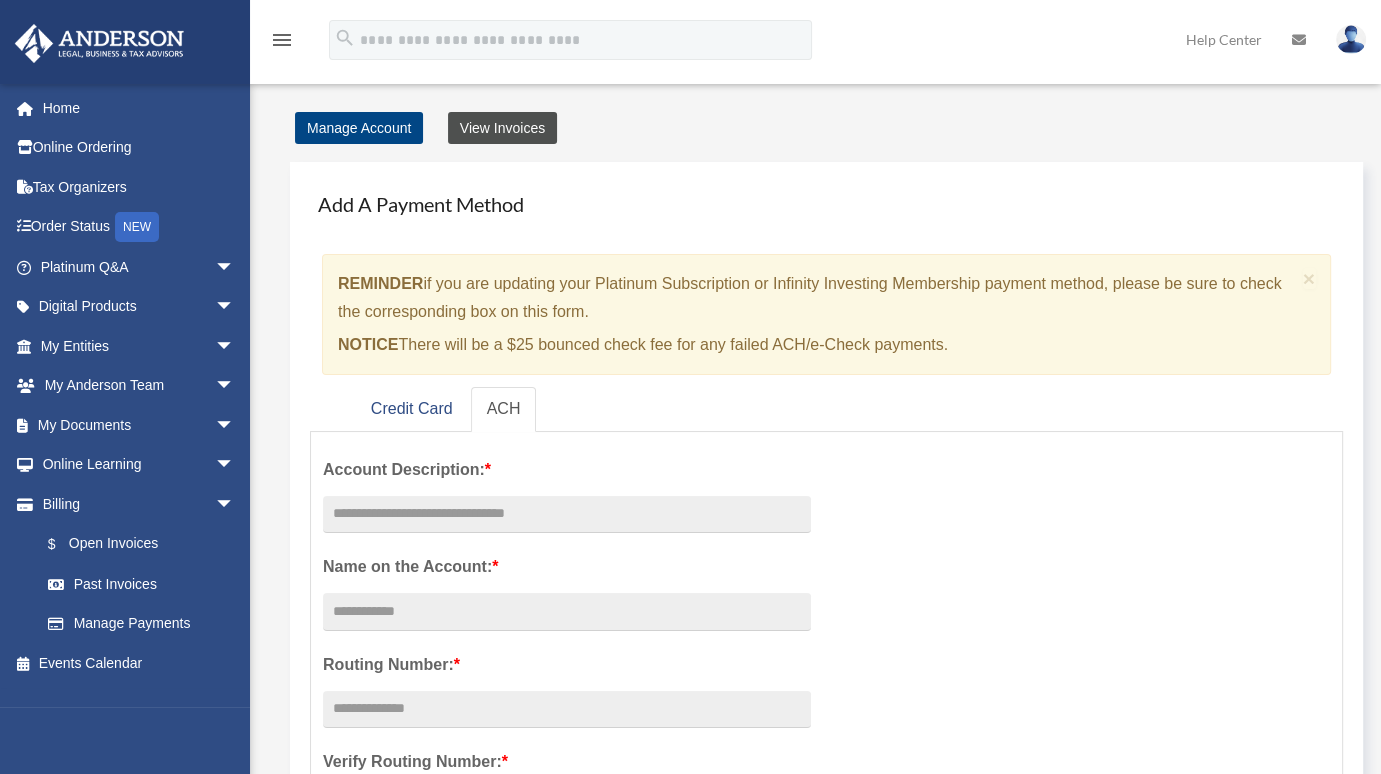 click on "View Invoices" at bounding box center [502, 128] 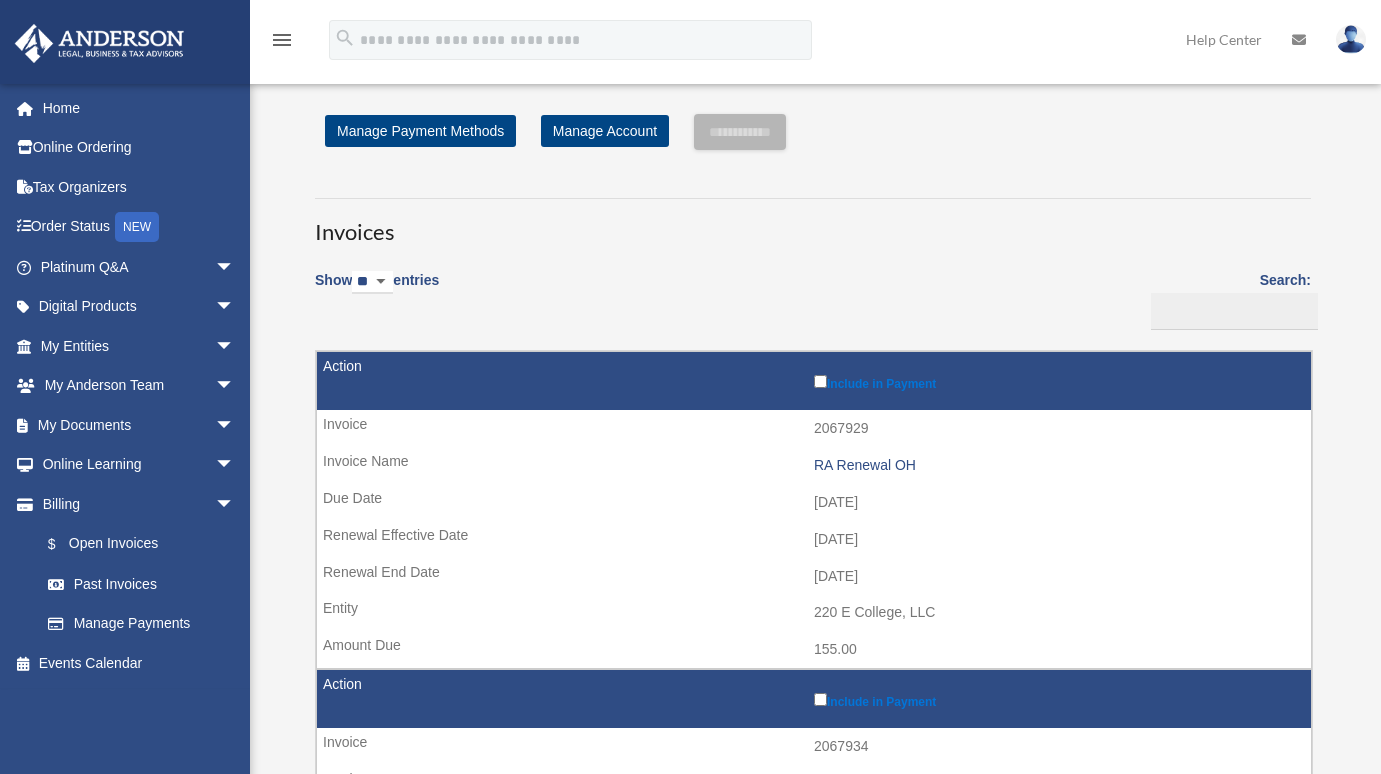 scroll, scrollTop: 0, scrollLeft: 0, axis: both 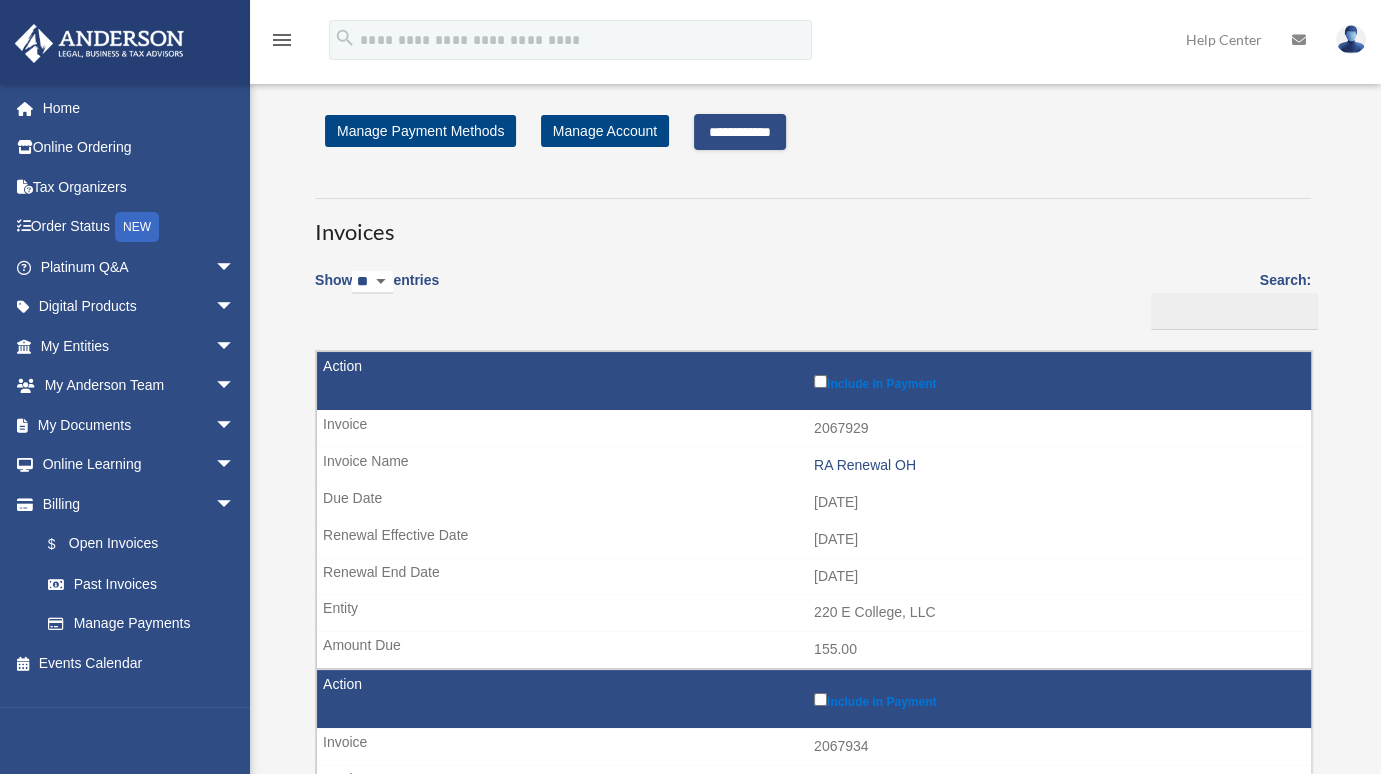 click on "**********" at bounding box center (740, 132) 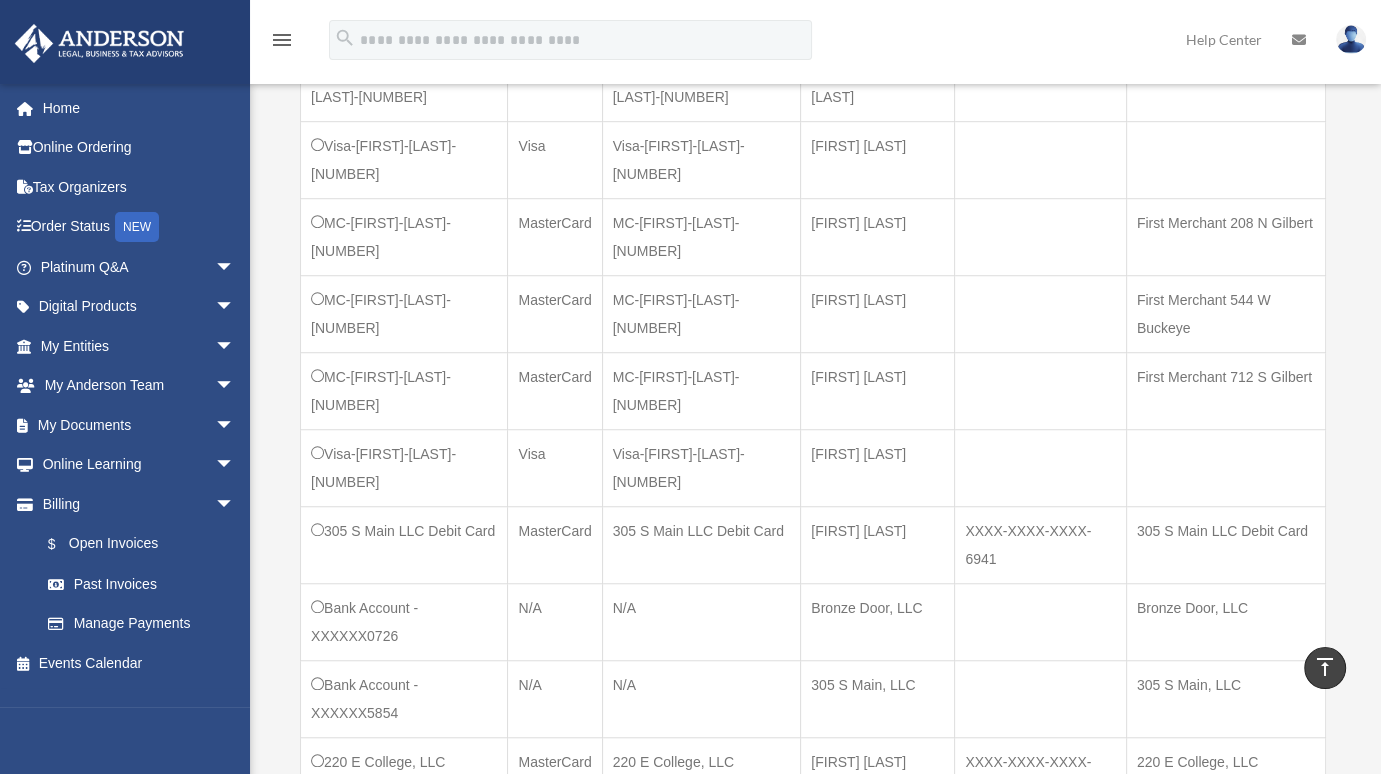 scroll, scrollTop: 1444, scrollLeft: 0, axis: vertical 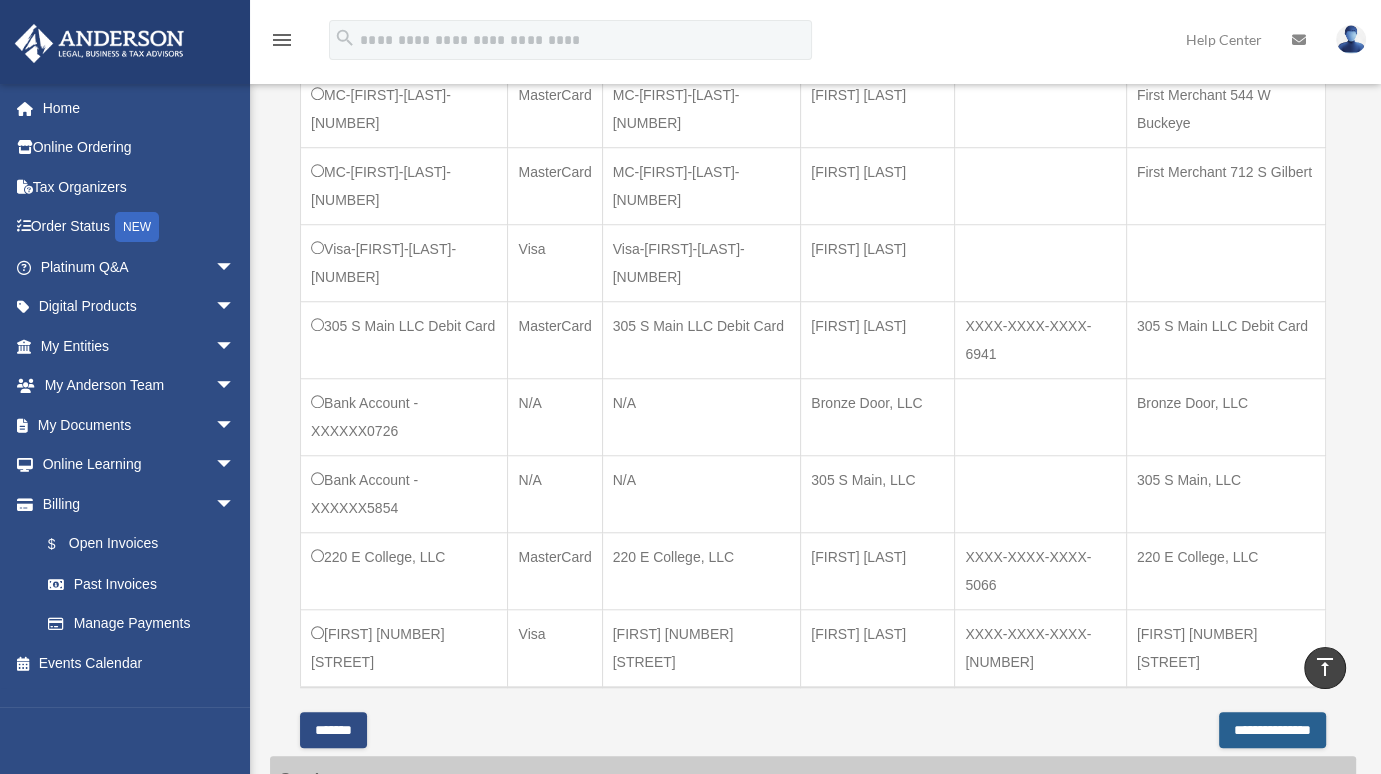 click on "**********" at bounding box center [1272, 730] 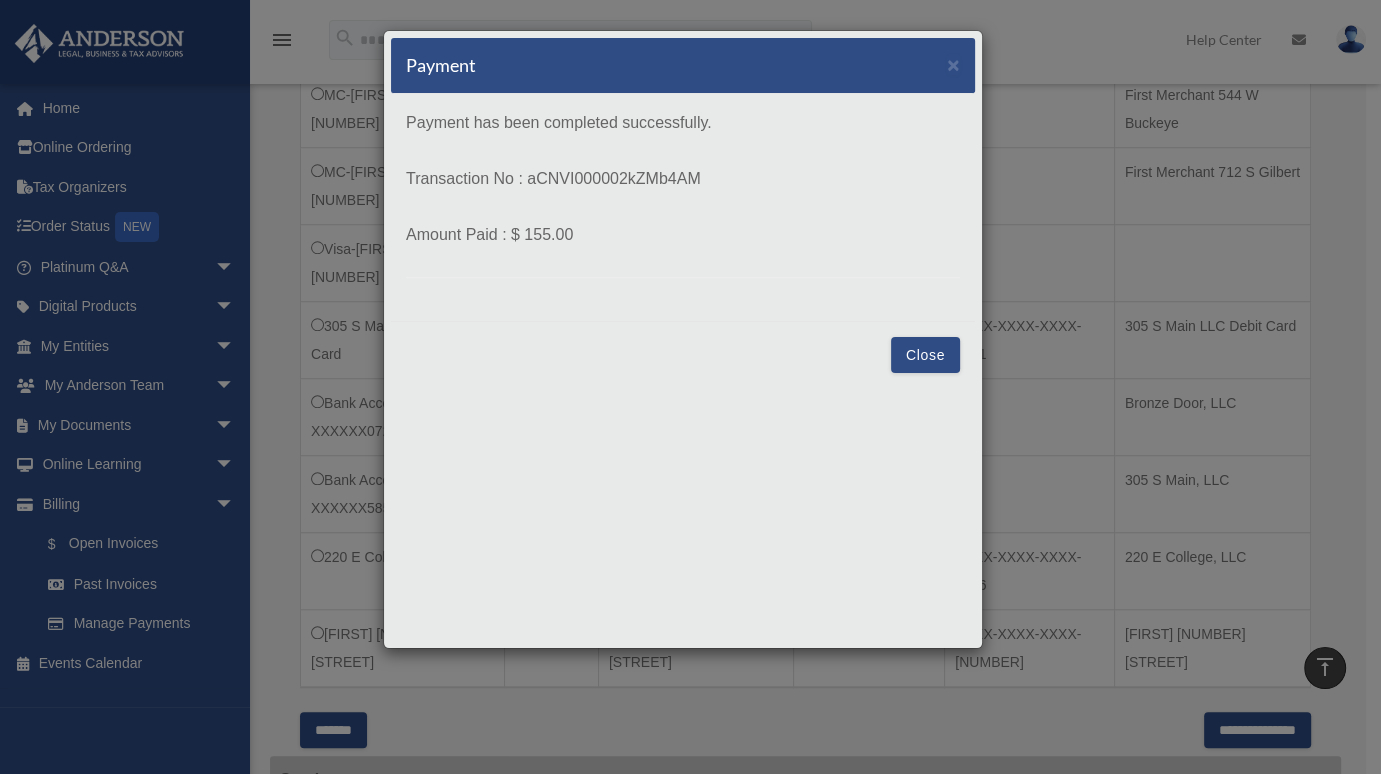 click on "Close" at bounding box center (925, 355) 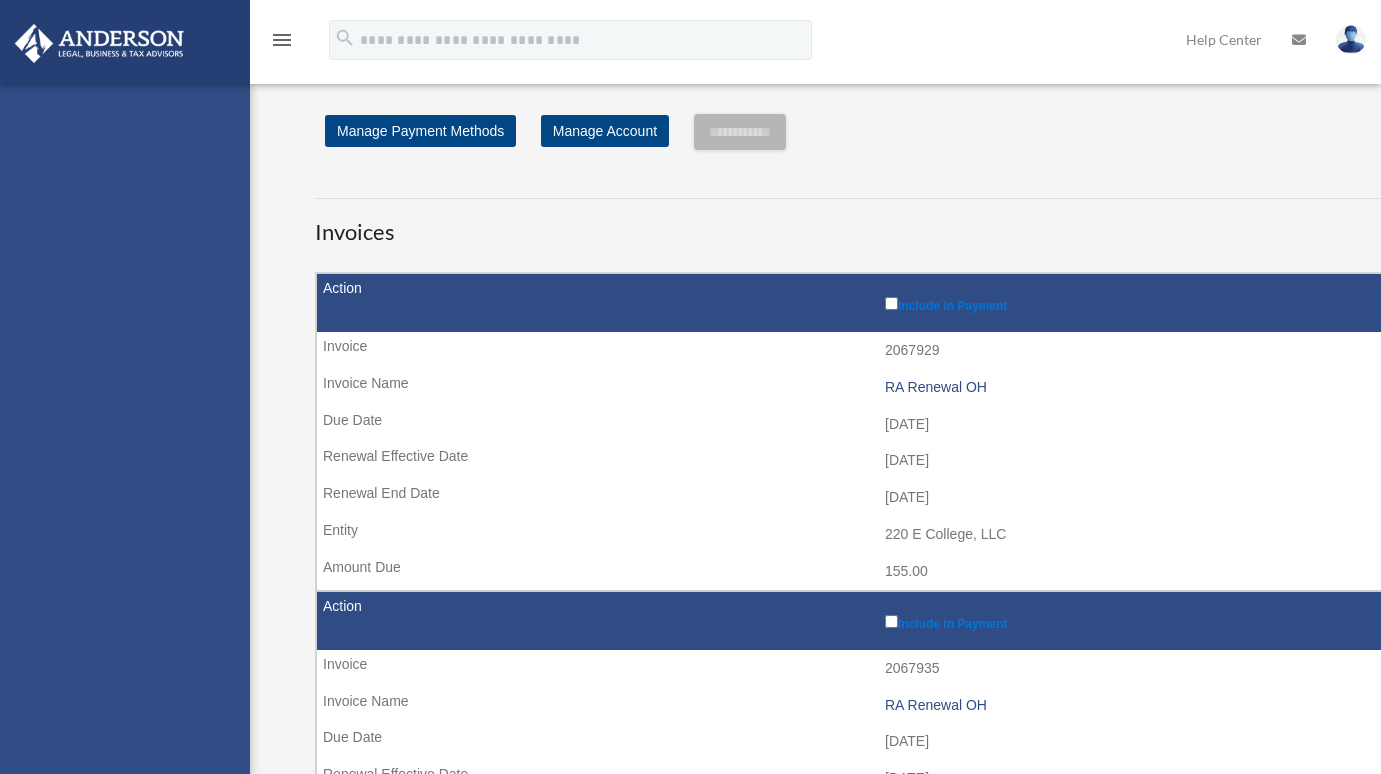 scroll, scrollTop: 1444, scrollLeft: 0, axis: vertical 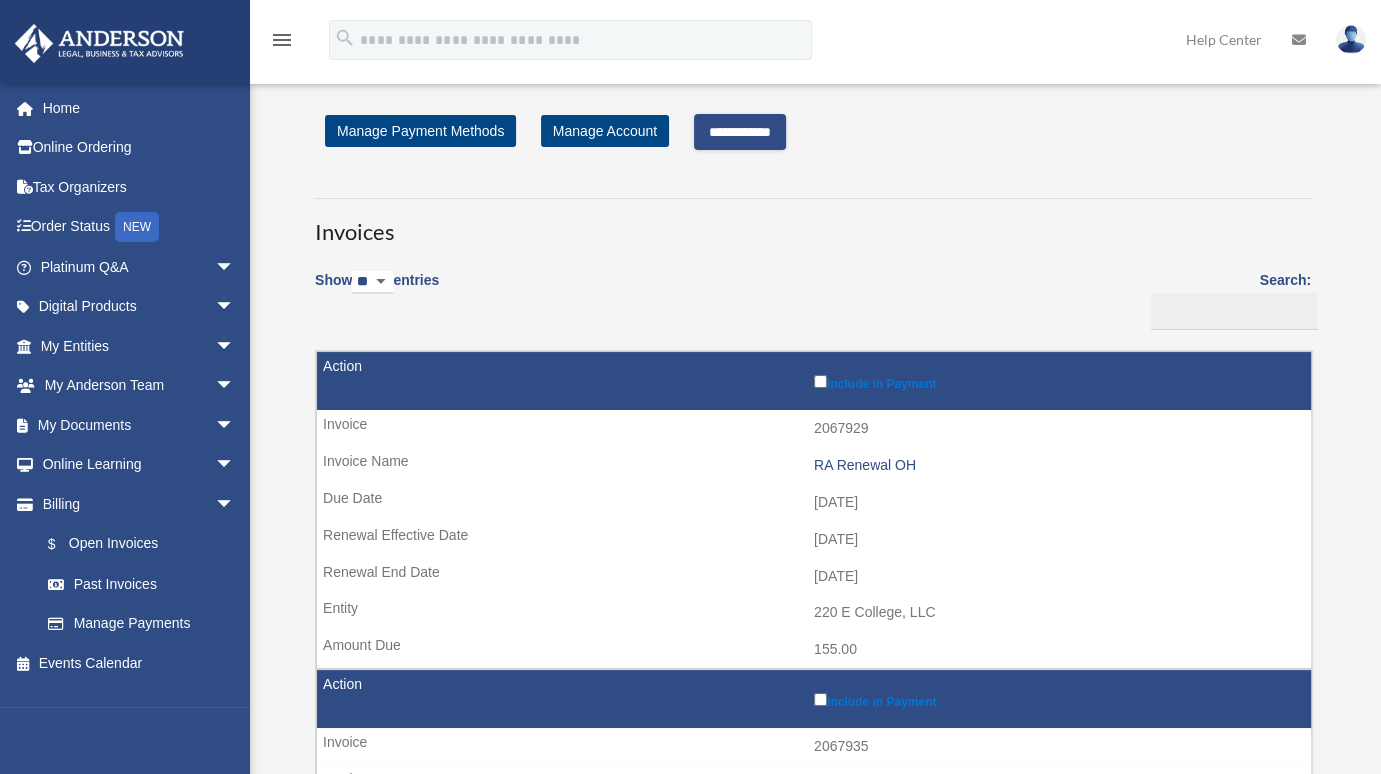 click on "**********" at bounding box center (740, 132) 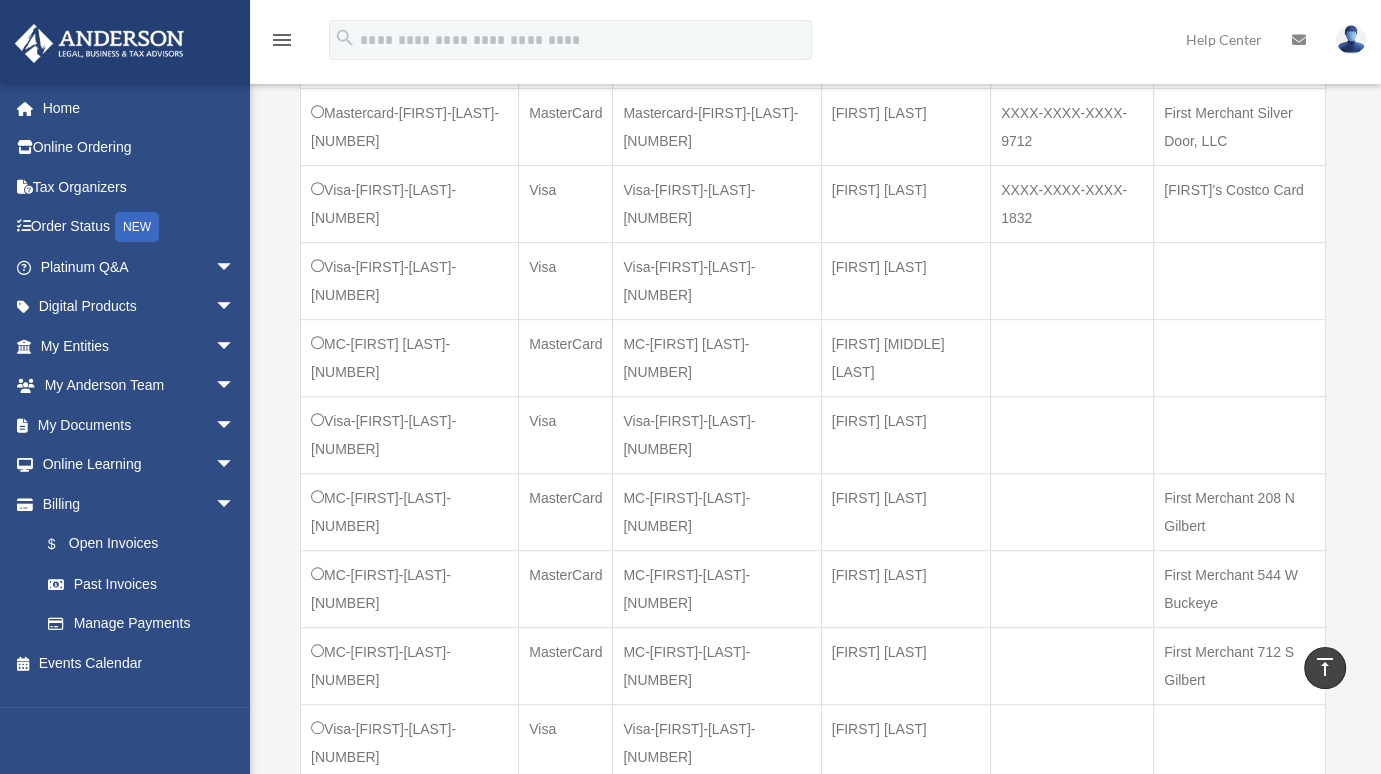 scroll, scrollTop: 970, scrollLeft: 0, axis: vertical 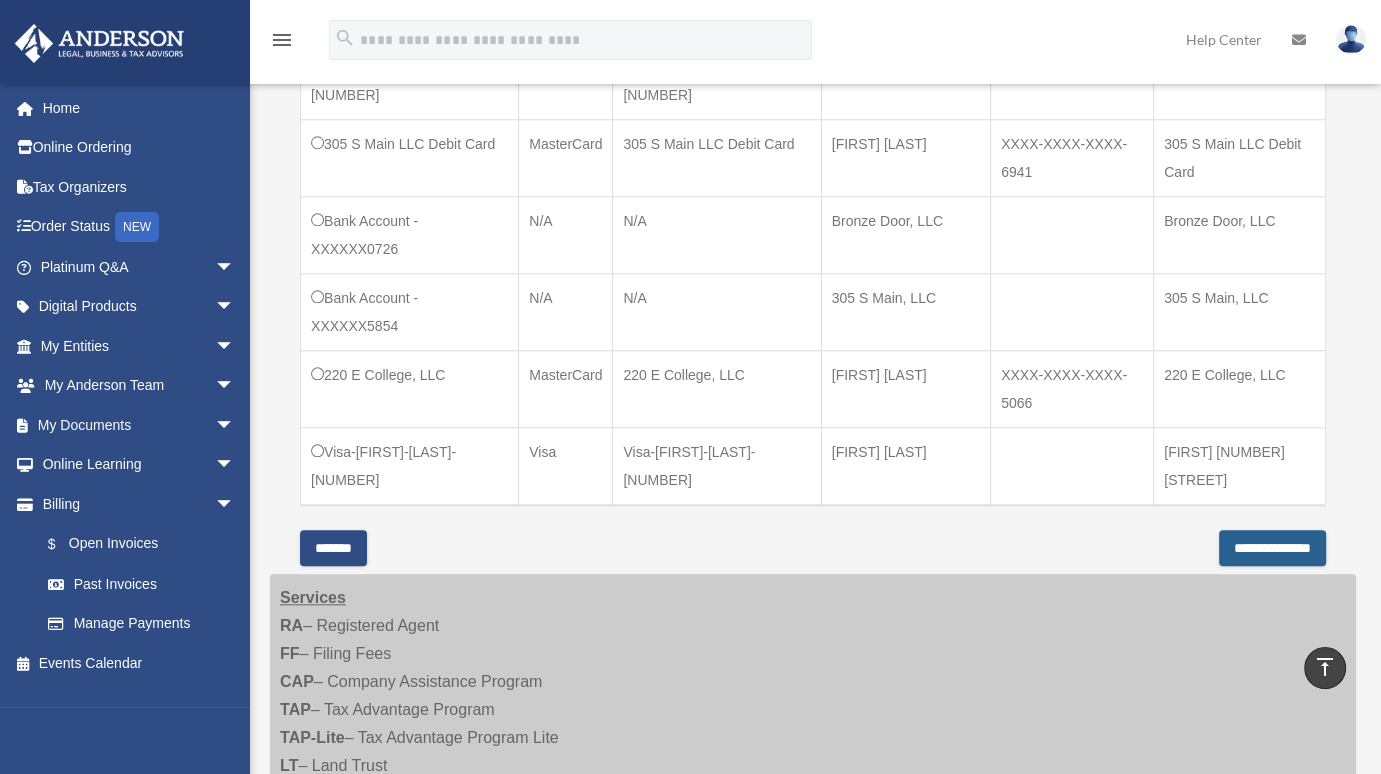 click on "**********" at bounding box center [1272, 548] 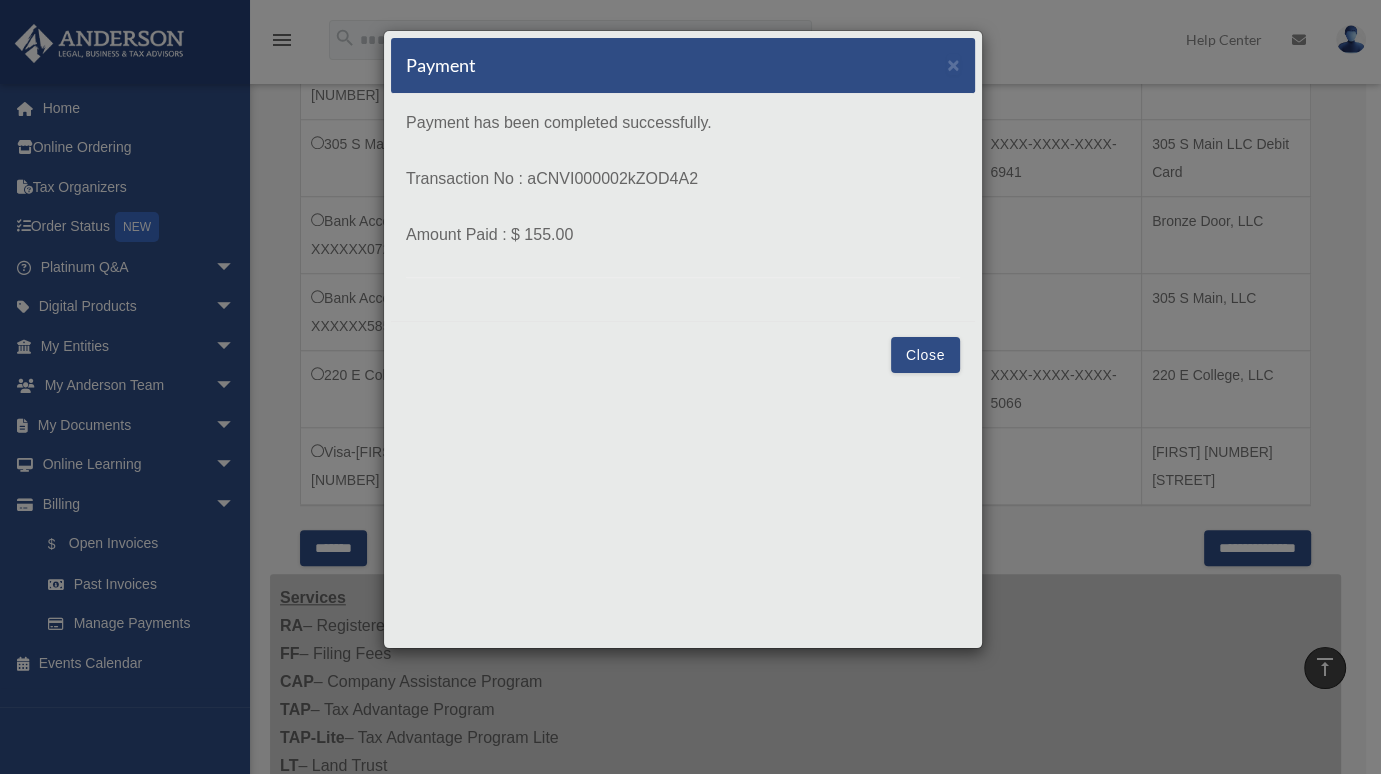 click on "Close" at bounding box center [925, 355] 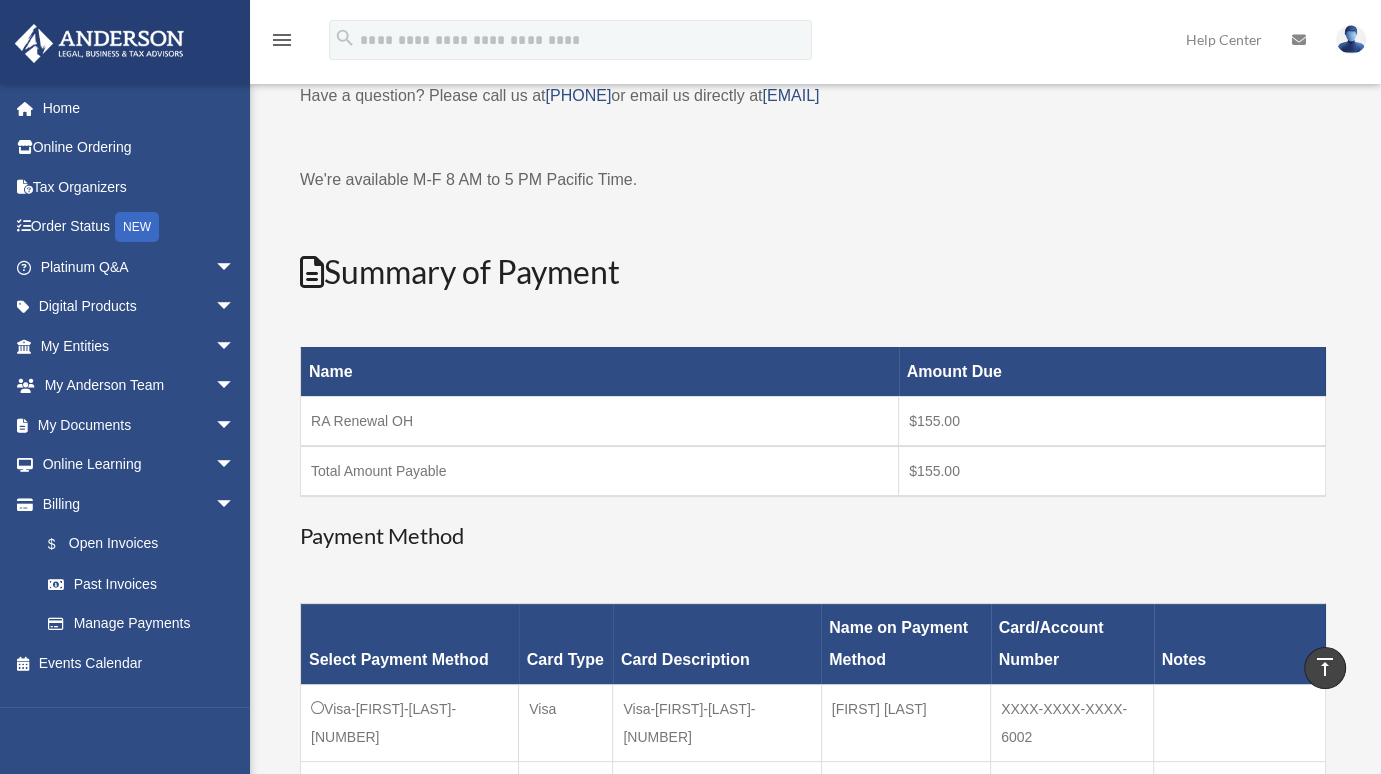scroll, scrollTop: 0, scrollLeft: 0, axis: both 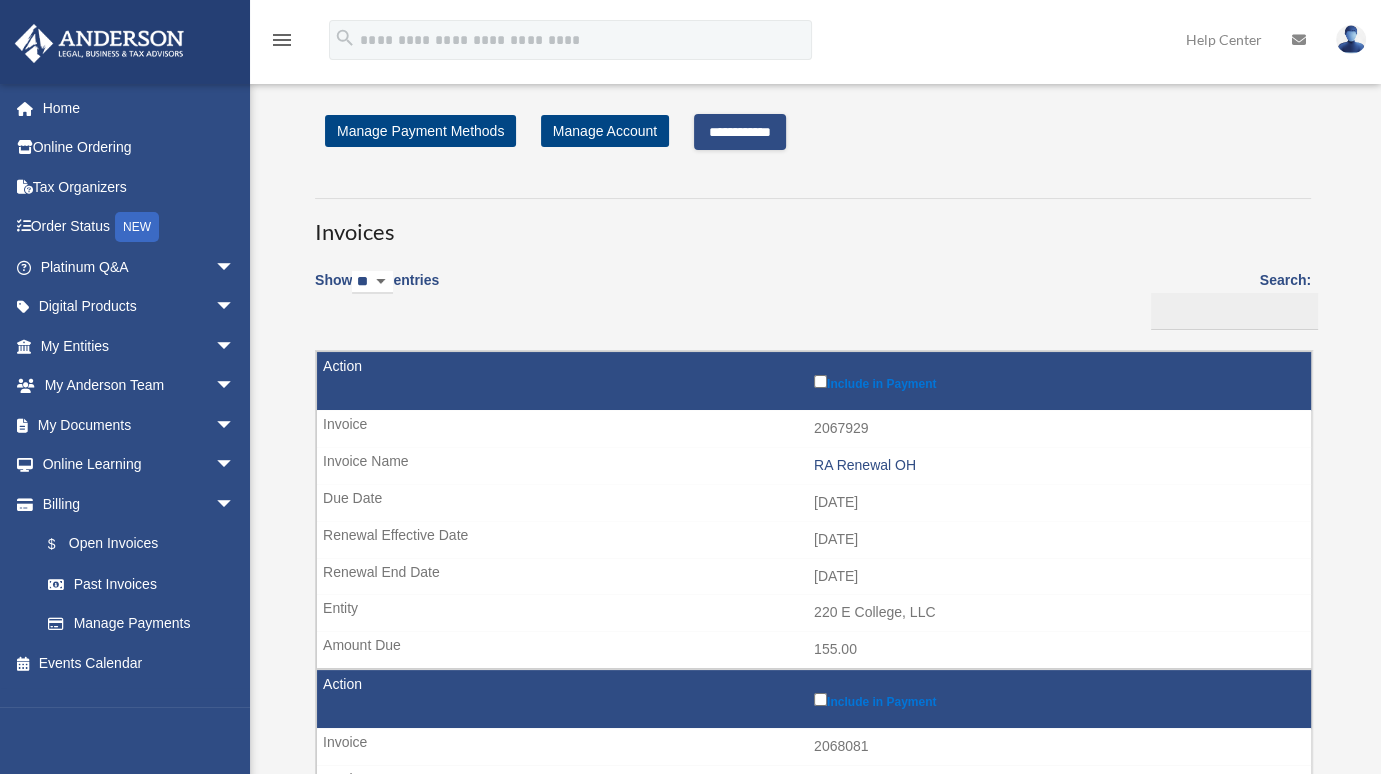 click on "**********" at bounding box center [740, 132] 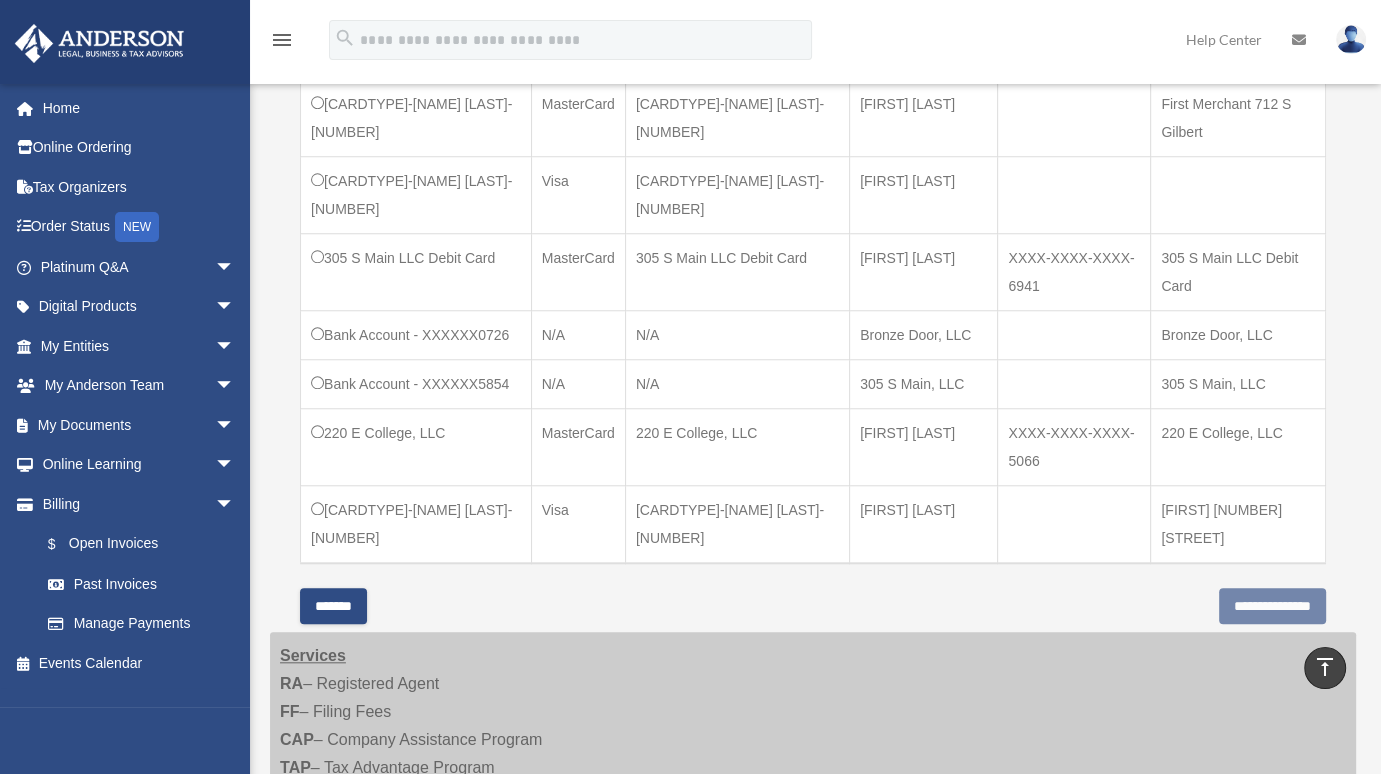 scroll, scrollTop: 1503, scrollLeft: 0, axis: vertical 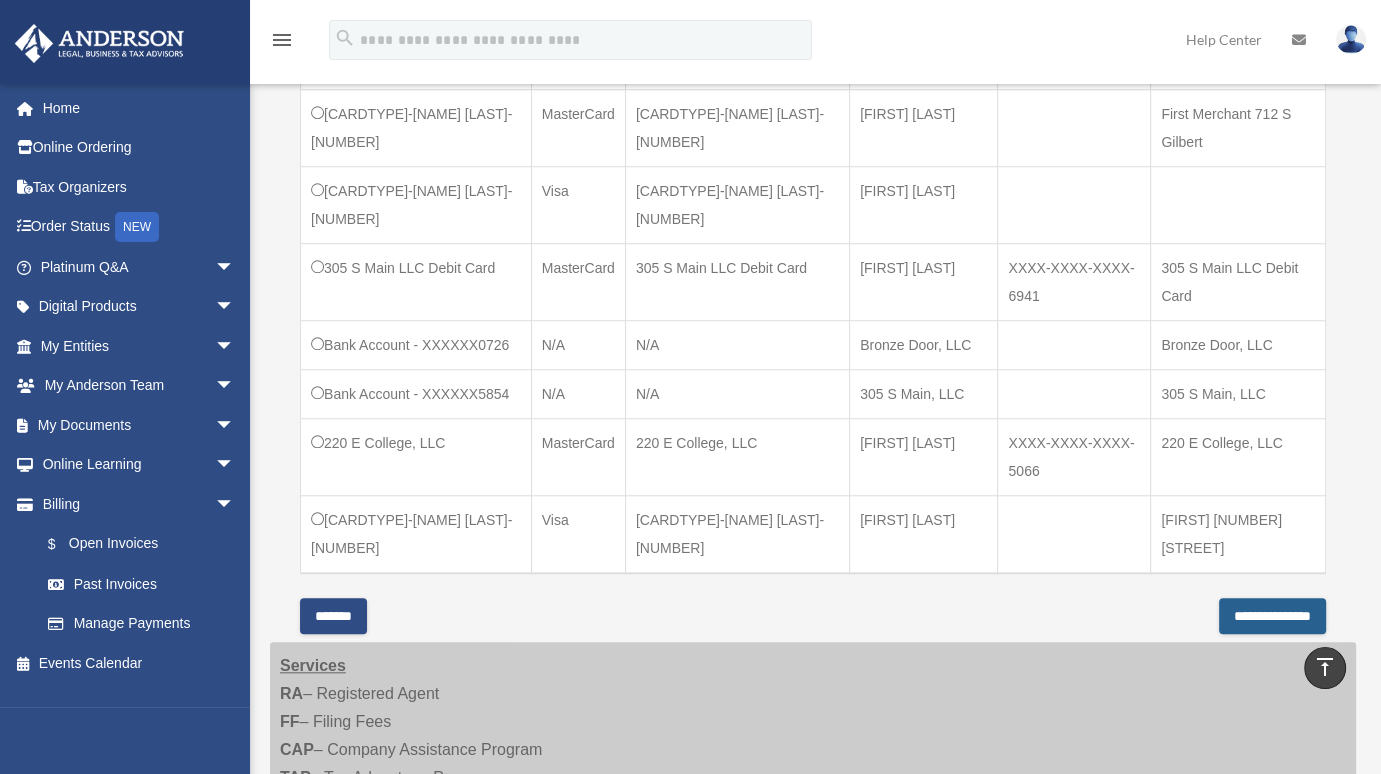 click on "**********" at bounding box center (1272, 616) 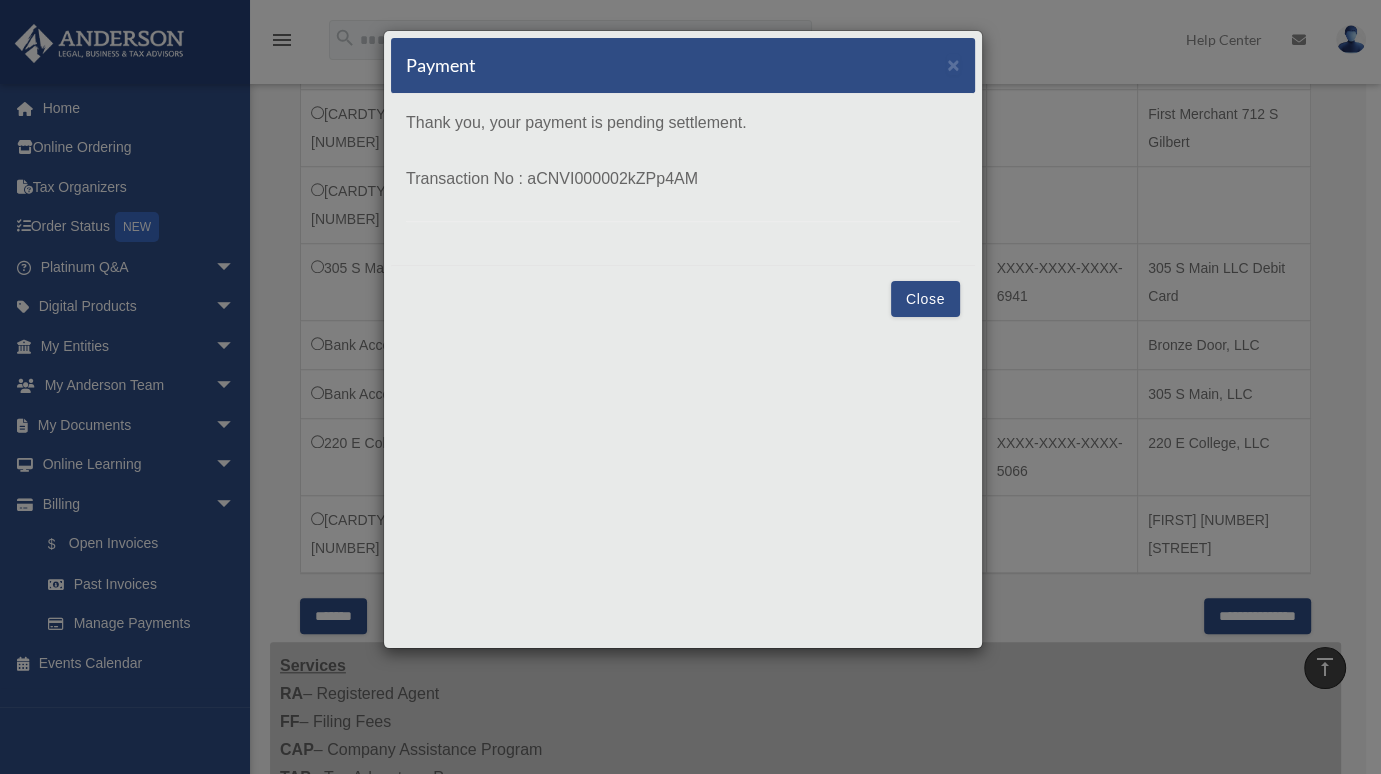 click on "Close" at bounding box center [925, 299] 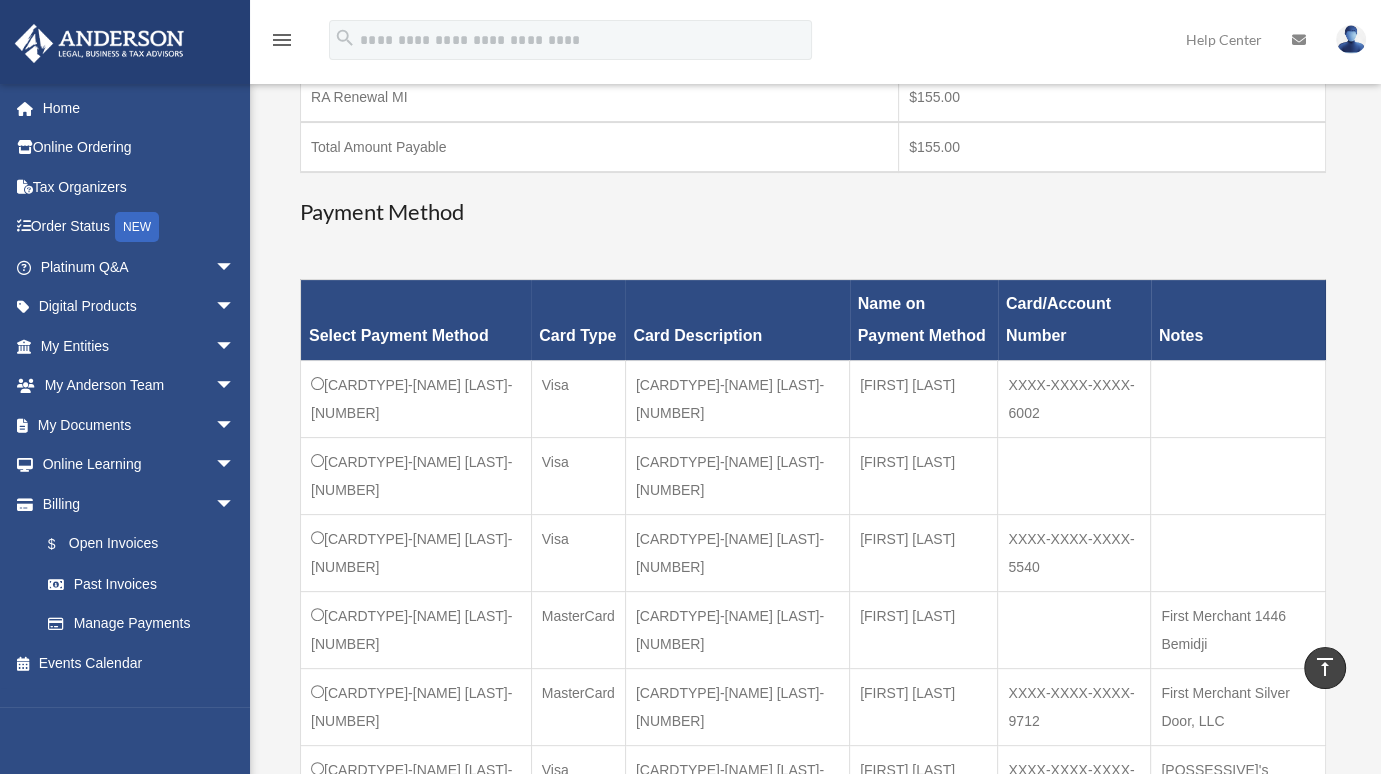 scroll, scrollTop: 0, scrollLeft: 0, axis: both 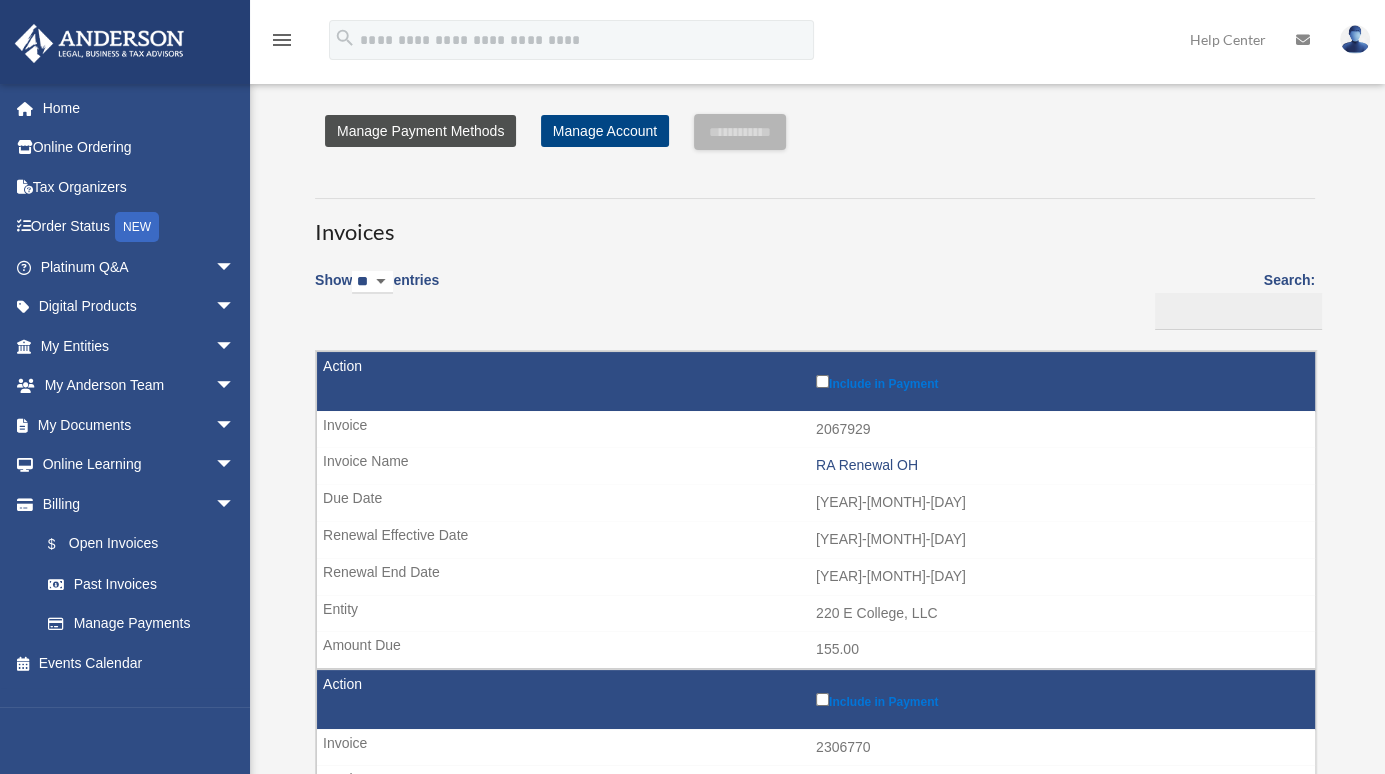 click on "Manage Payment Methods" at bounding box center (420, 131) 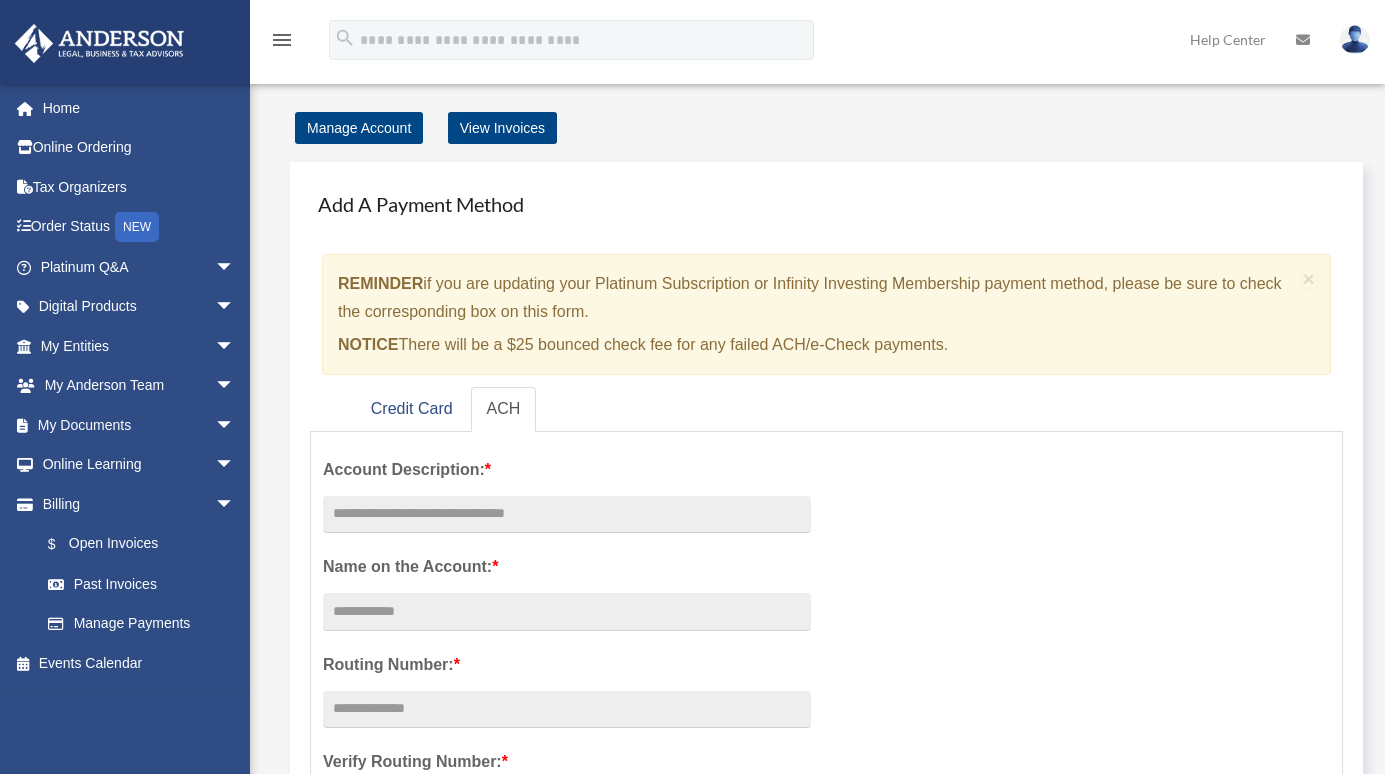 scroll, scrollTop: 0, scrollLeft: 0, axis: both 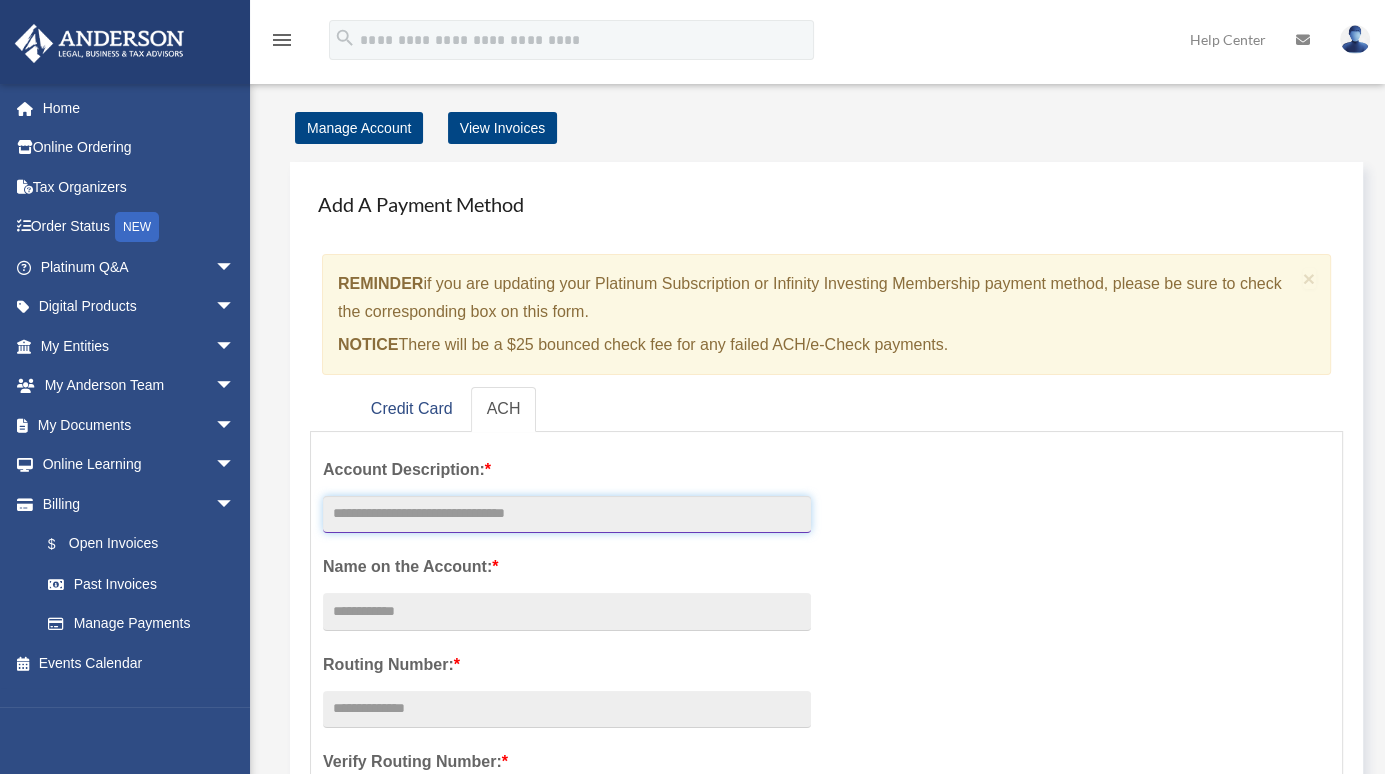 click at bounding box center (567, 515) 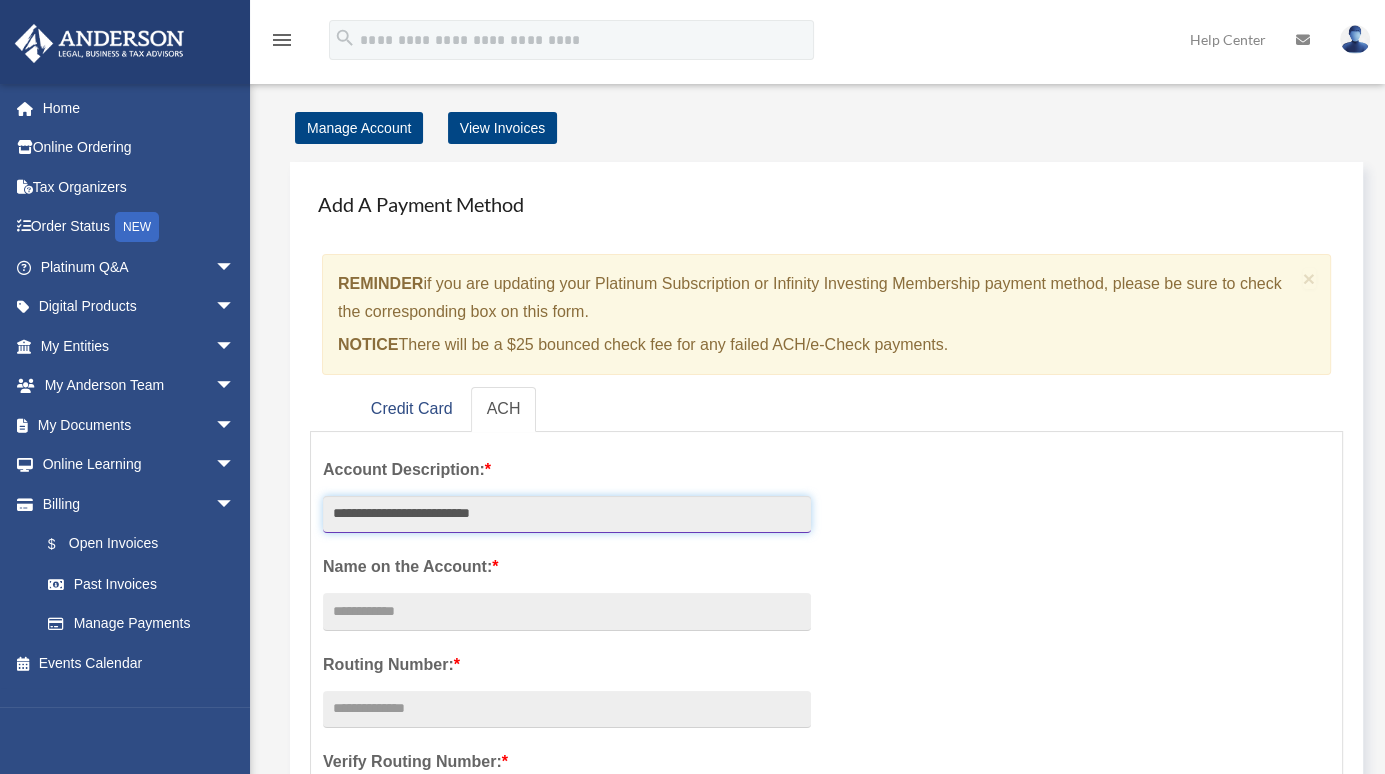 type on "**********" 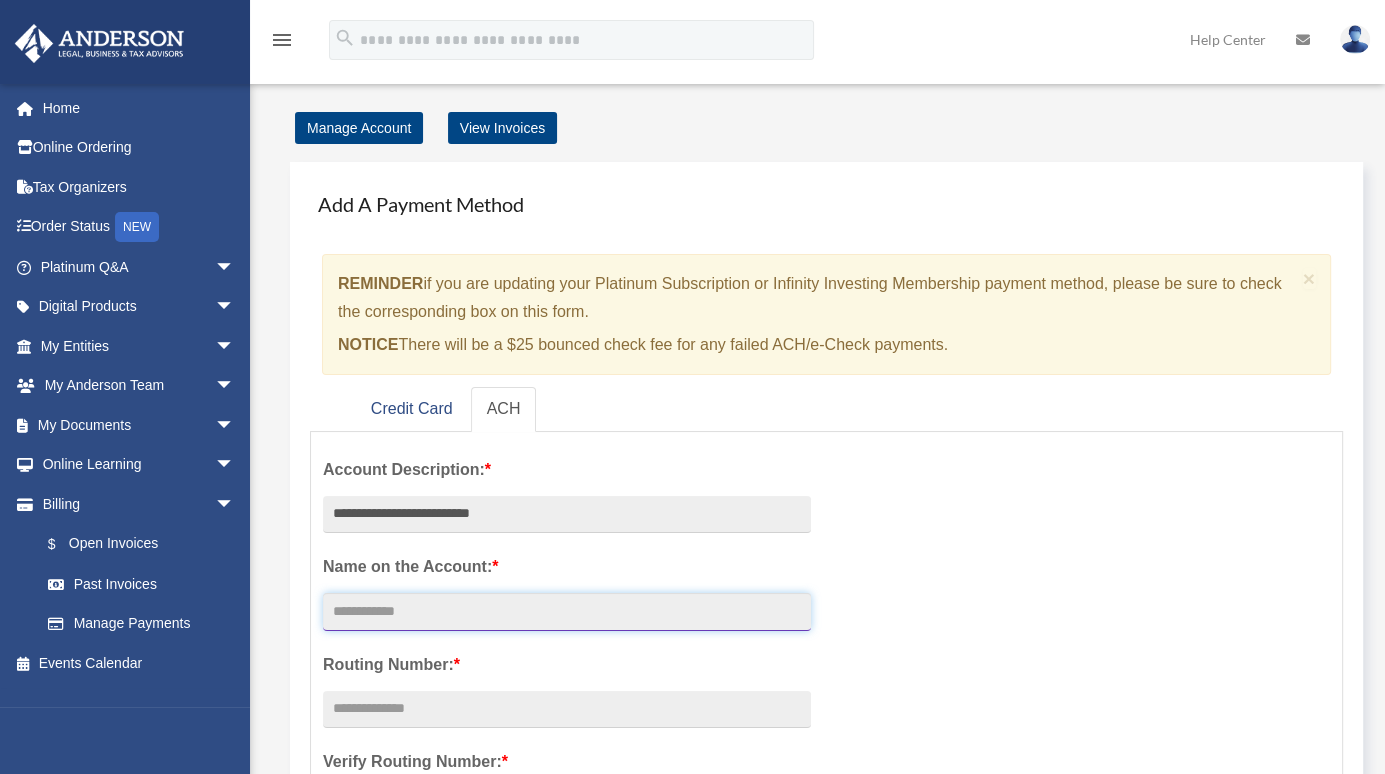 click on "Account Description: *" at bounding box center [567, 612] 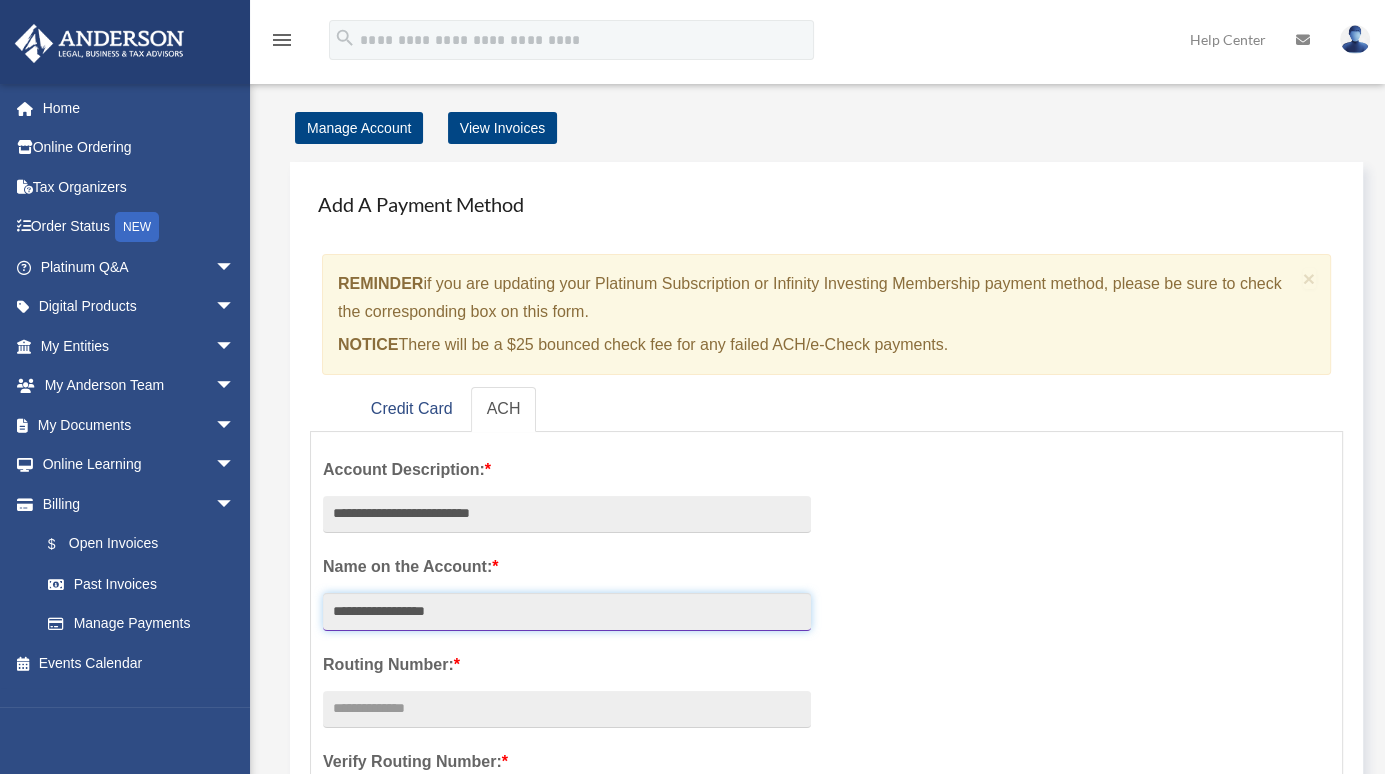 type on "**********" 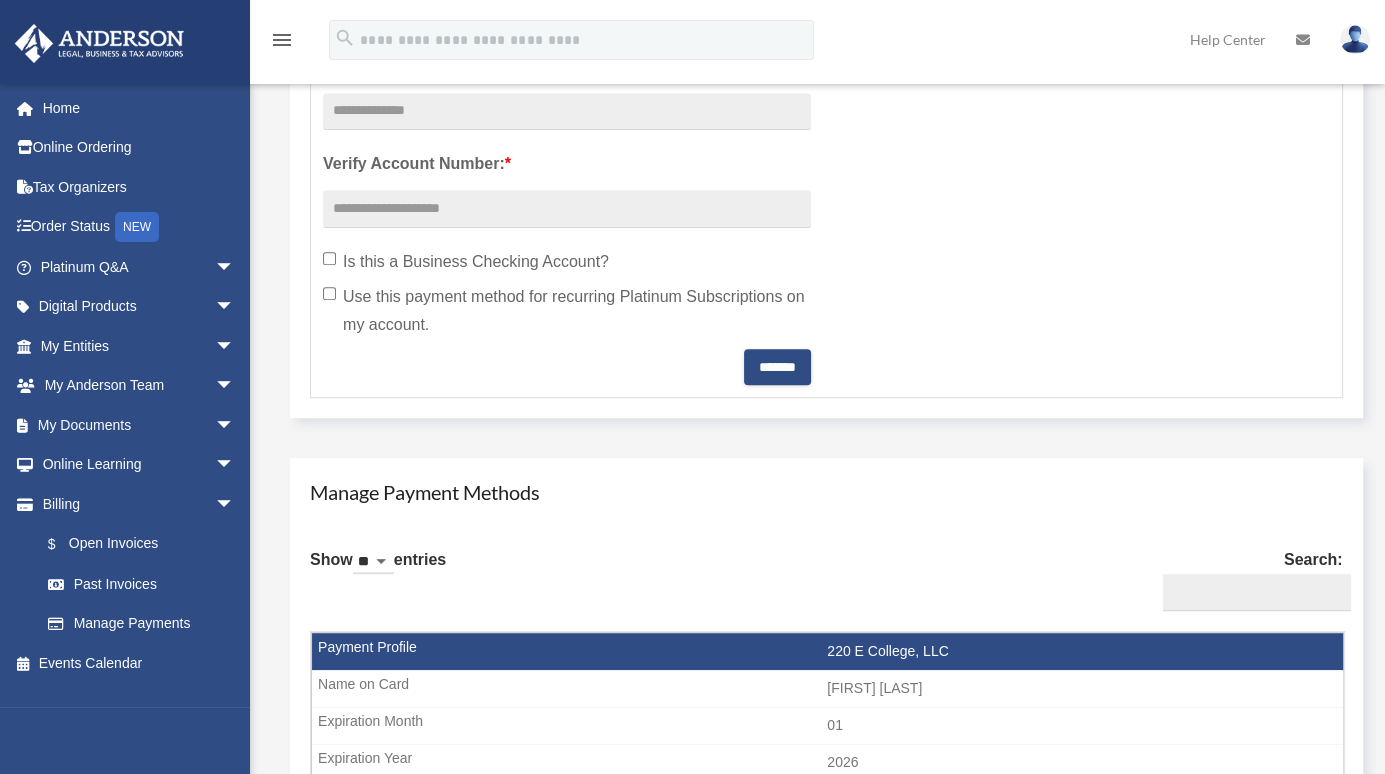 scroll, scrollTop: 831, scrollLeft: 0, axis: vertical 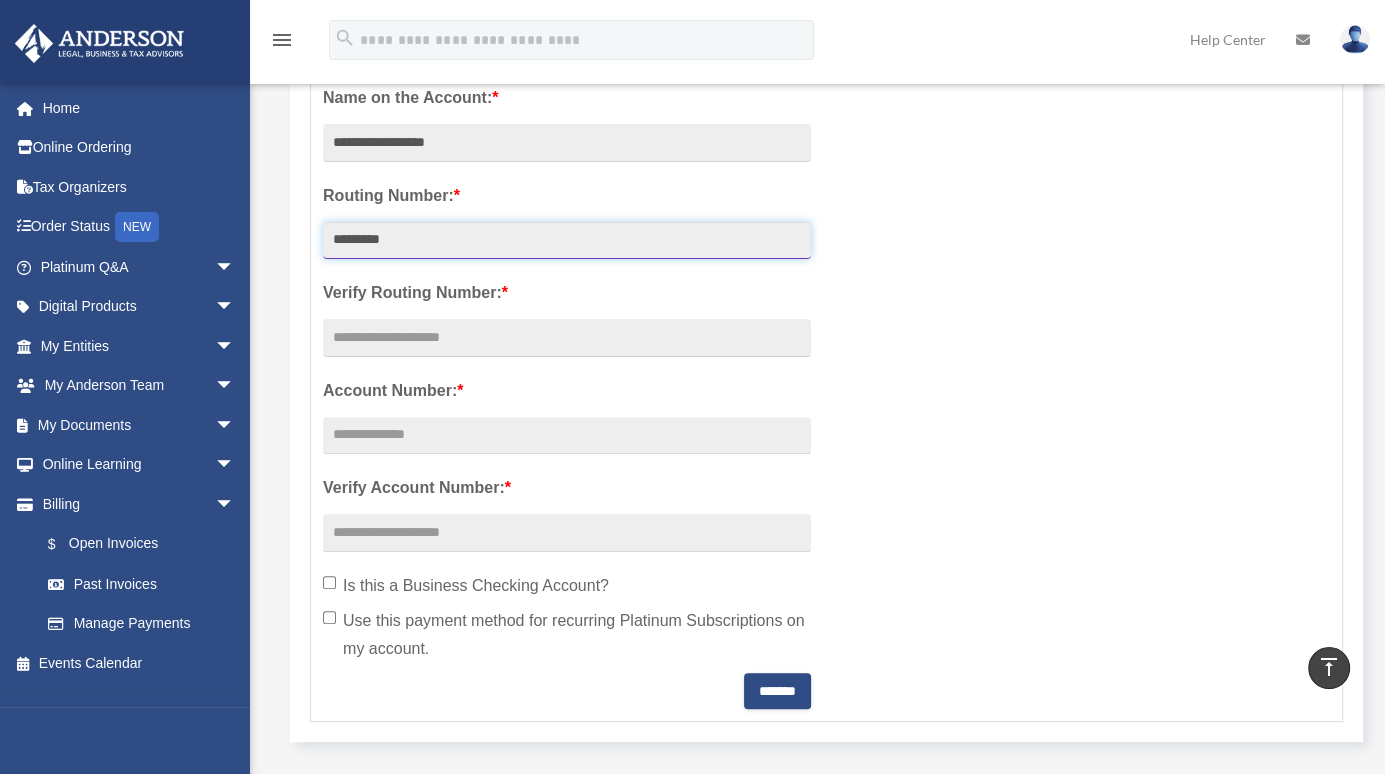type on "*********" 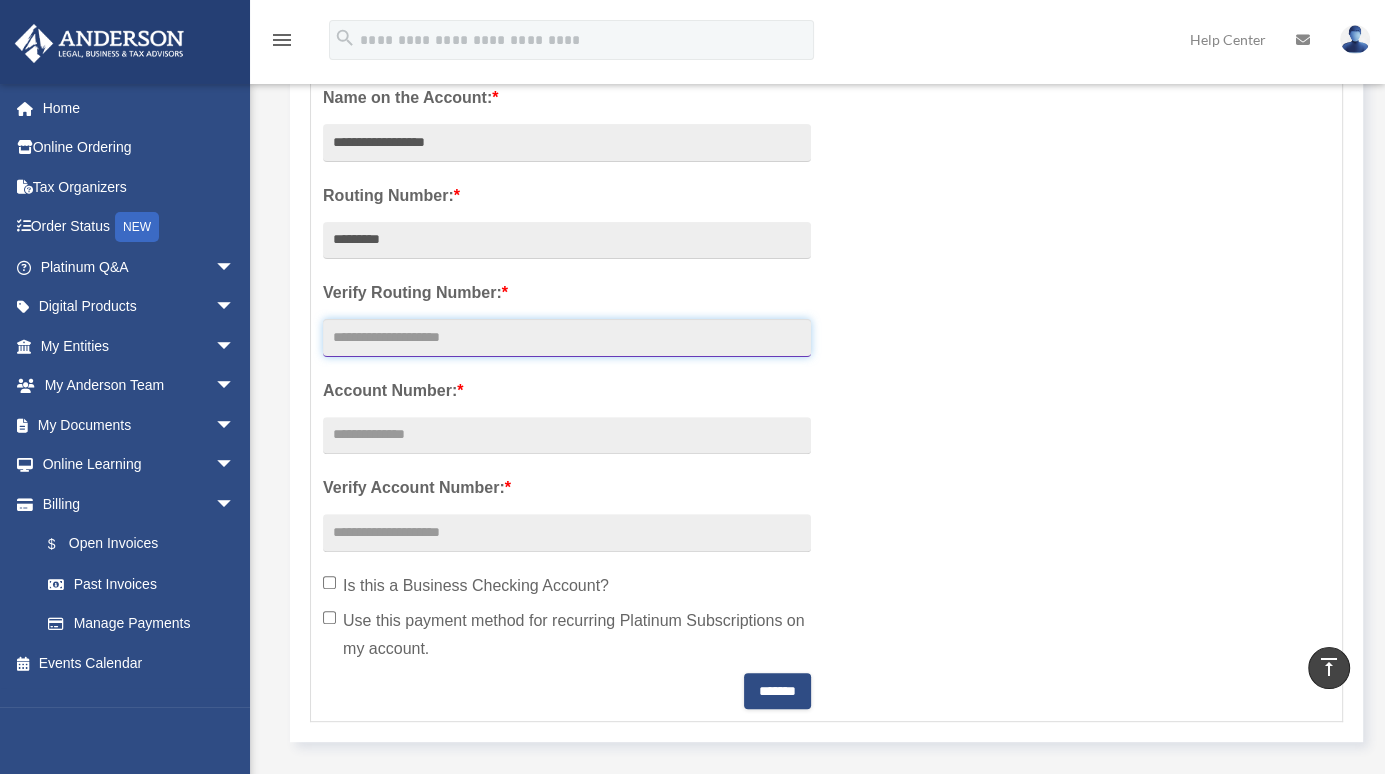 click at bounding box center (567, 338) 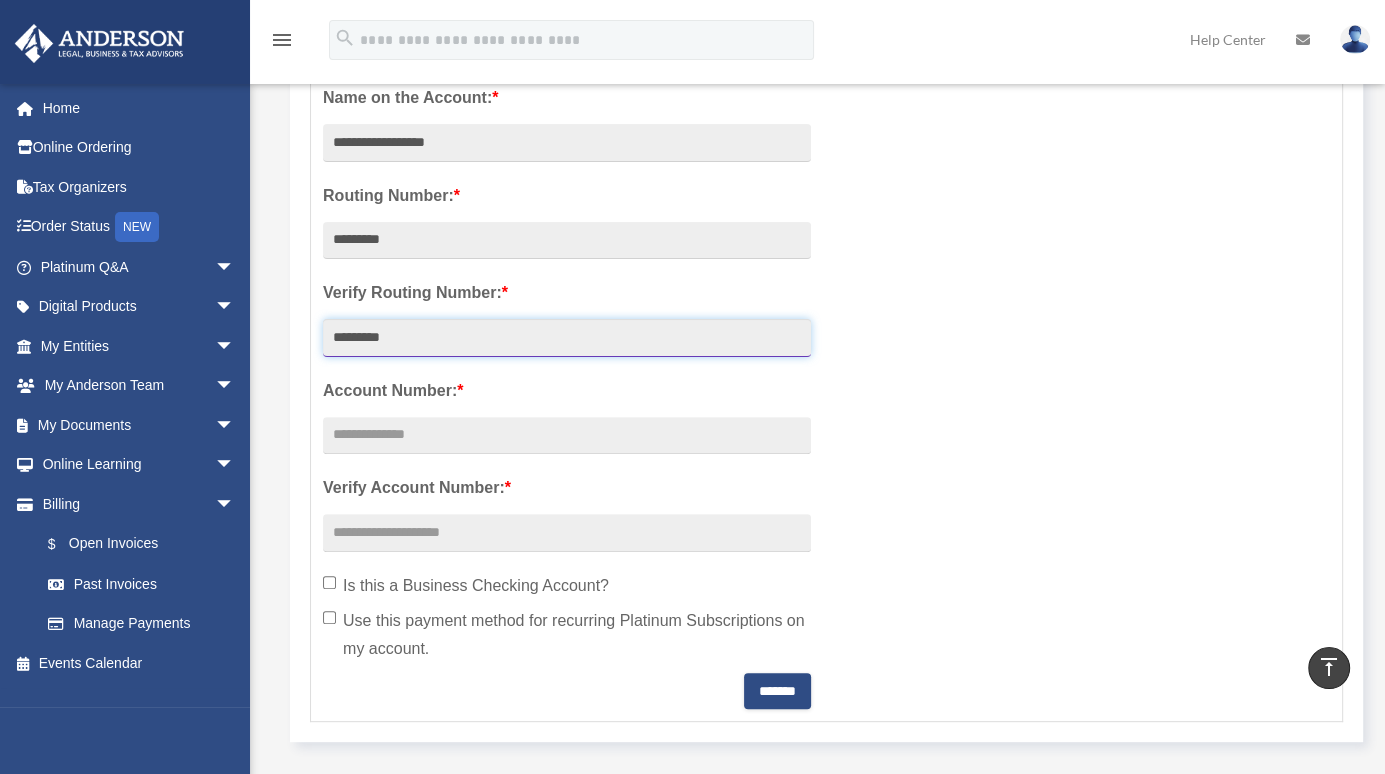 type on "*********" 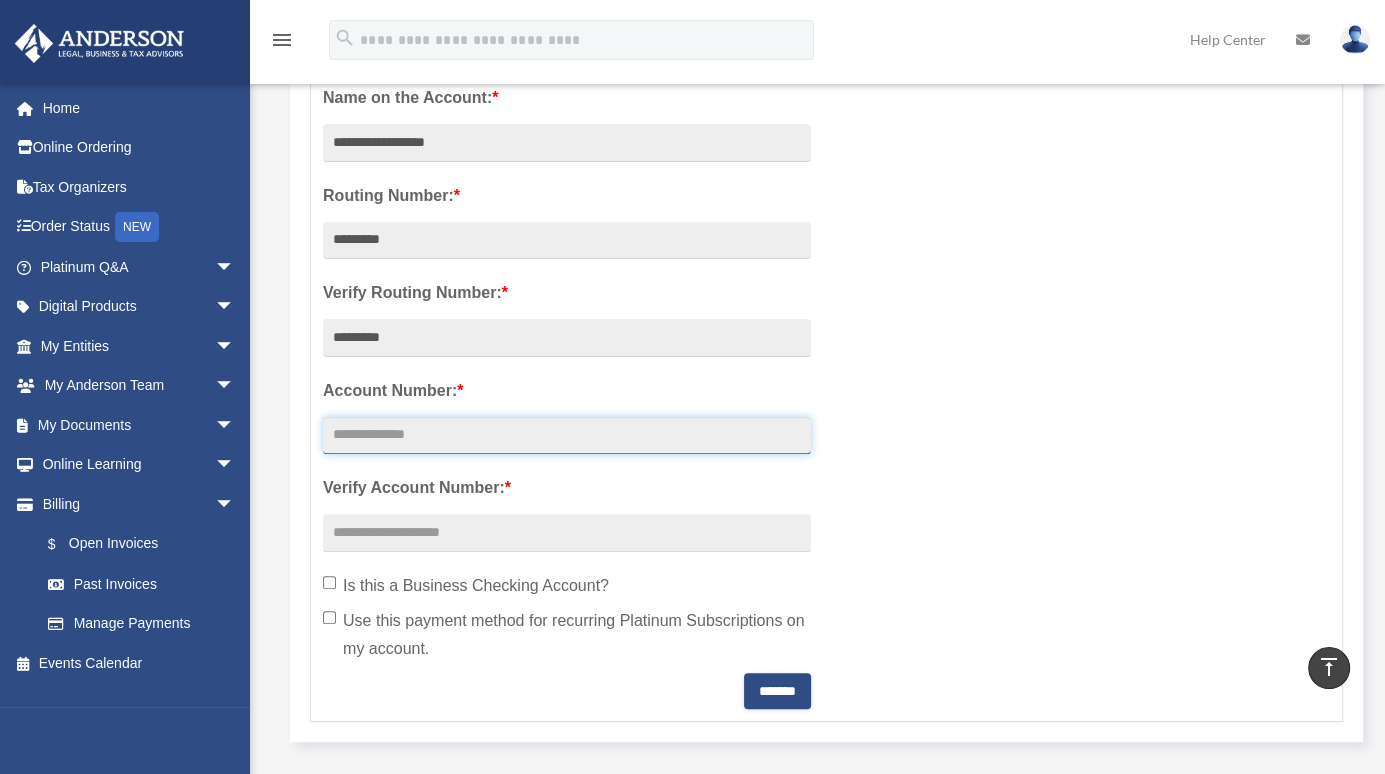 click at bounding box center [567, 436] 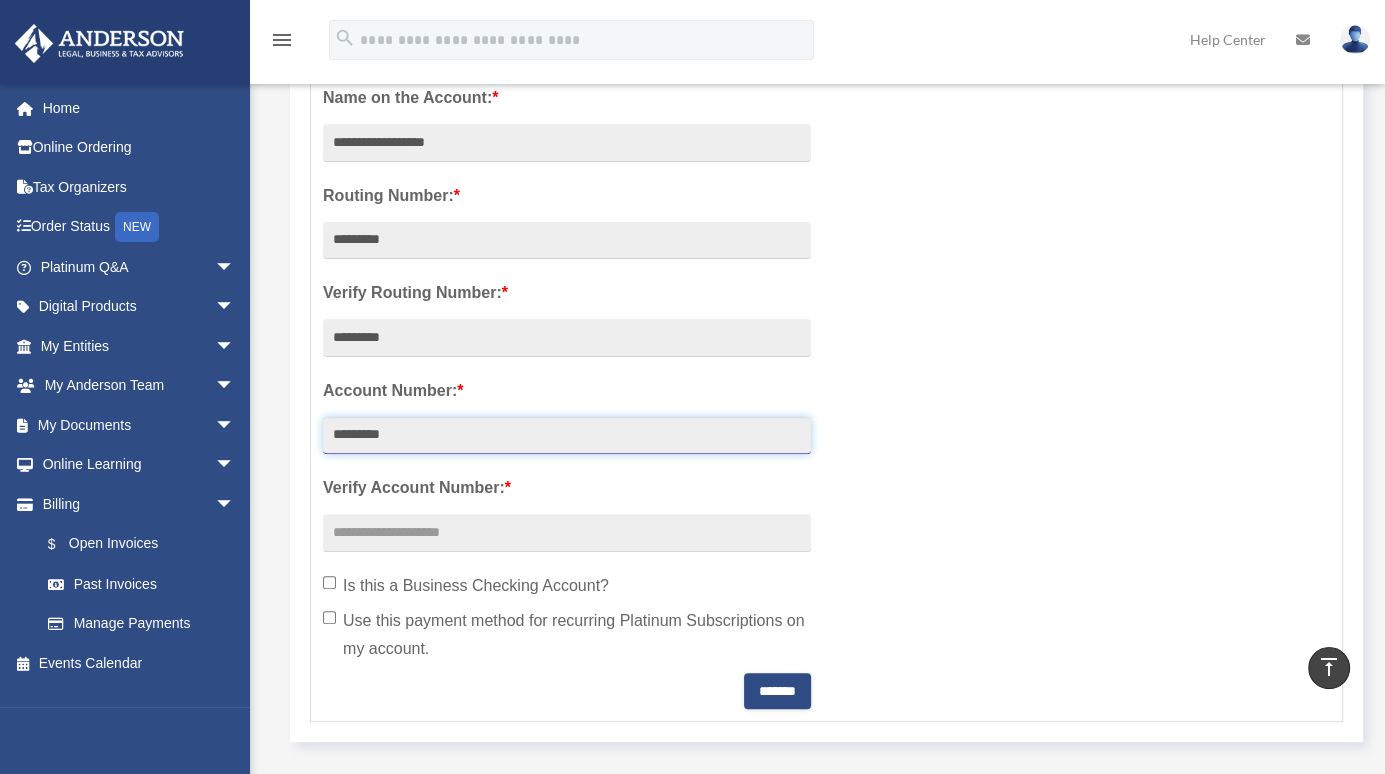 type on "*********" 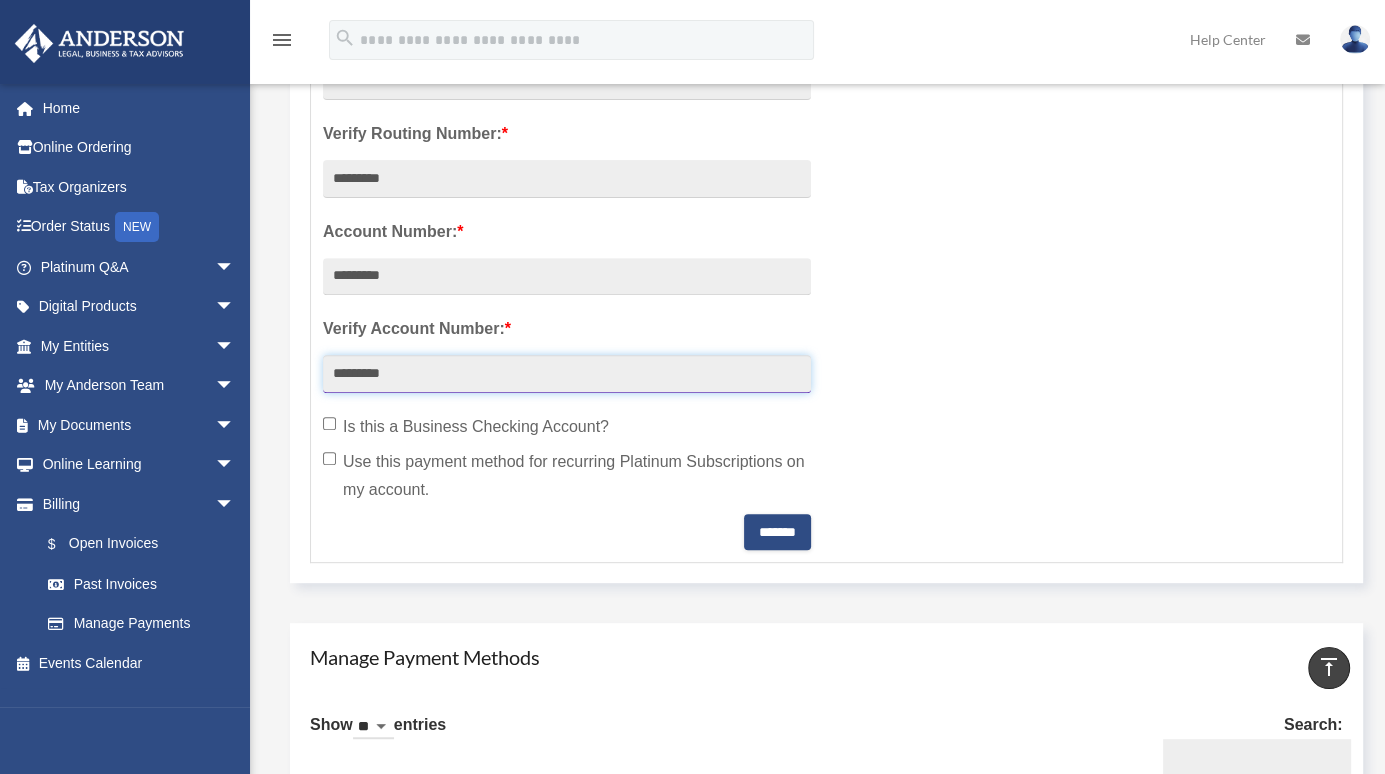 scroll, scrollTop: 633, scrollLeft: 0, axis: vertical 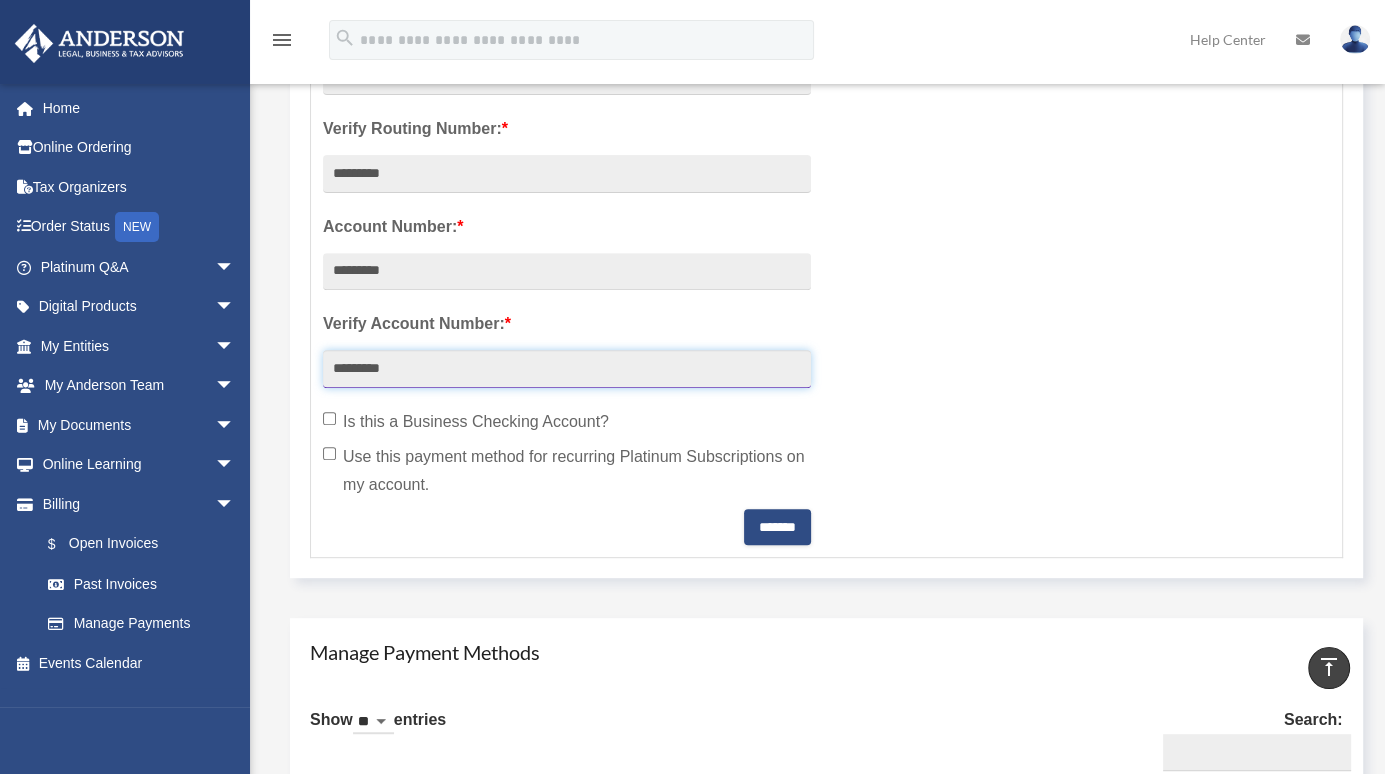 type on "*********" 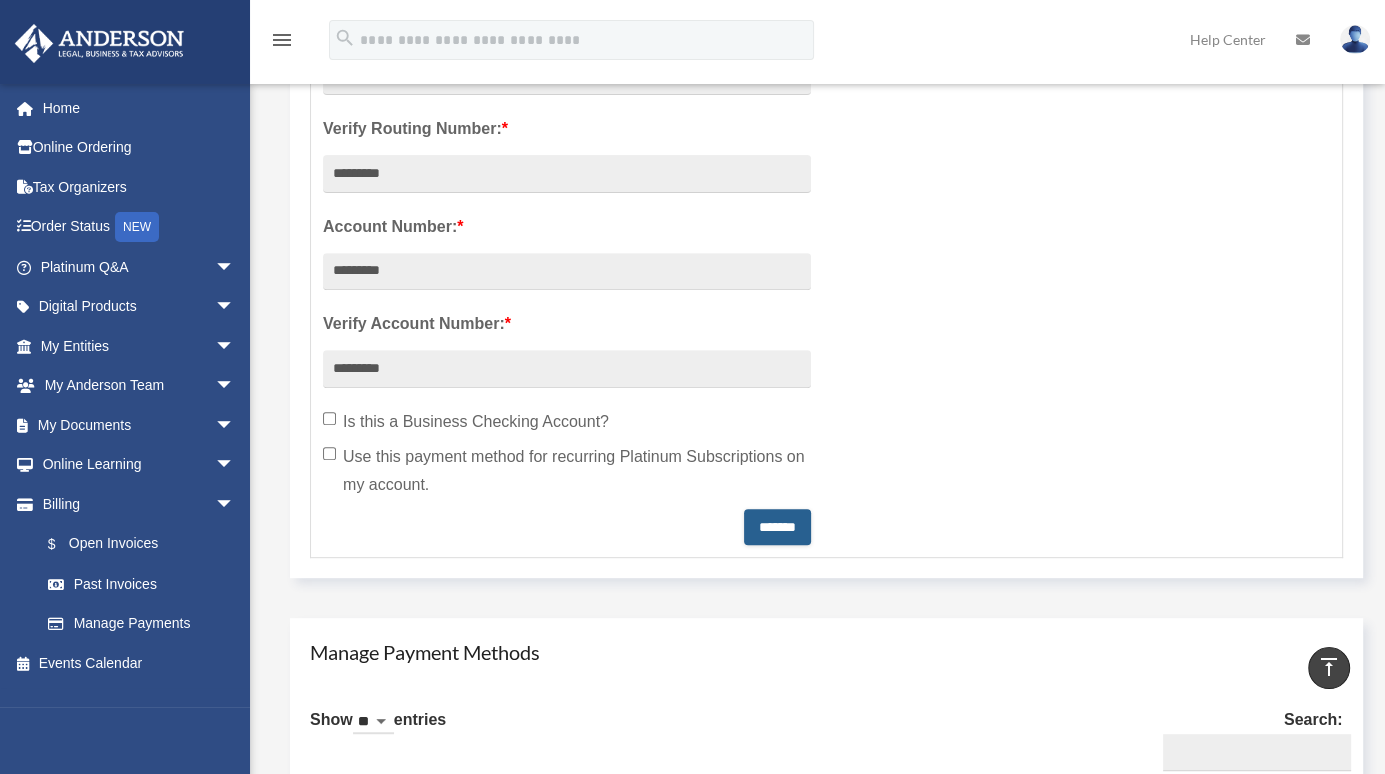 click on "*******" at bounding box center [777, 527] 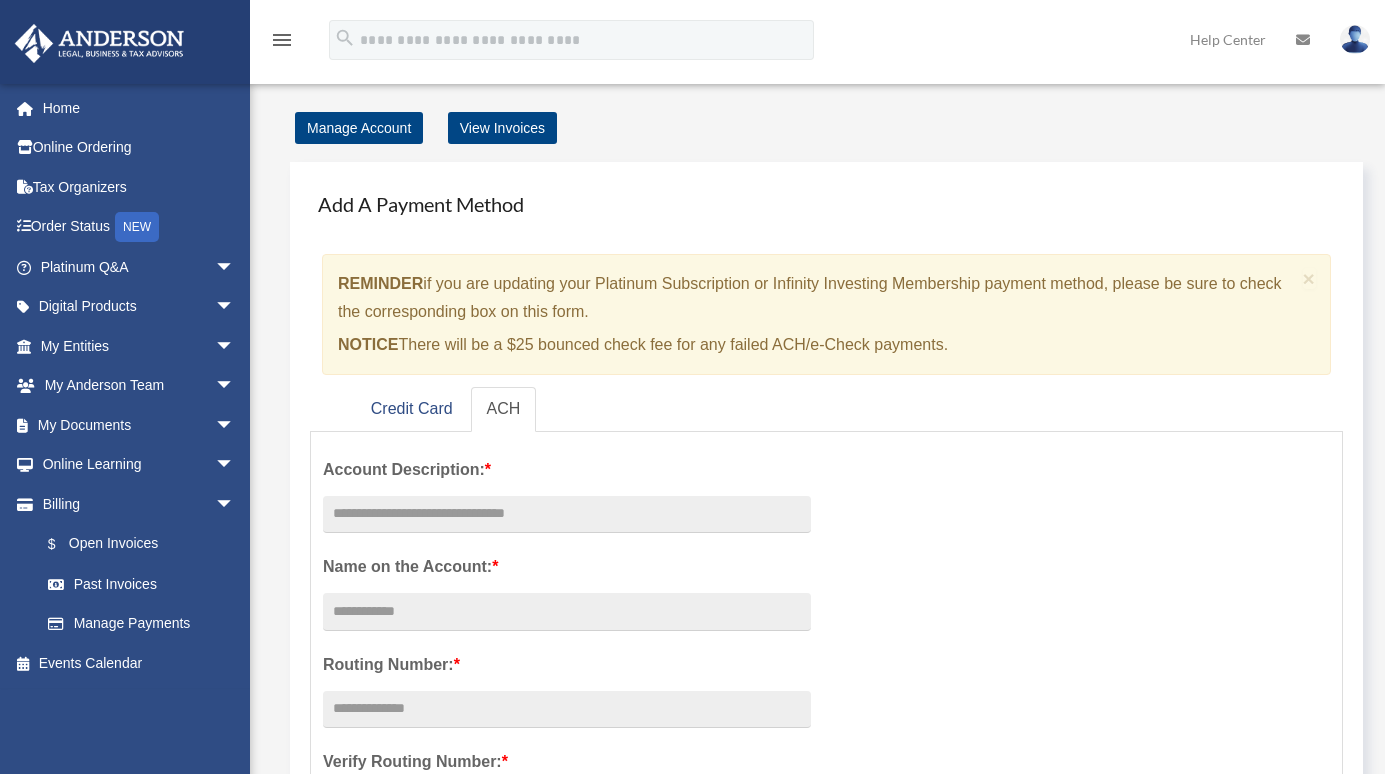 scroll, scrollTop: 0, scrollLeft: 0, axis: both 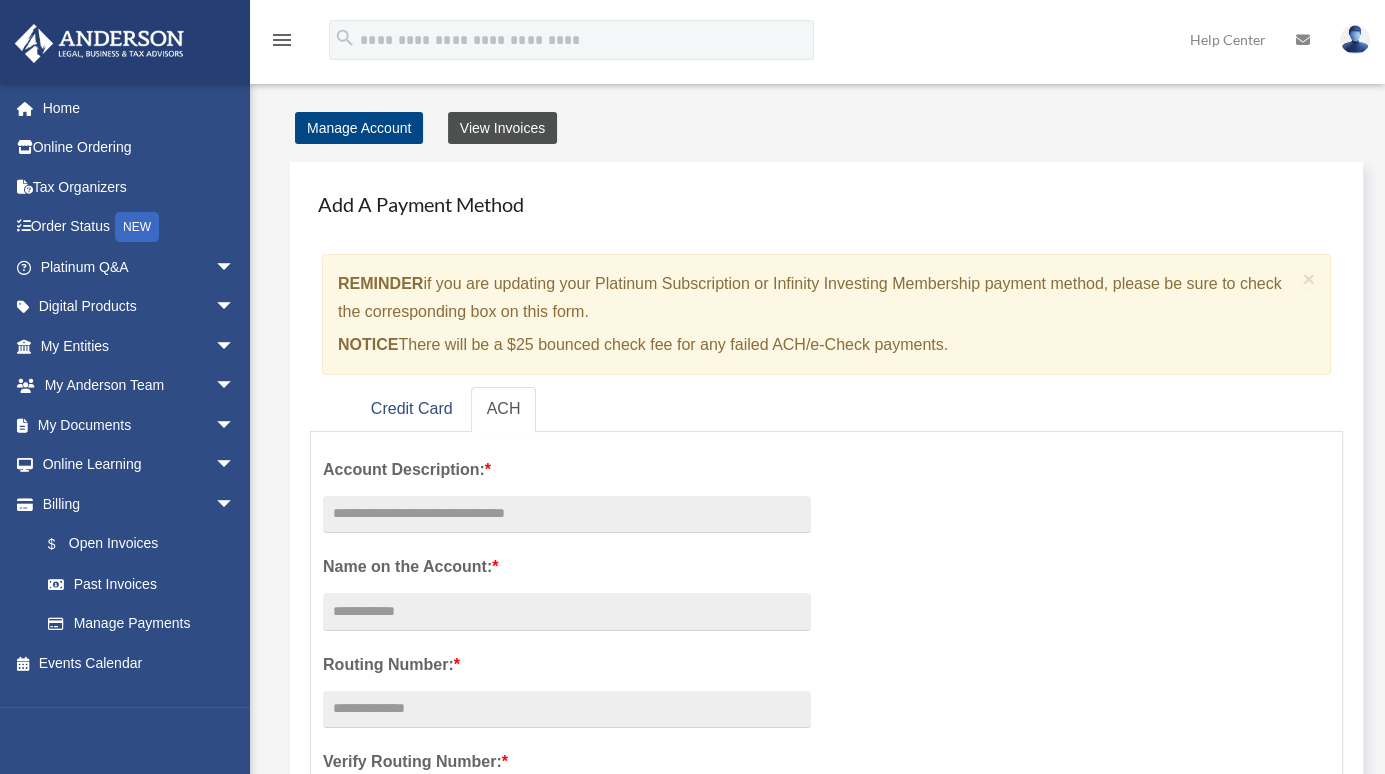 click on "View Invoices" at bounding box center [502, 128] 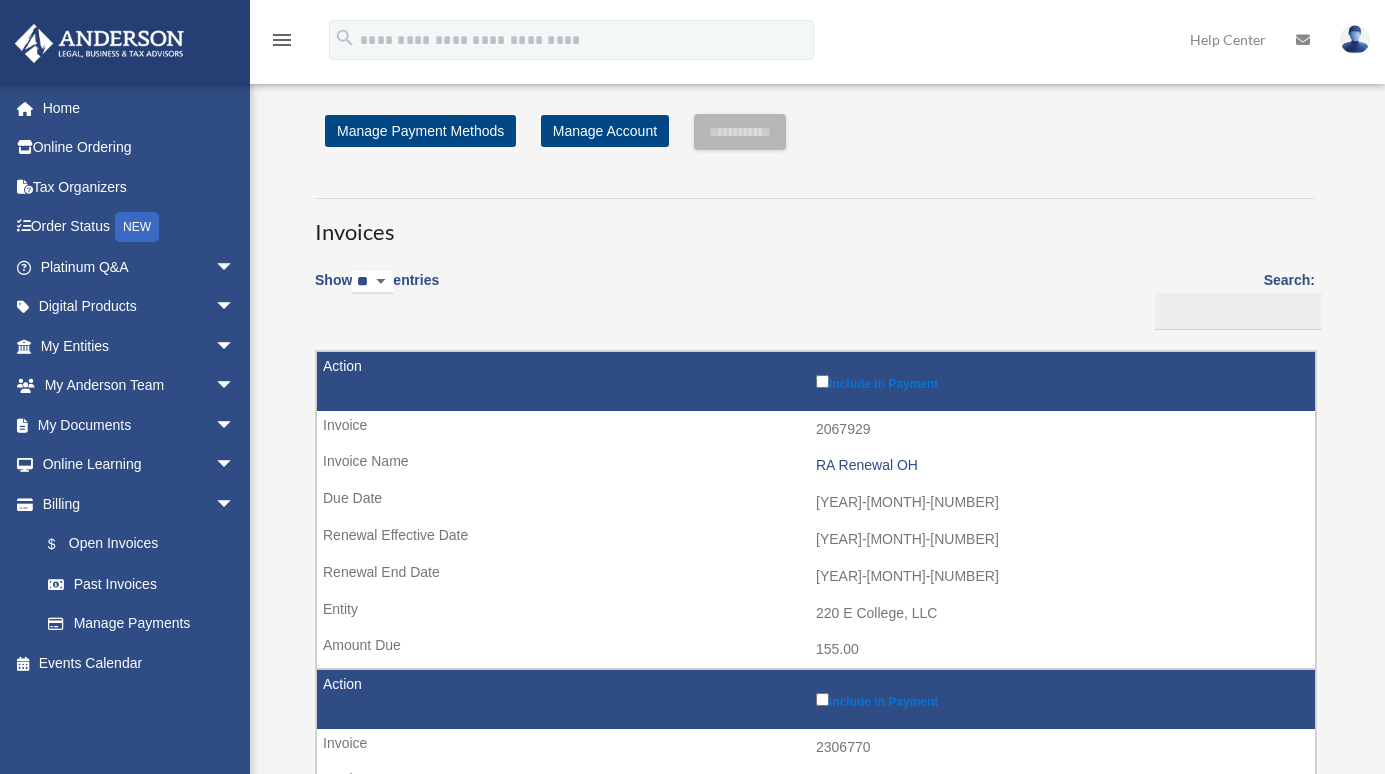 scroll, scrollTop: 0, scrollLeft: 0, axis: both 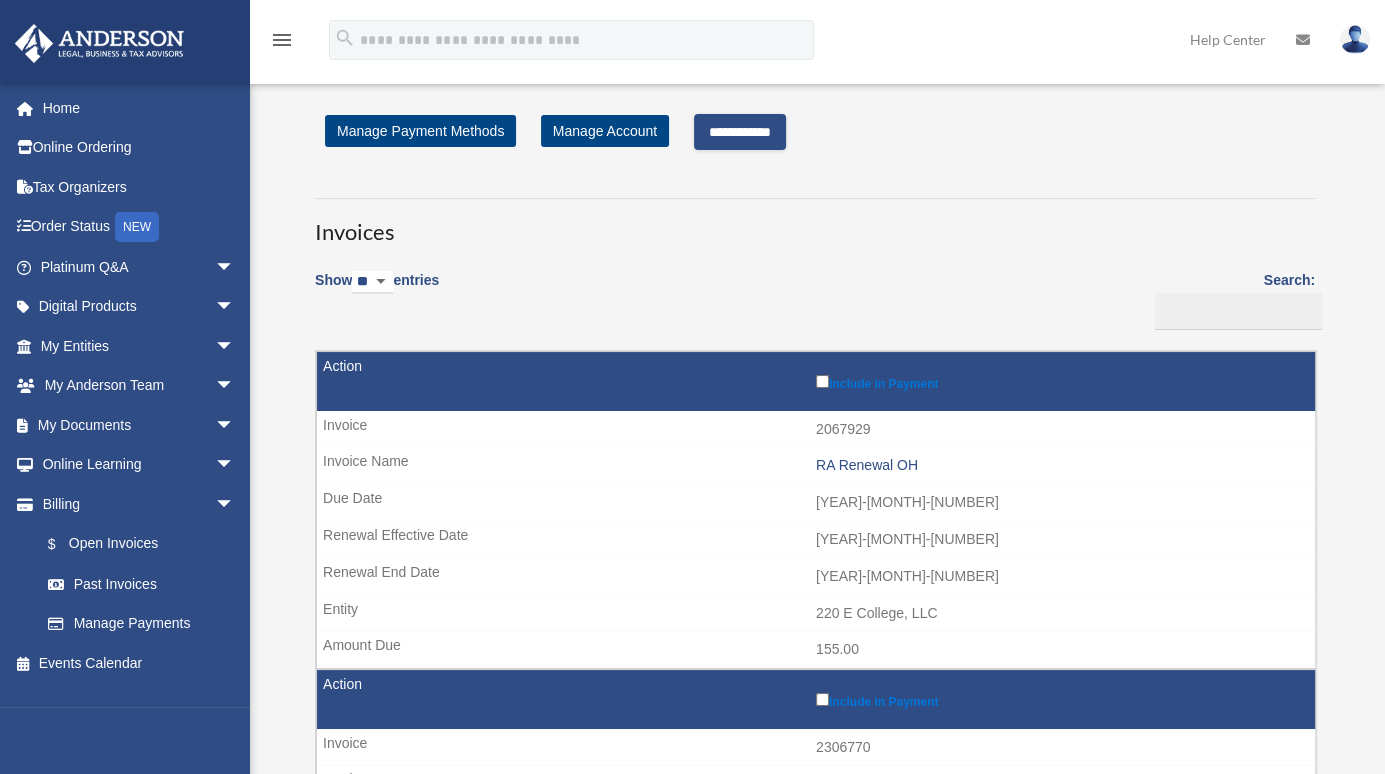 click on "**********" at bounding box center [740, 132] 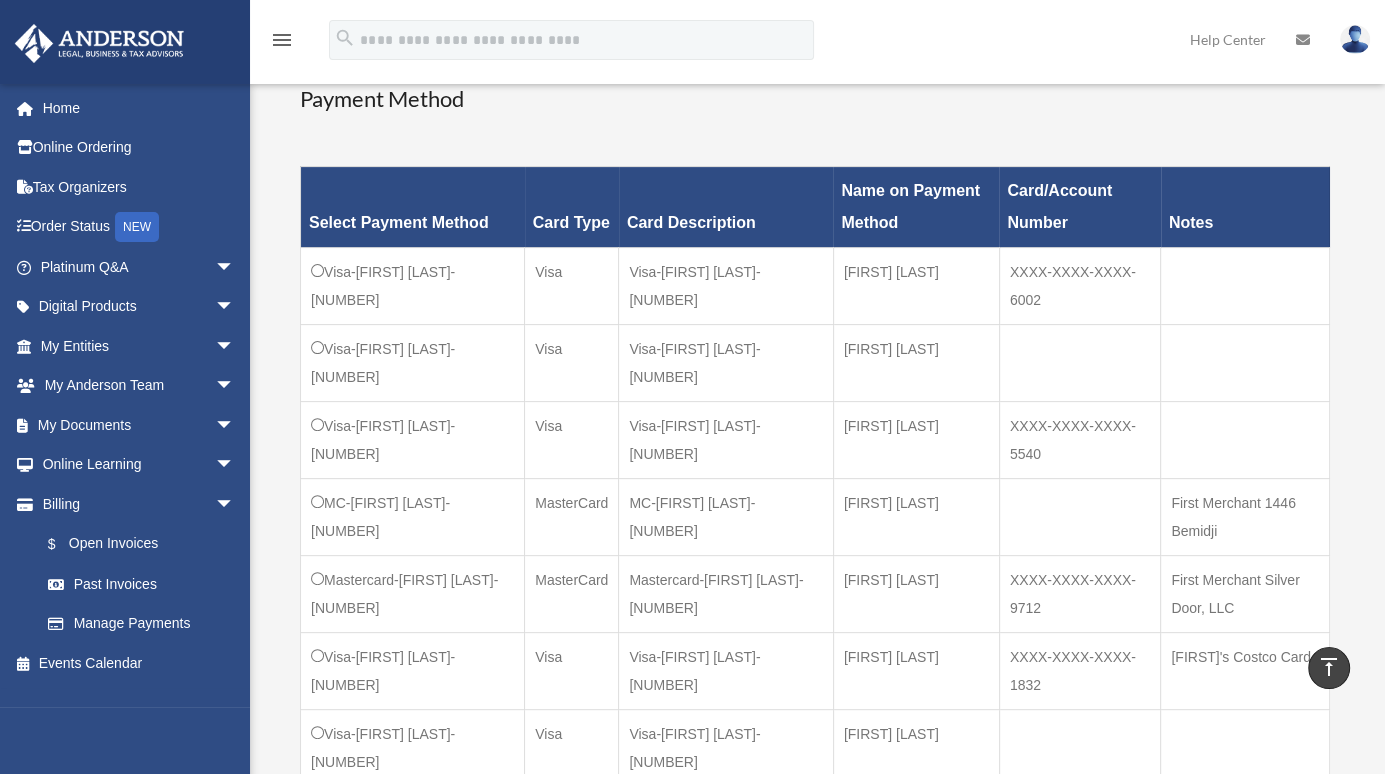 scroll, scrollTop: 510, scrollLeft: 0, axis: vertical 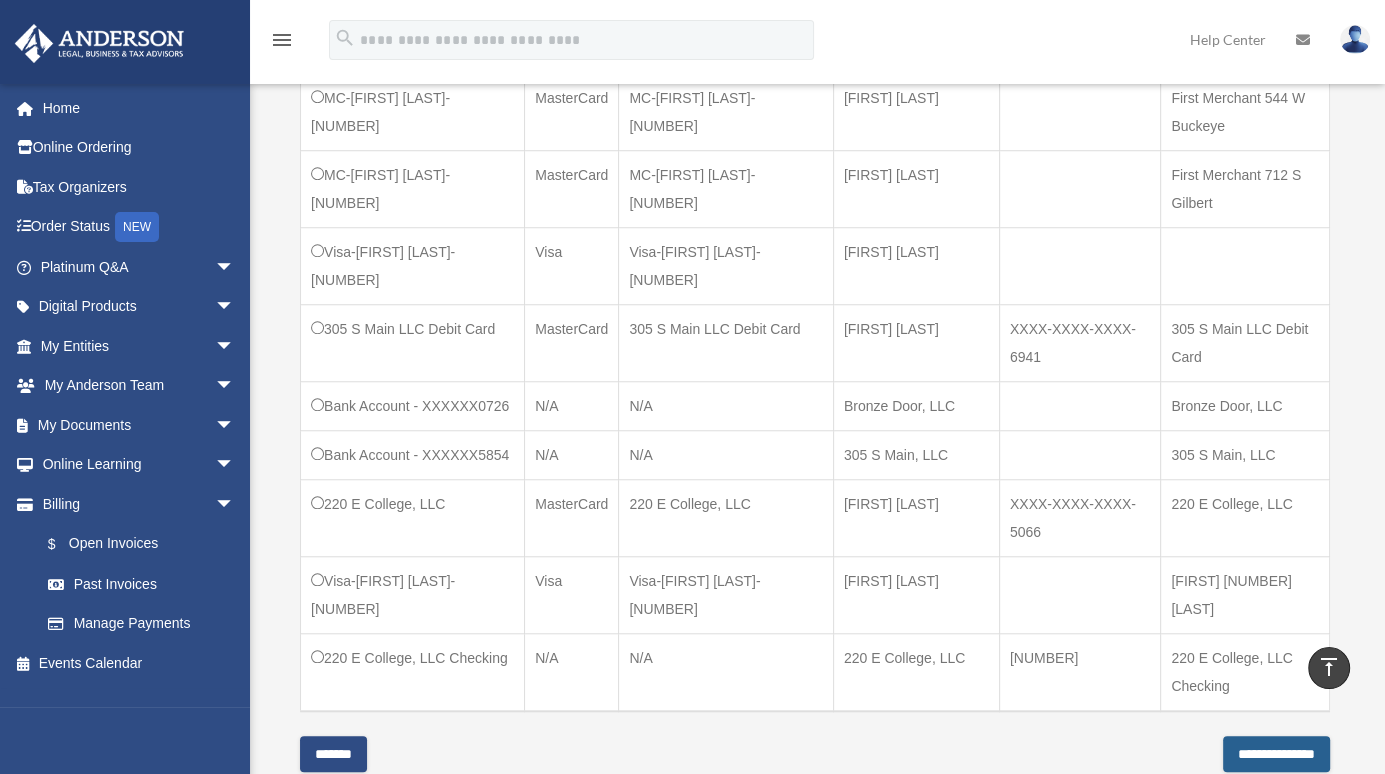 click on "**********" at bounding box center (1276, 754) 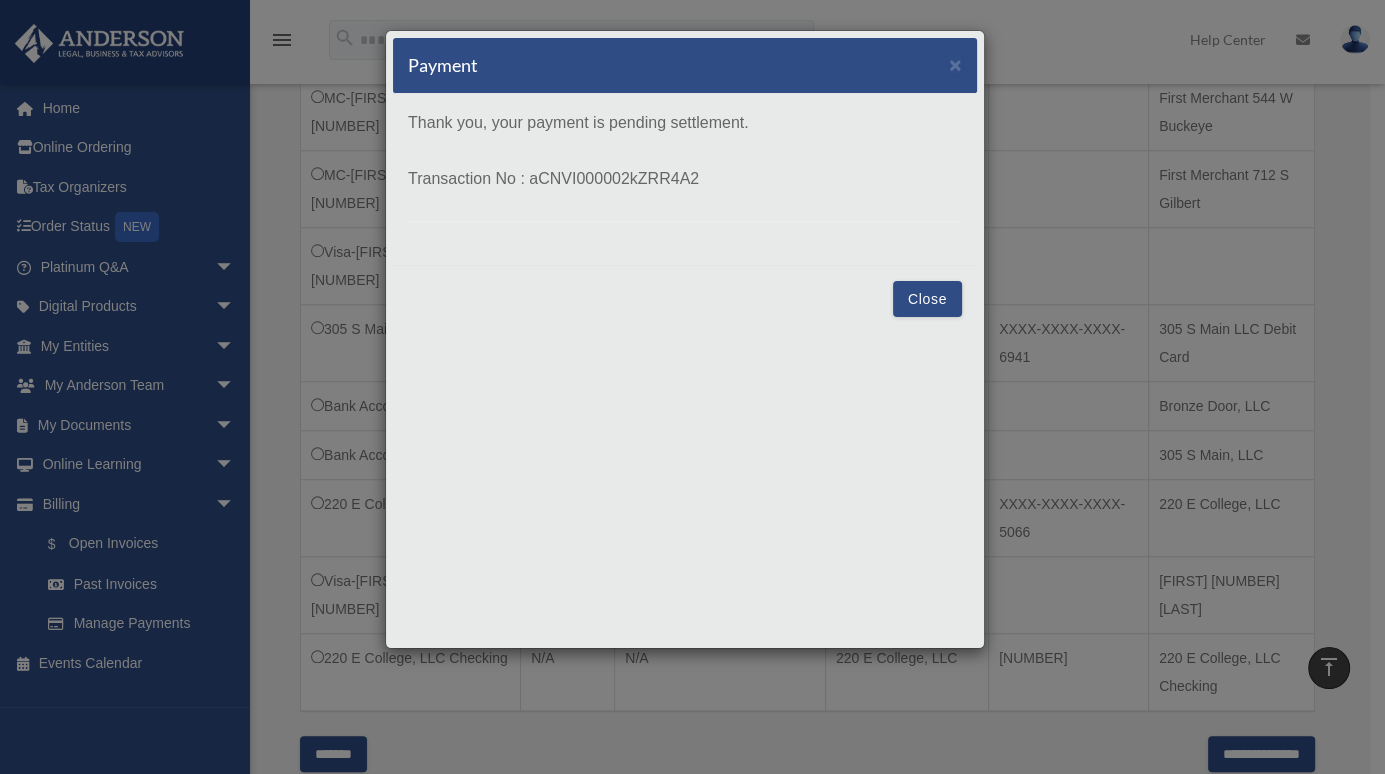 click on "Close" at bounding box center [927, 299] 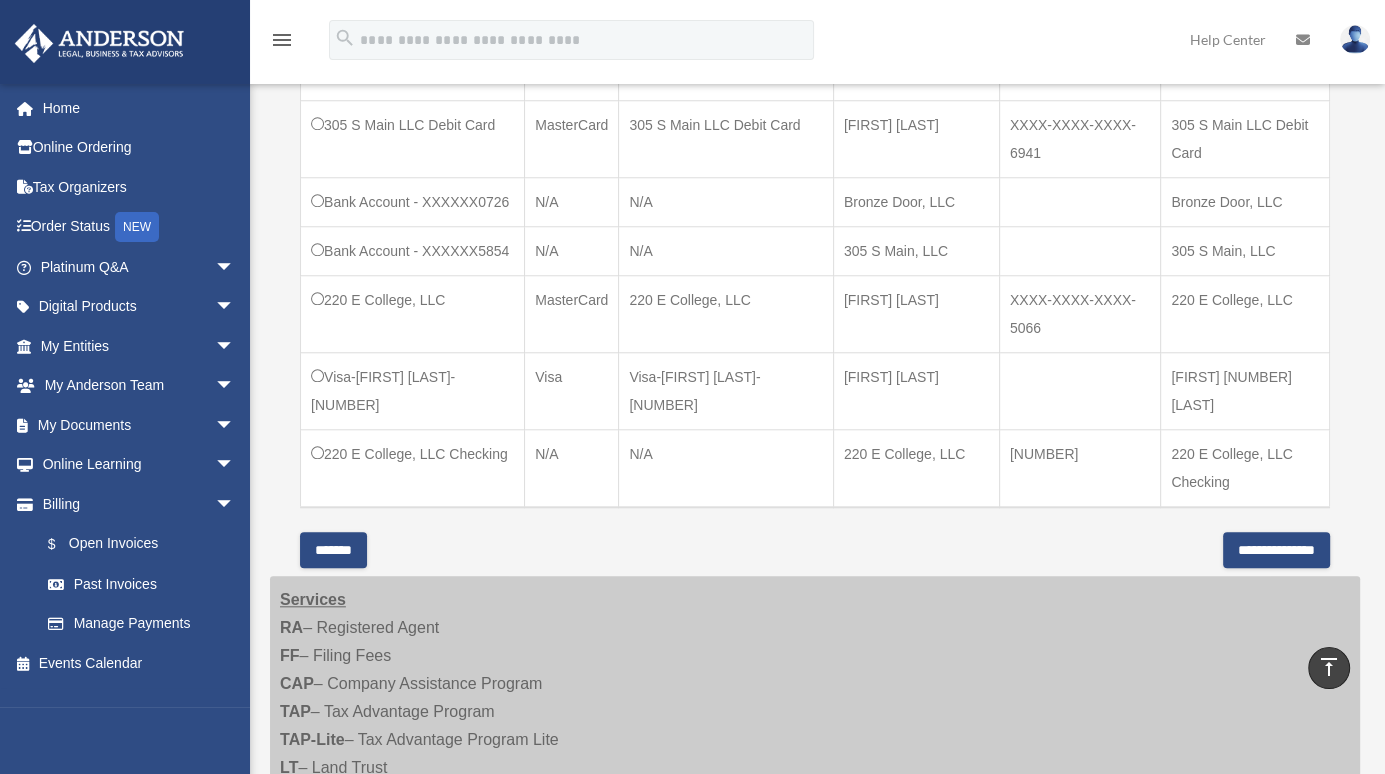 scroll, scrollTop: 1632, scrollLeft: 0, axis: vertical 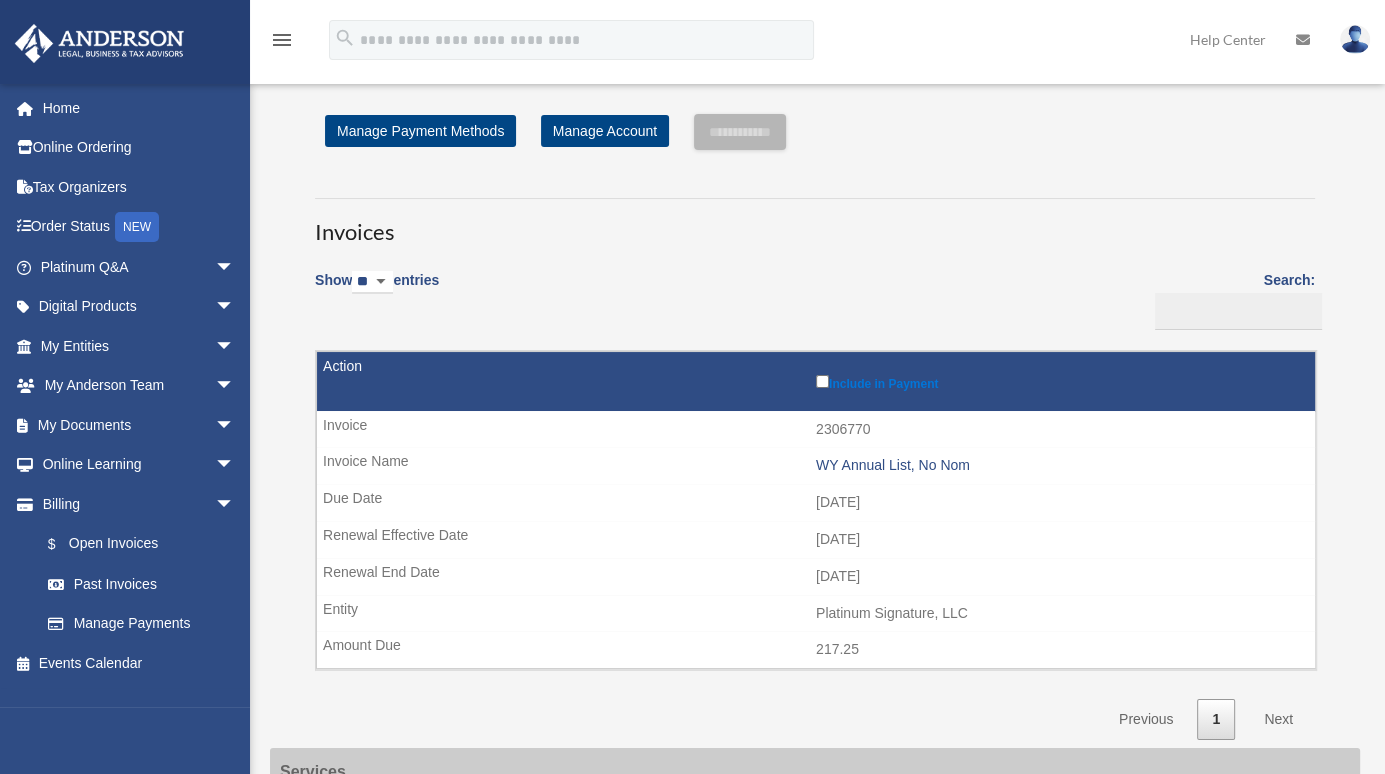click at bounding box center [1355, 39] 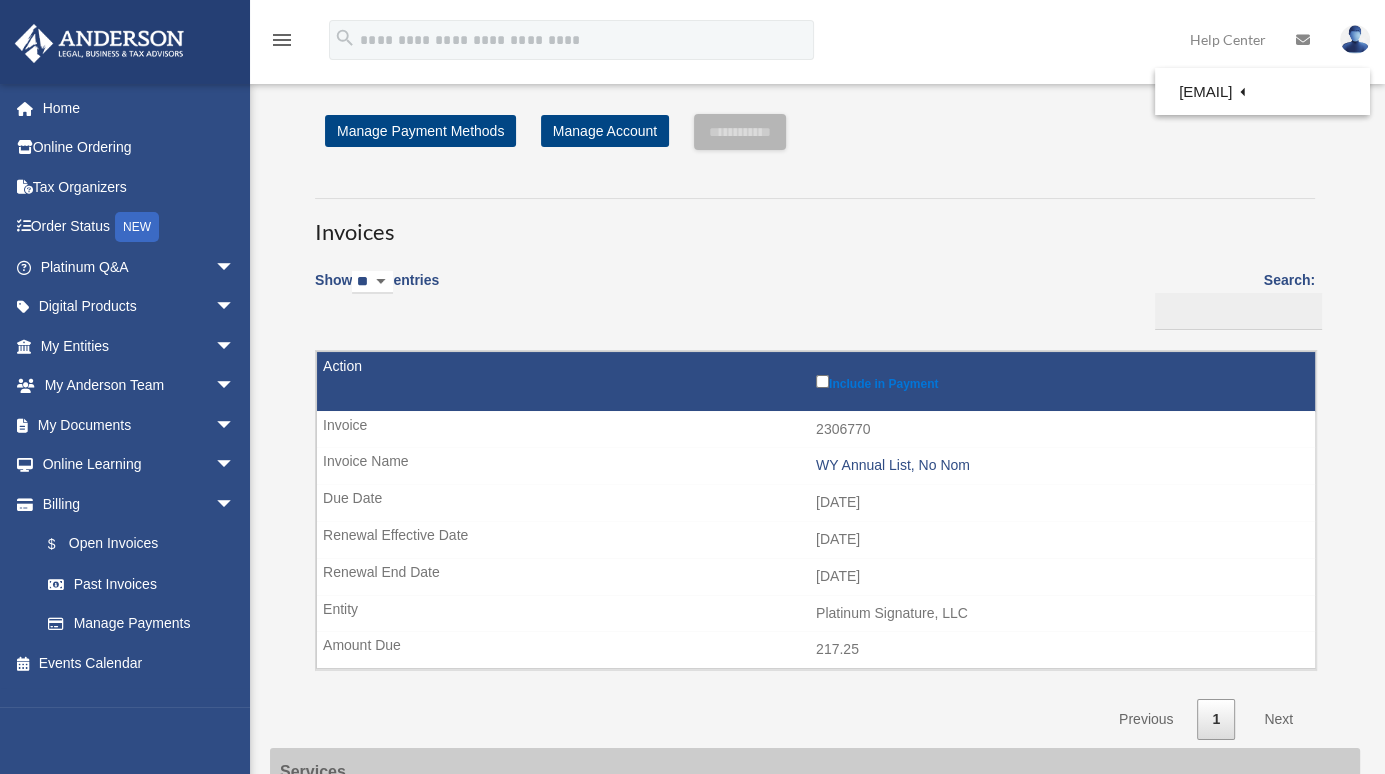 click at bounding box center [1355, 39] 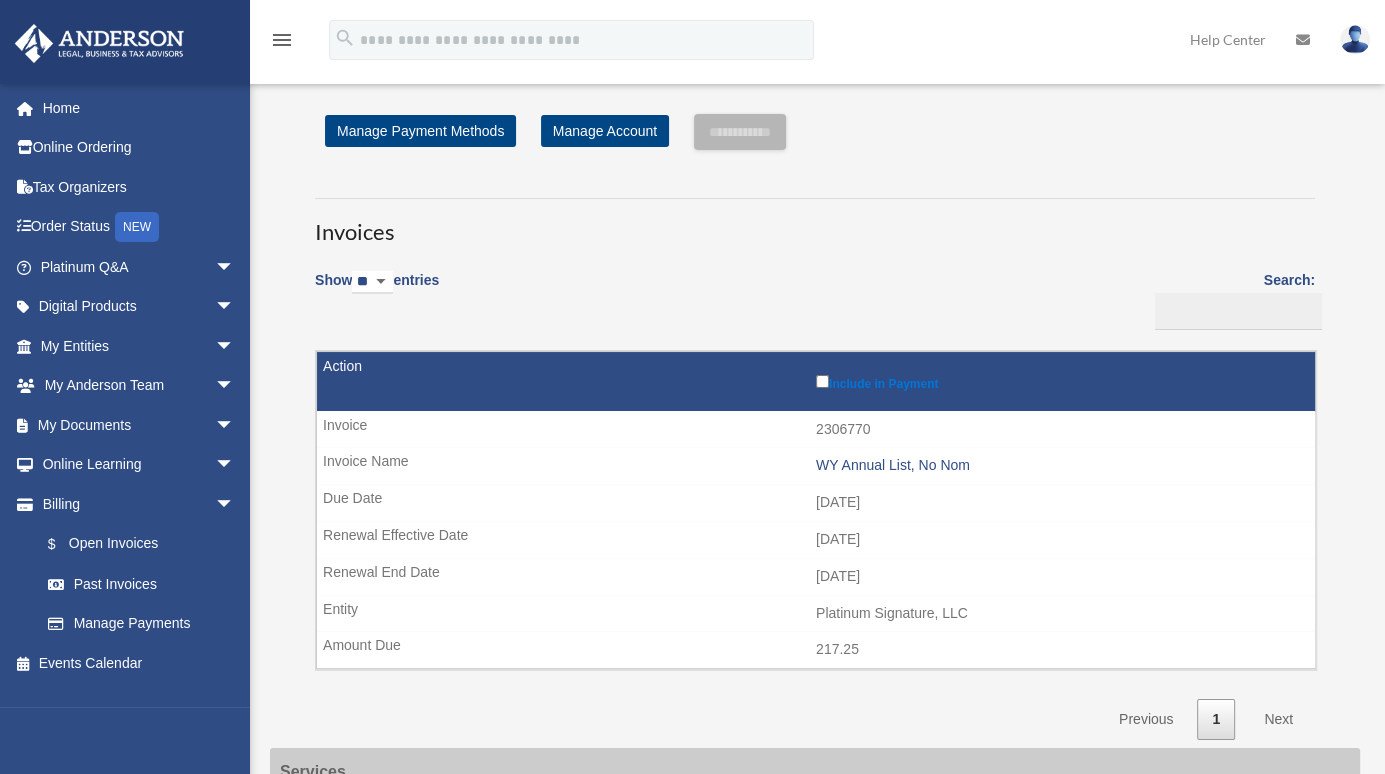 click at bounding box center (1355, 39) 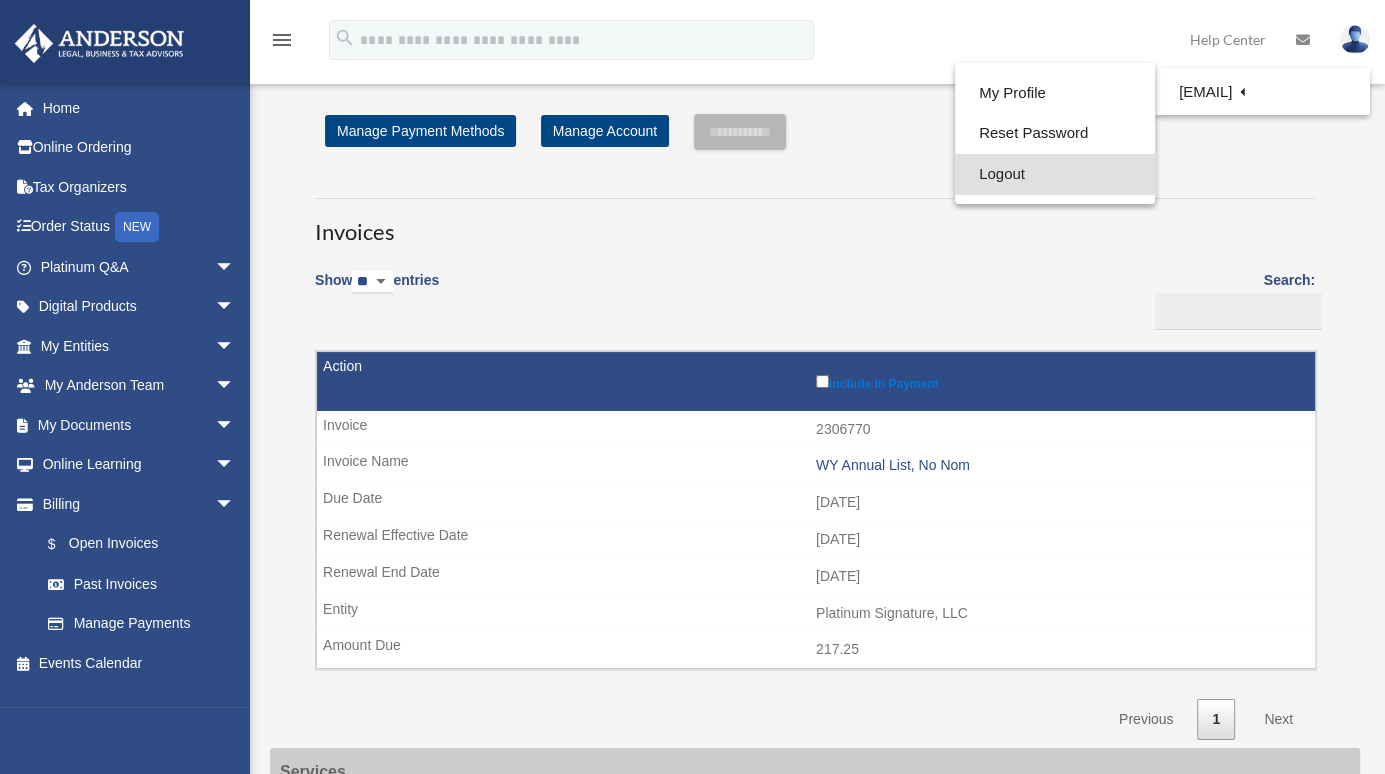 click on "Logout" at bounding box center (1055, 174) 